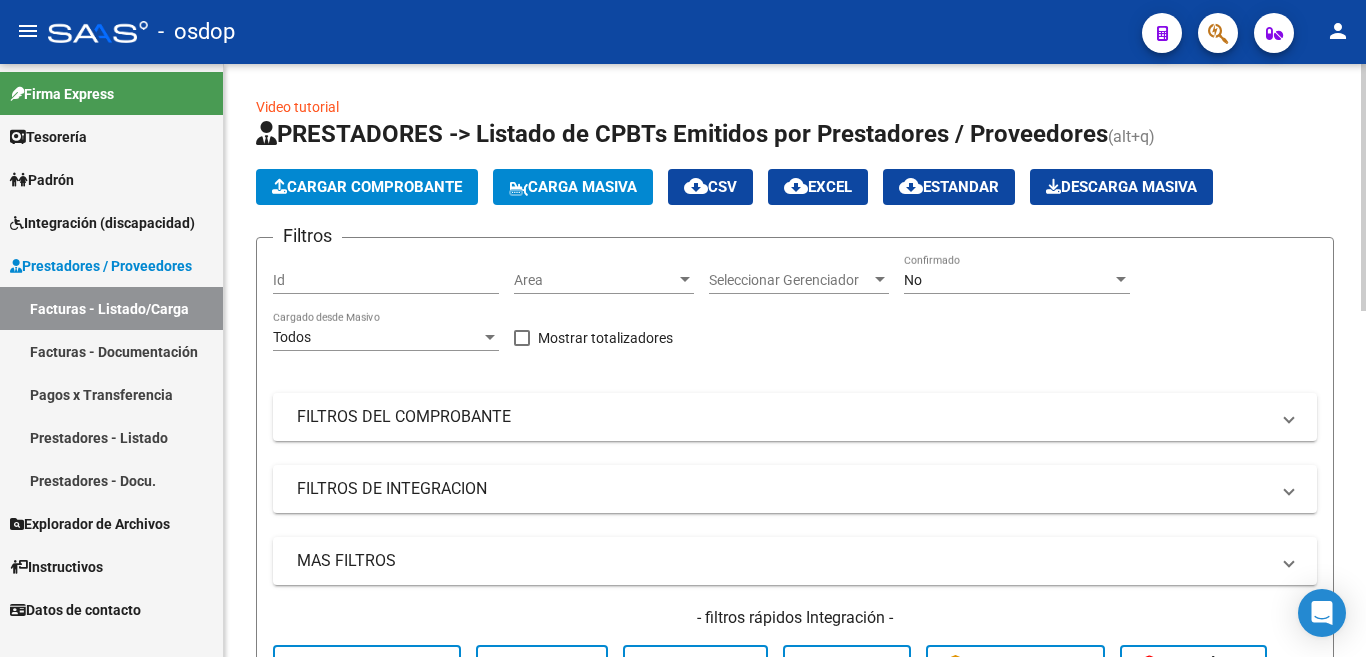 scroll, scrollTop: 0, scrollLeft: 0, axis: both 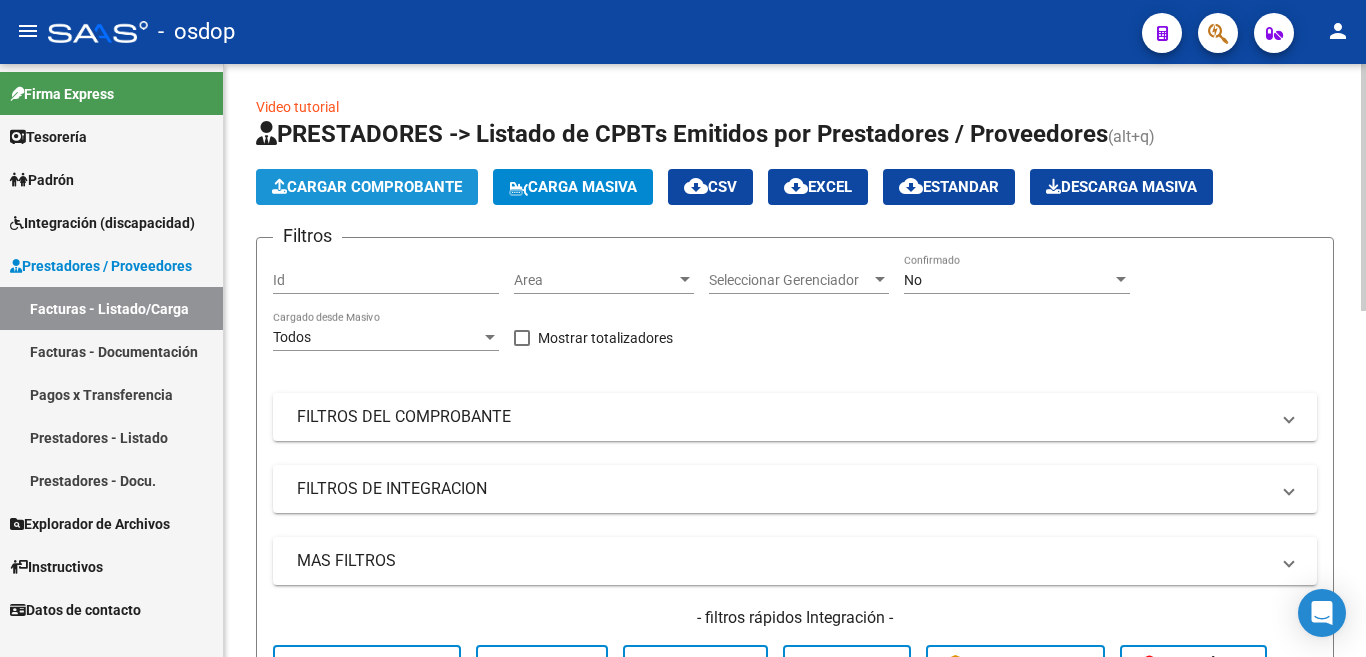 click on "Cargar Comprobante" 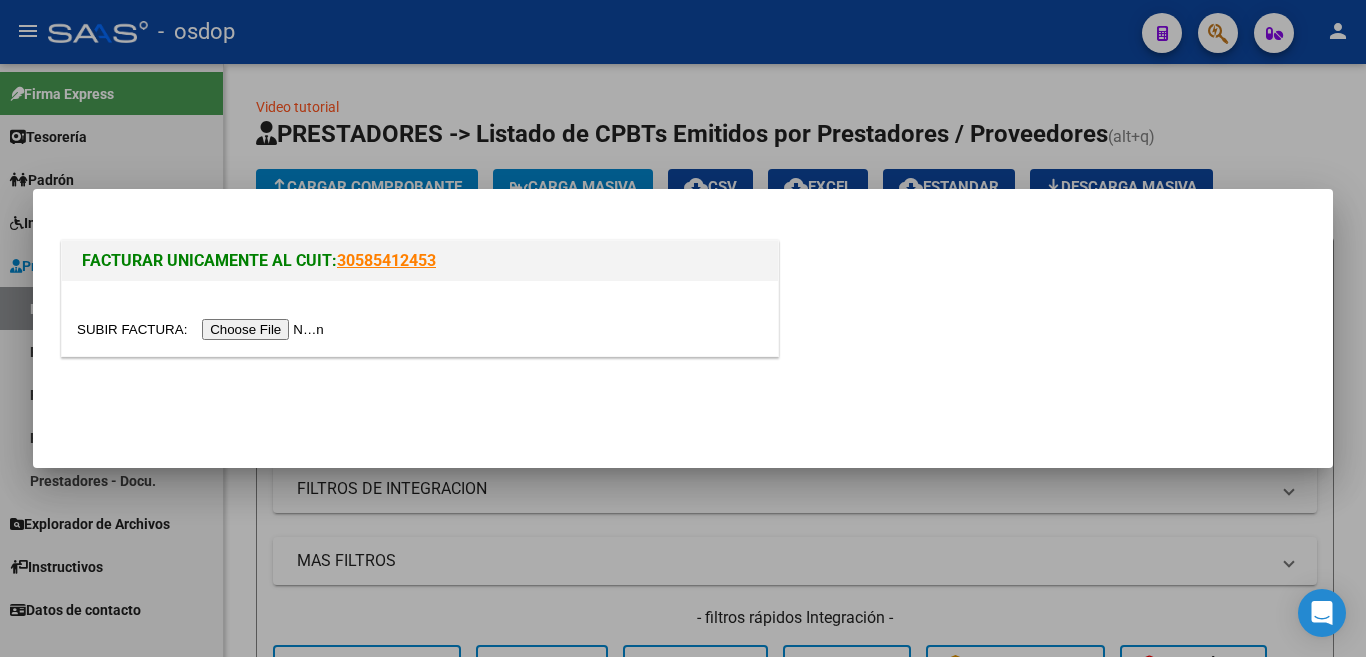 click at bounding box center [203, 329] 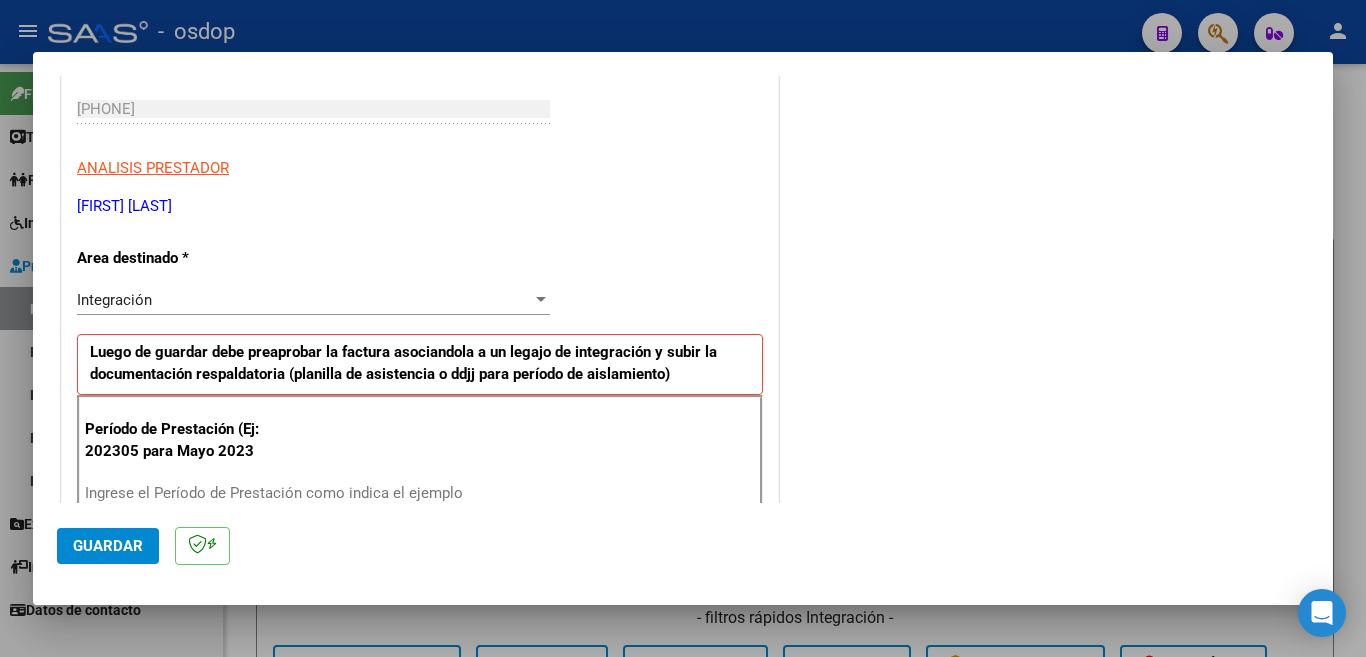scroll, scrollTop: 400, scrollLeft: 0, axis: vertical 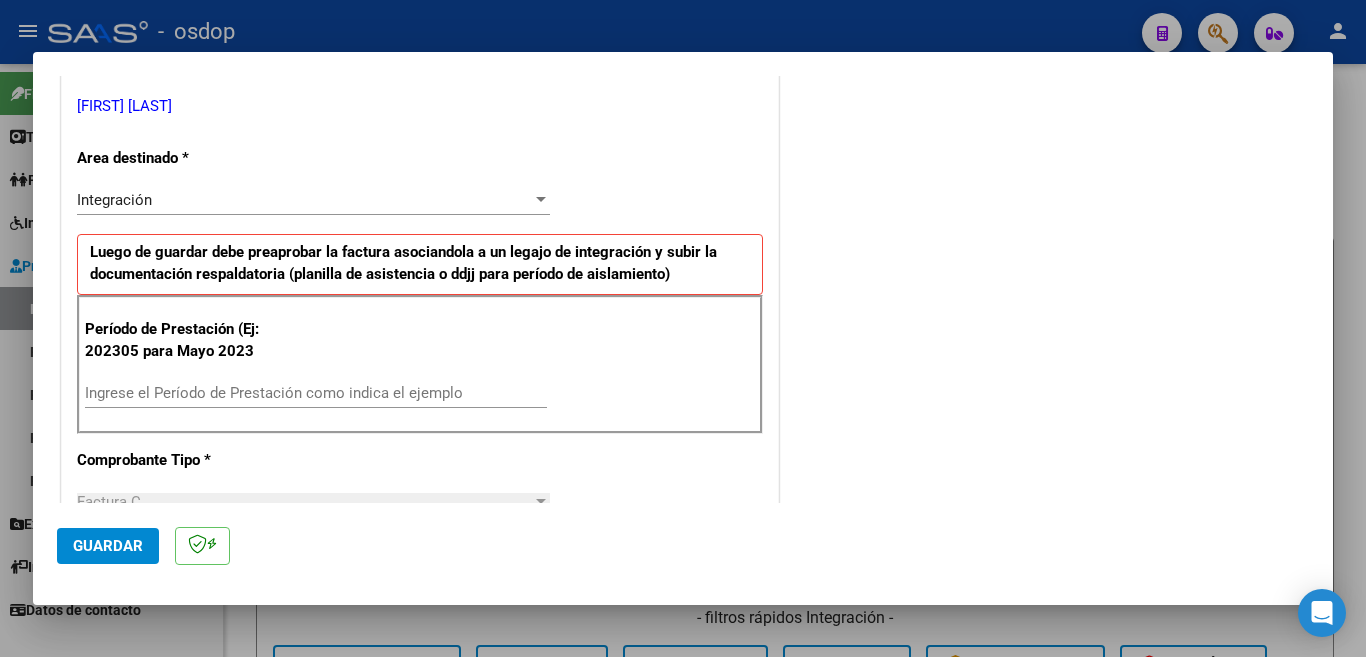 click on "Ingrese el Período de Prestación como indica el ejemplo" at bounding box center [316, 393] 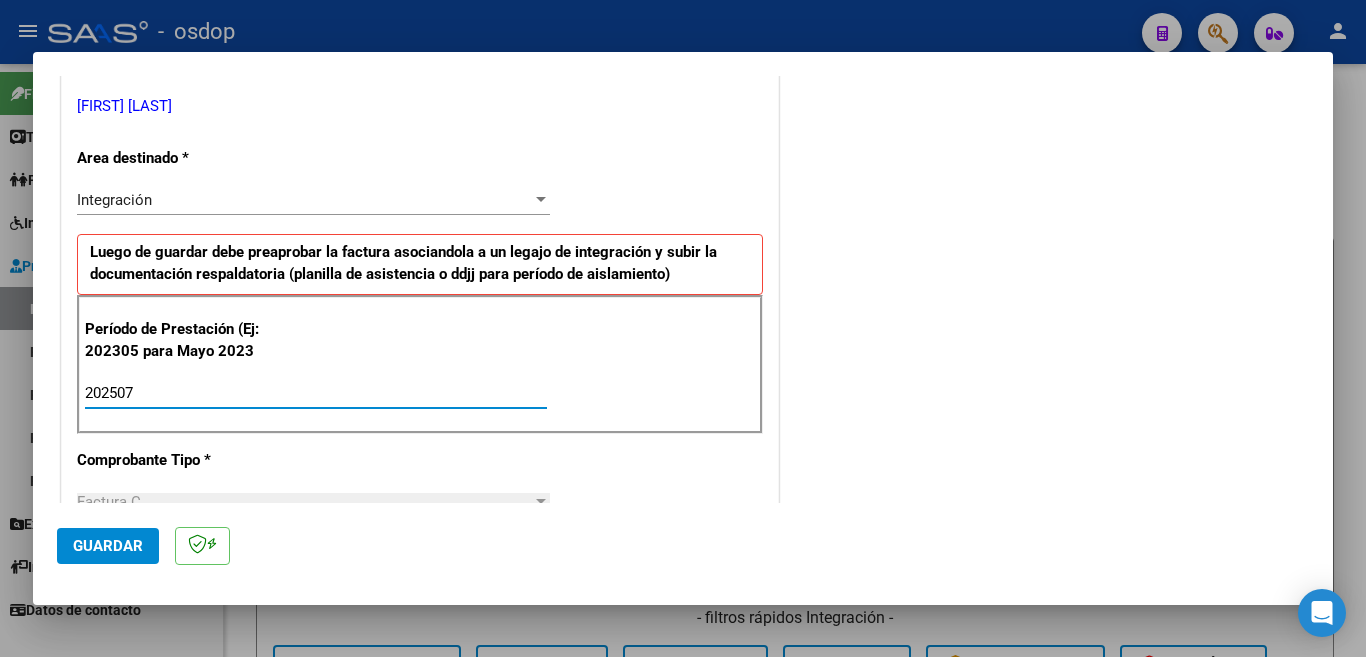 type on "202507" 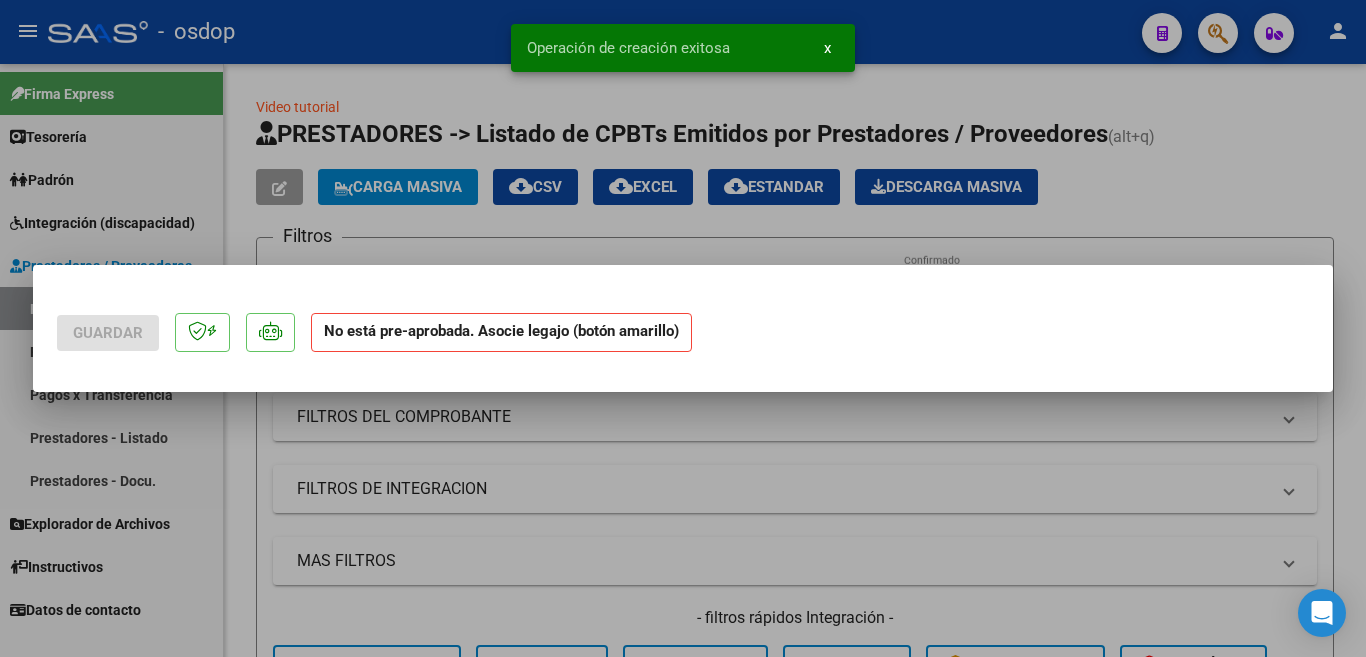 scroll, scrollTop: 0, scrollLeft: 0, axis: both 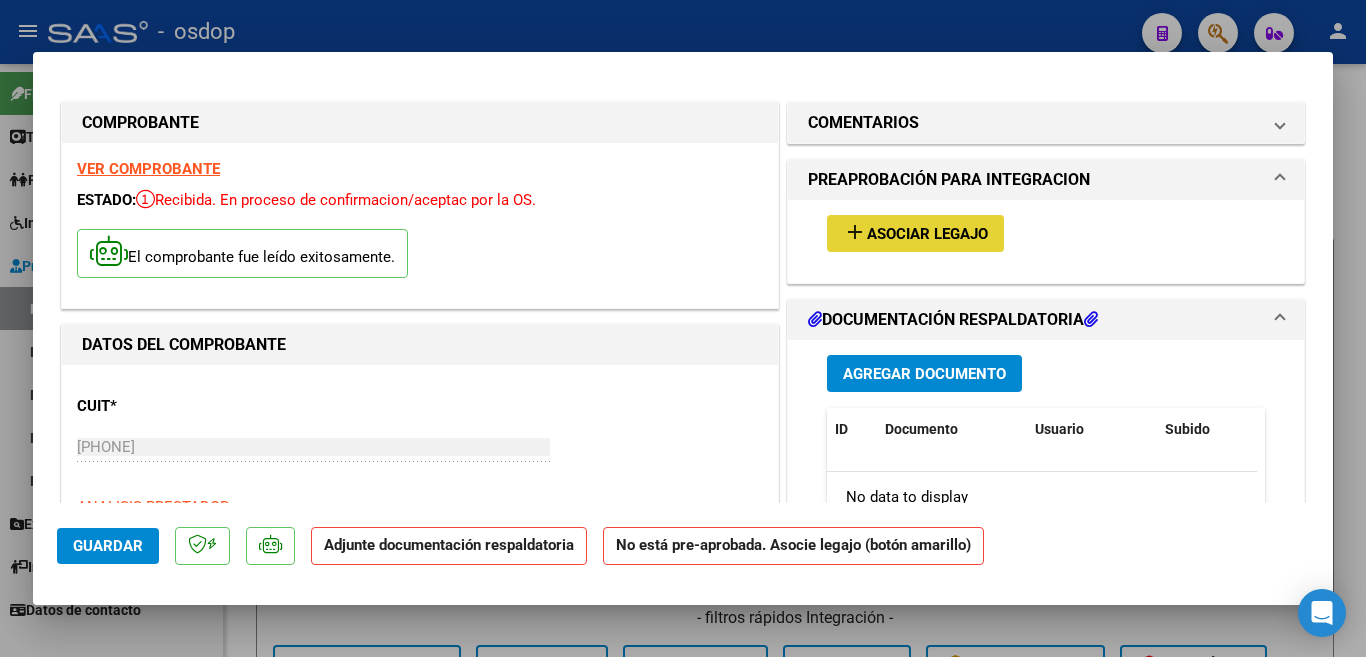click on "add Asociar Legajo" at bounding box center (915, 233) 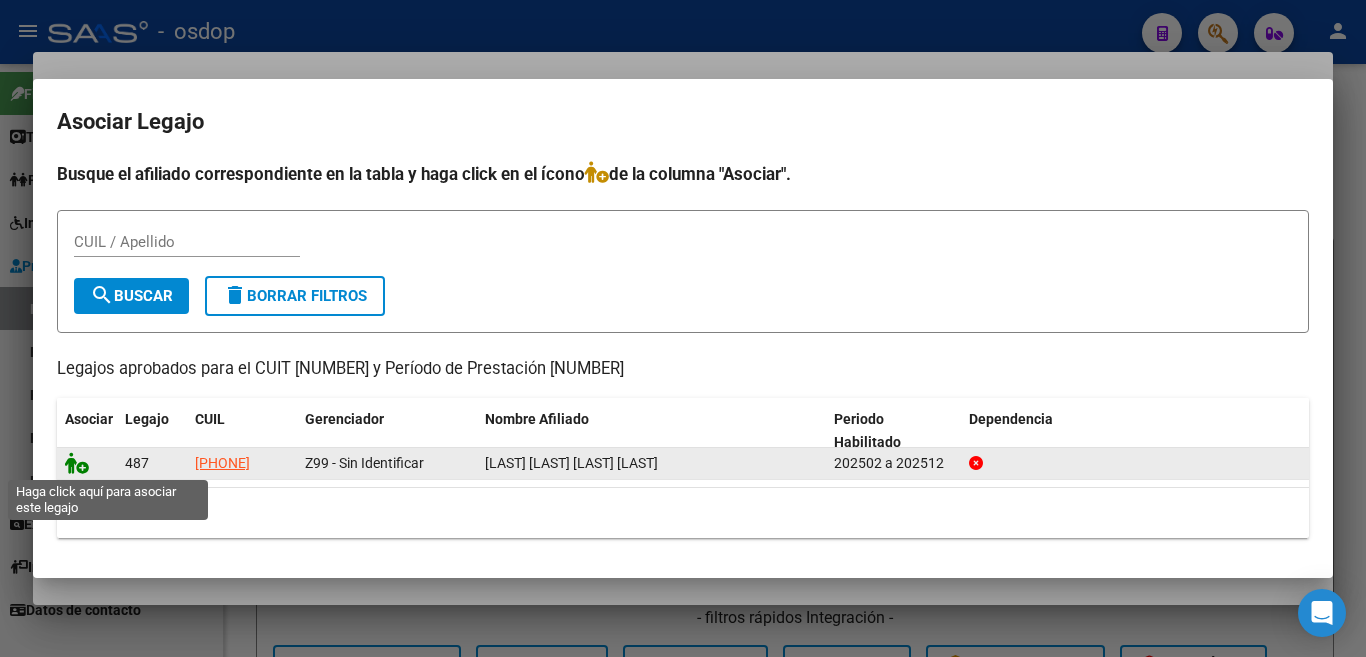 click 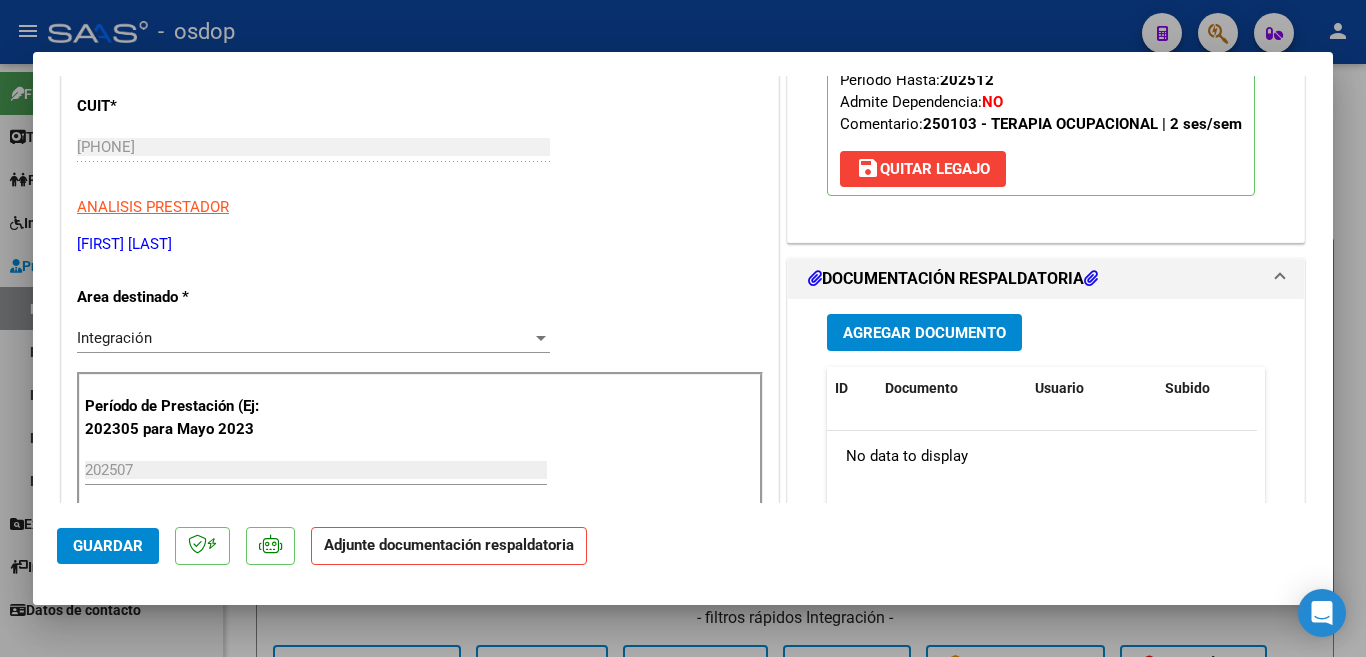 scroll, scrollTop: 400, scrollLeft: 0, axis: vertical 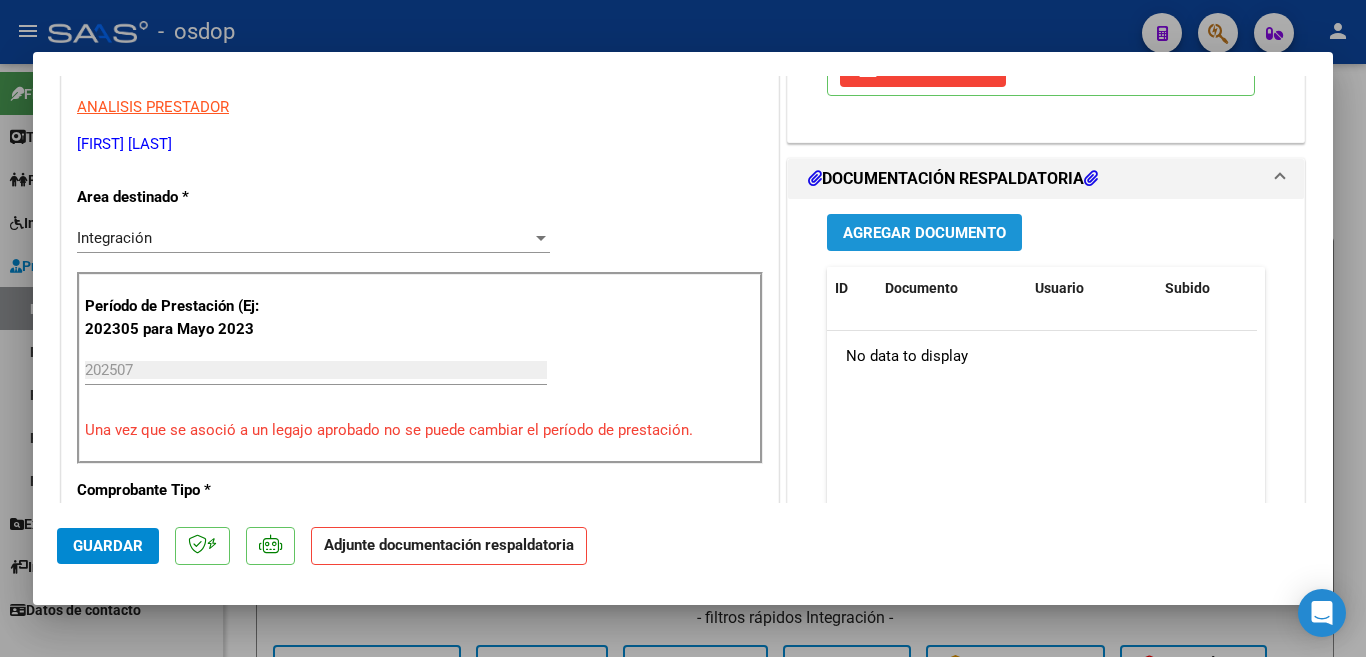 click on "Agregar Documento" at bounding box center (924, 232) 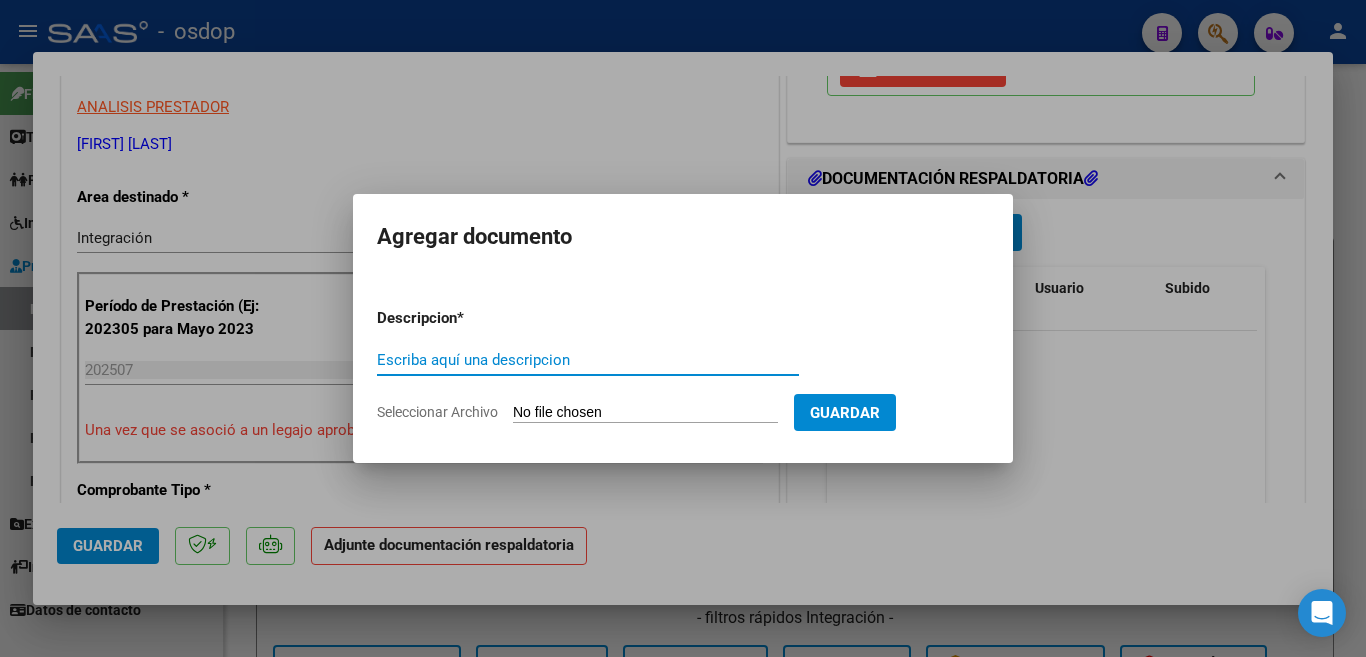 click on "Escriba aquí una descripcion" at bounding box center [588, 369] 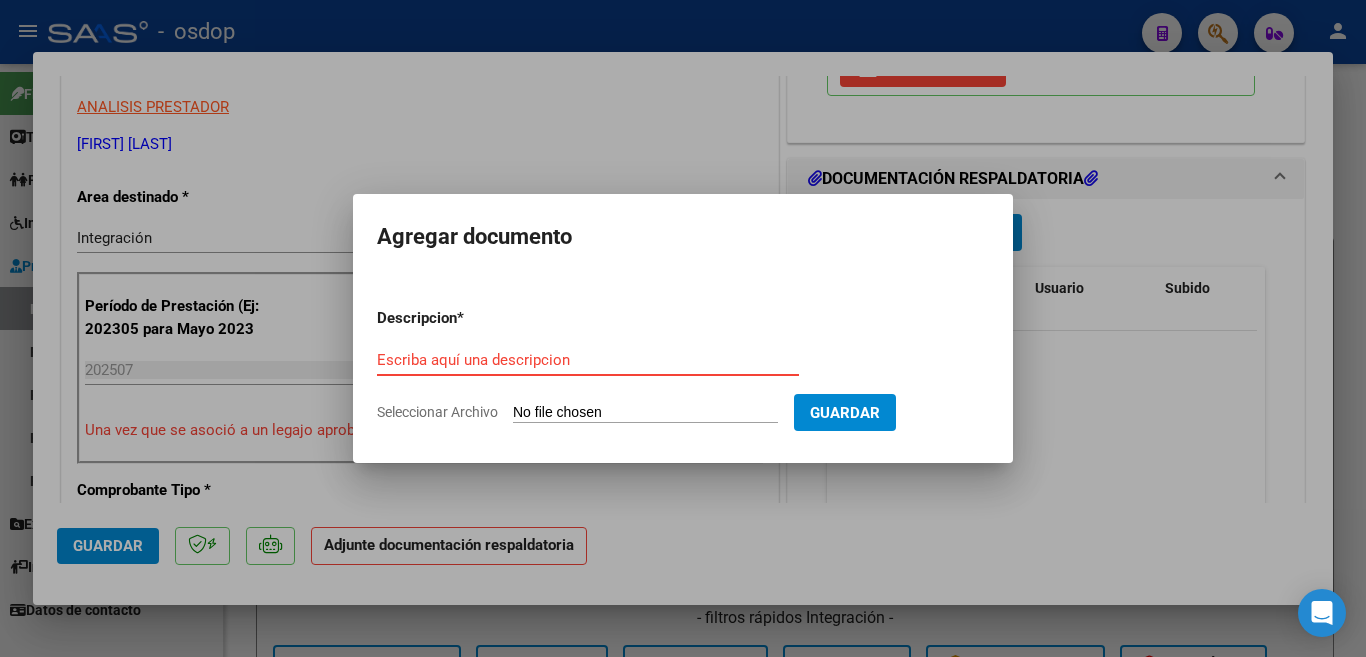 click on "Escriba aquí una descripcion" at bounding box center (588, 360) 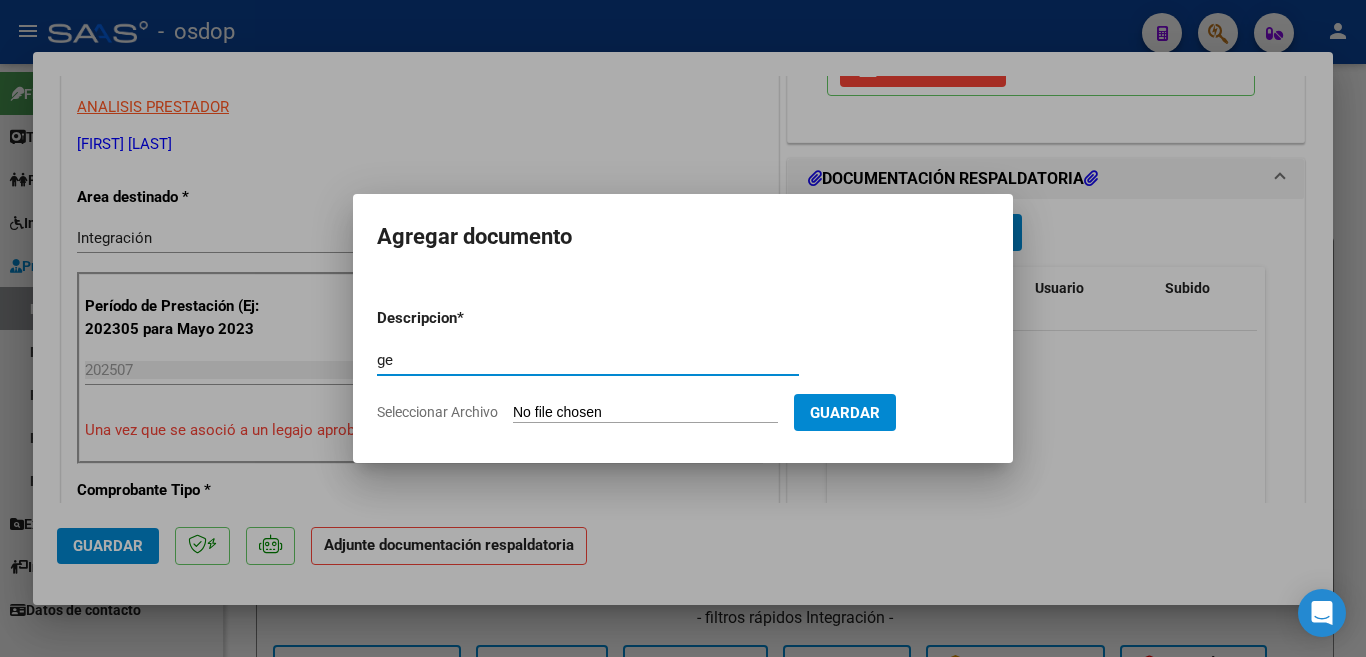 type on "g" 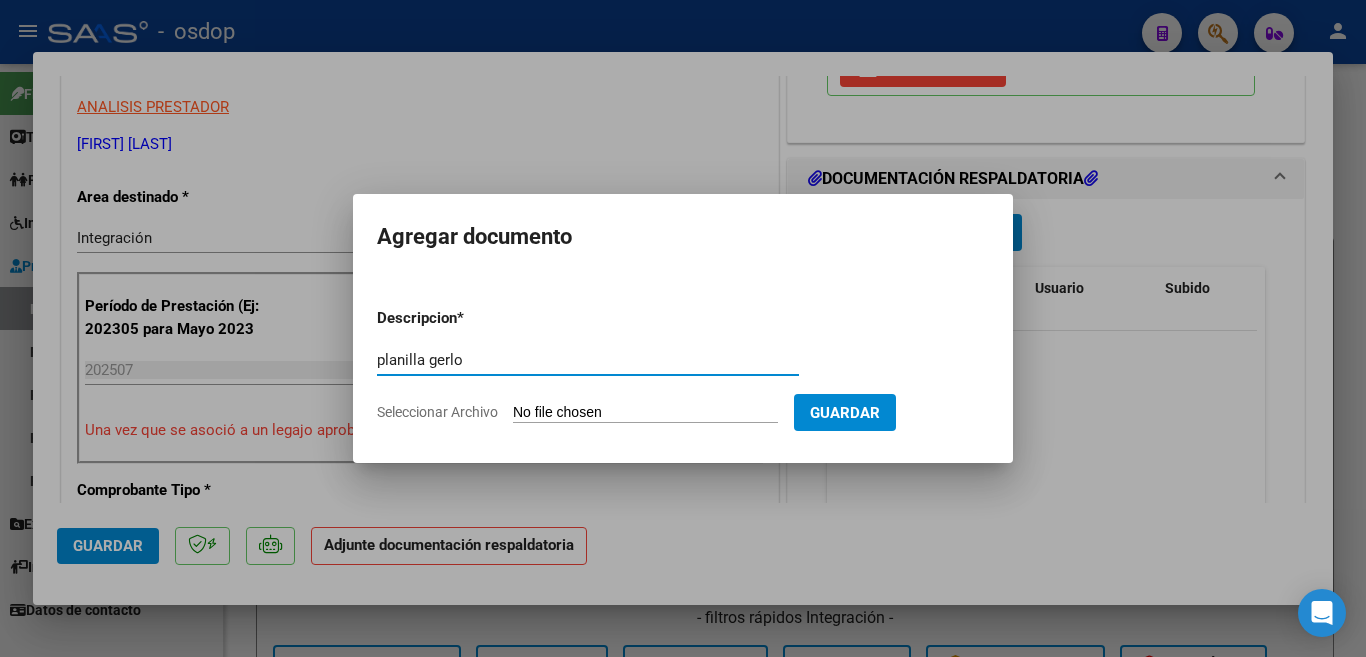 type on "planilla gerlo" 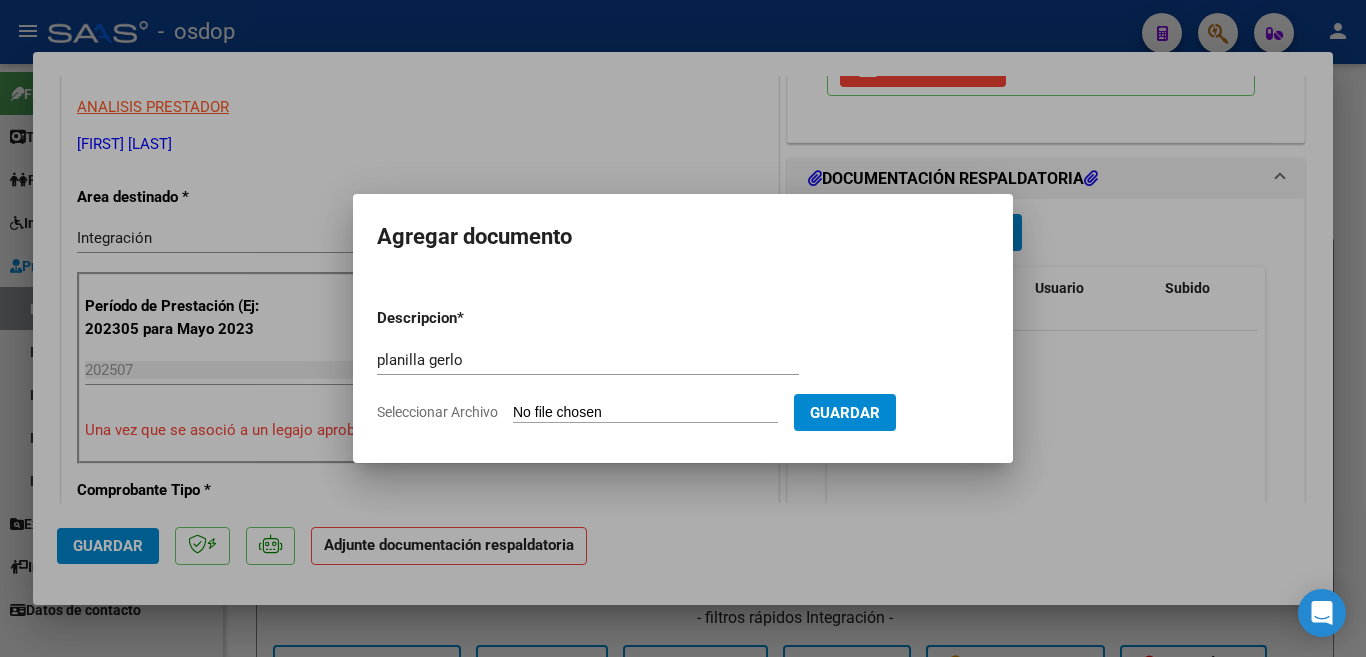 click on "Seleccionar Archivo" at bounding box center [645, 413] 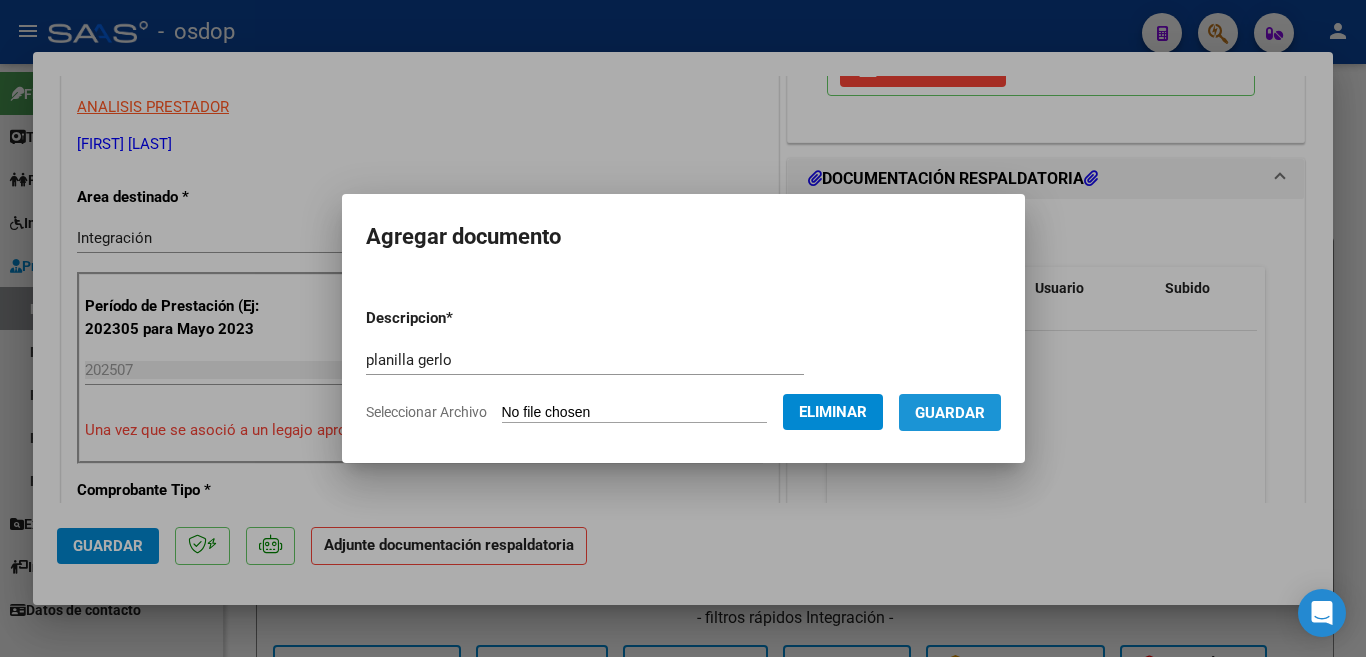 click on "Guardar" at bounding box center (950, 412) 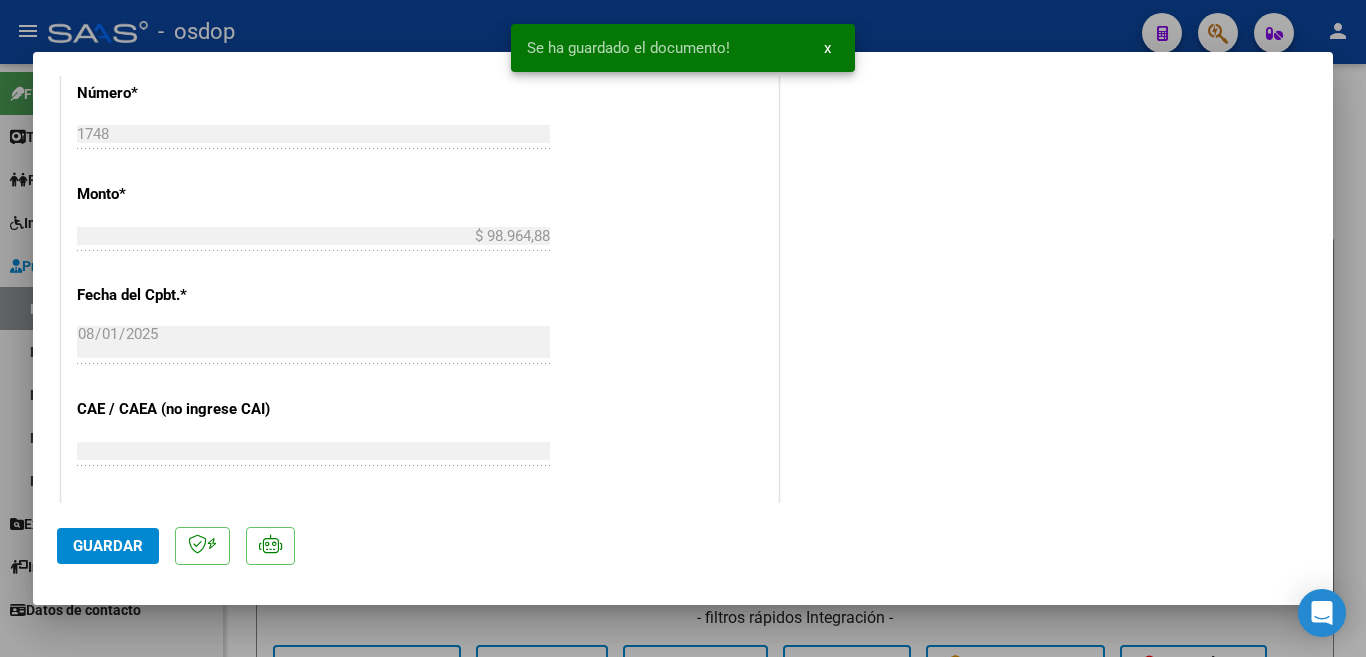 scroll, scrollTop: 1200, scrollLeft: 0, axis: vertical 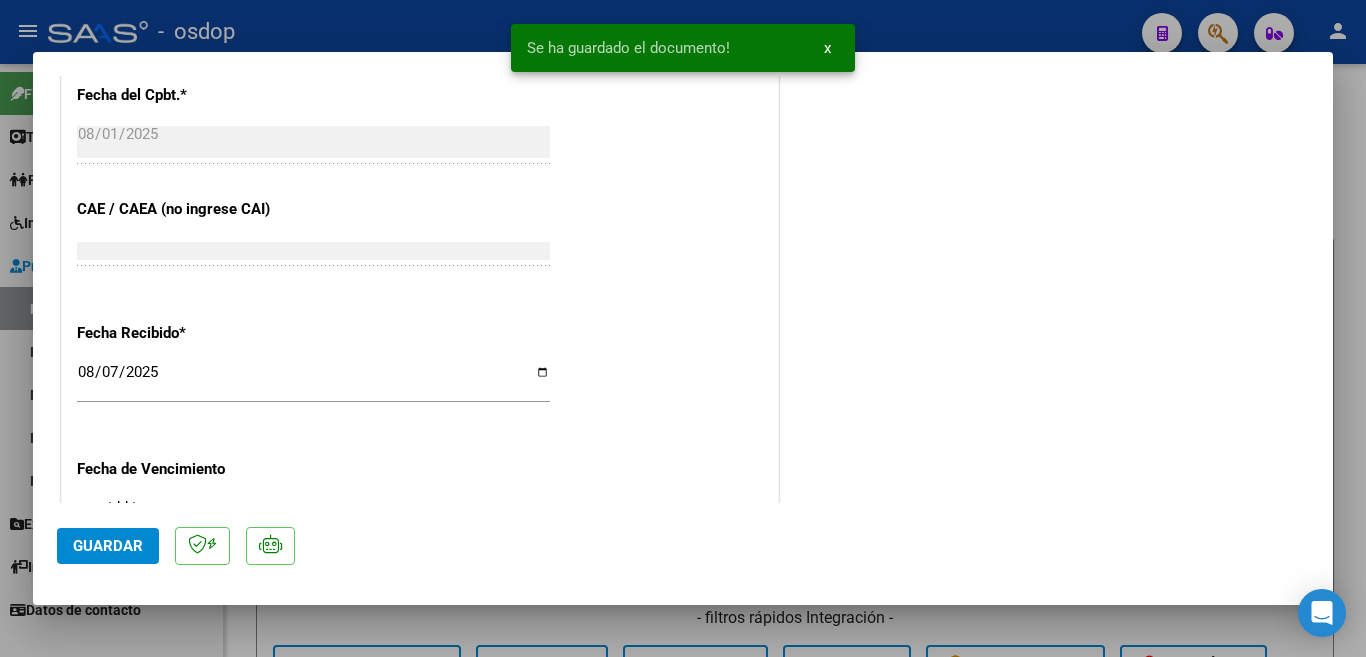 click on "Guardar" 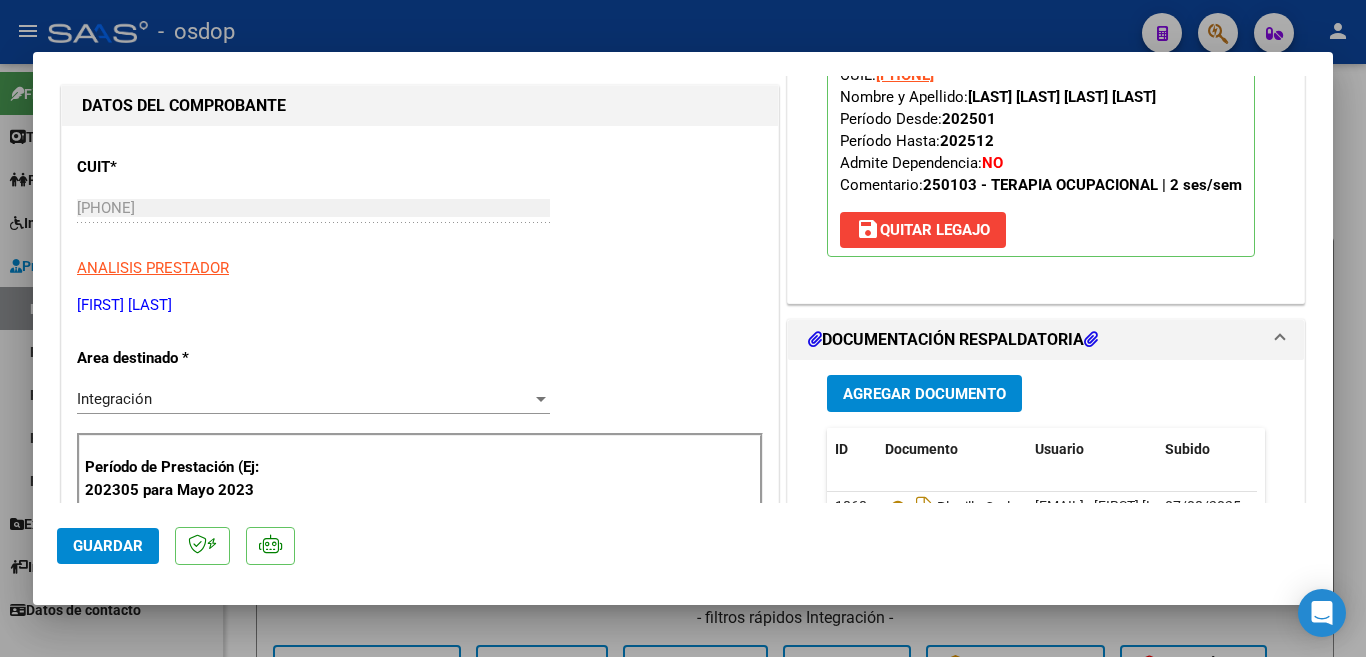 scroll, scrollTop: 639, scrollLeft: 0, axis: vertical 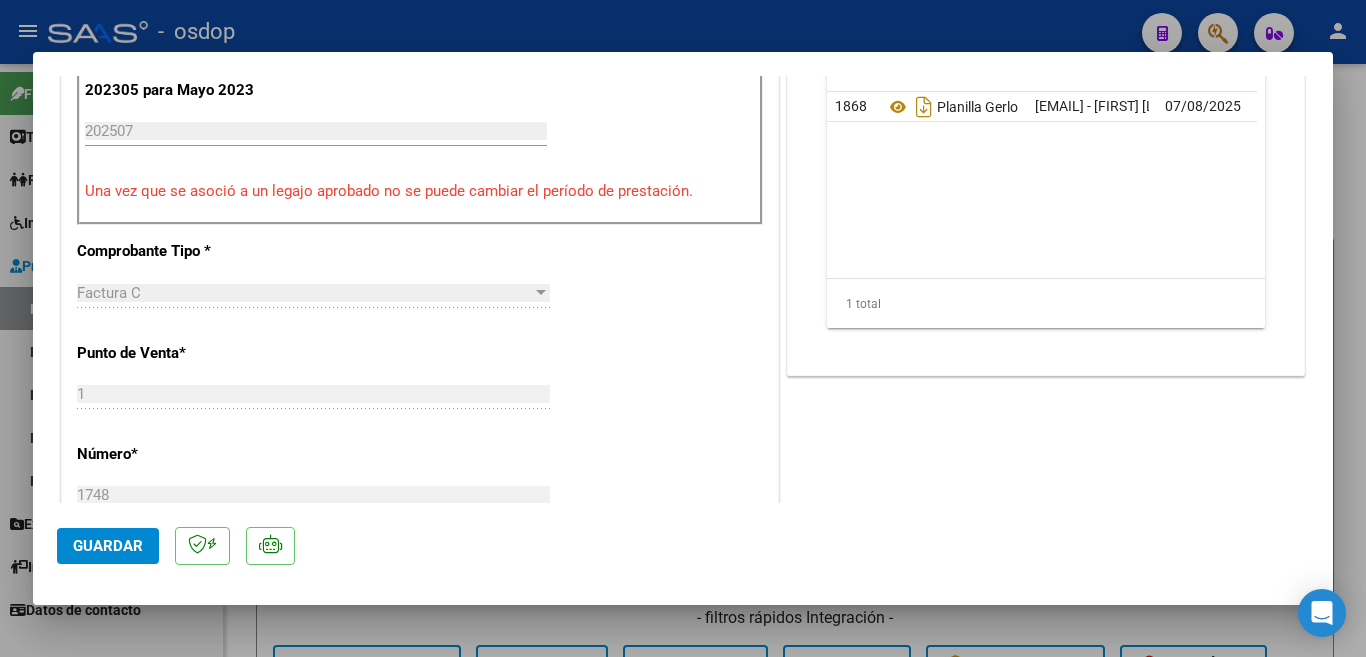 click on "Guardar" 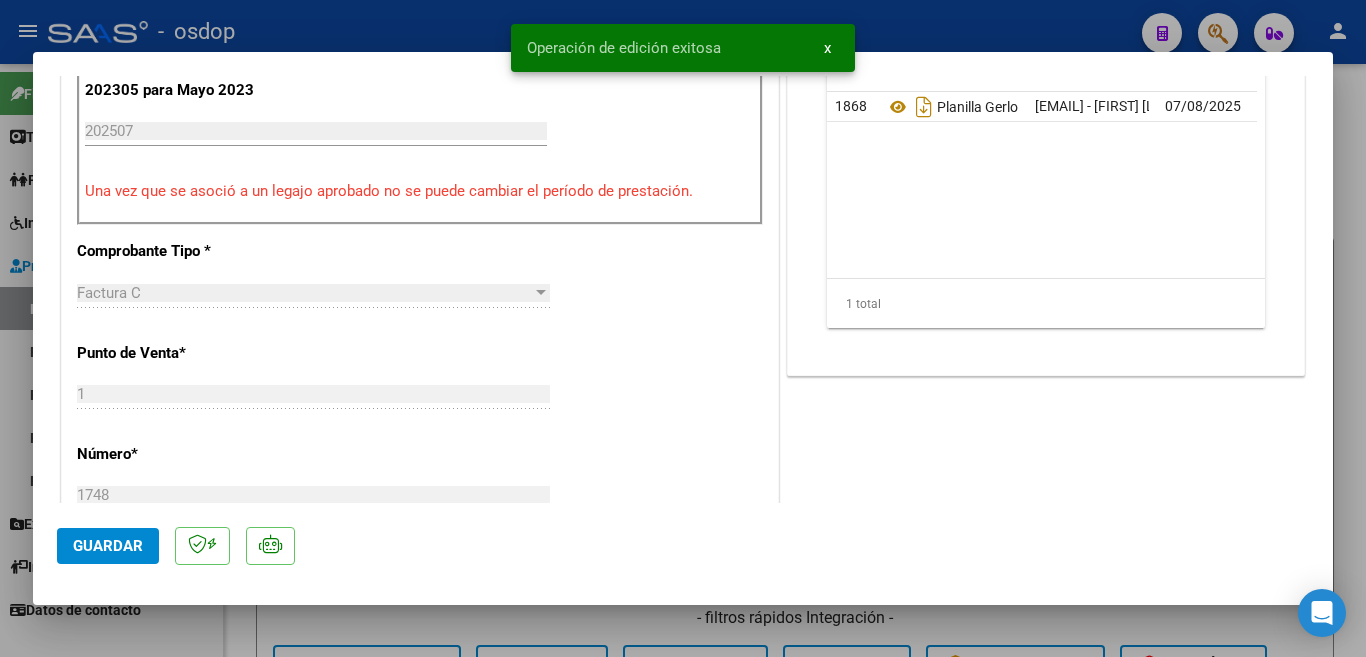 click at bounding box center (683, 328) 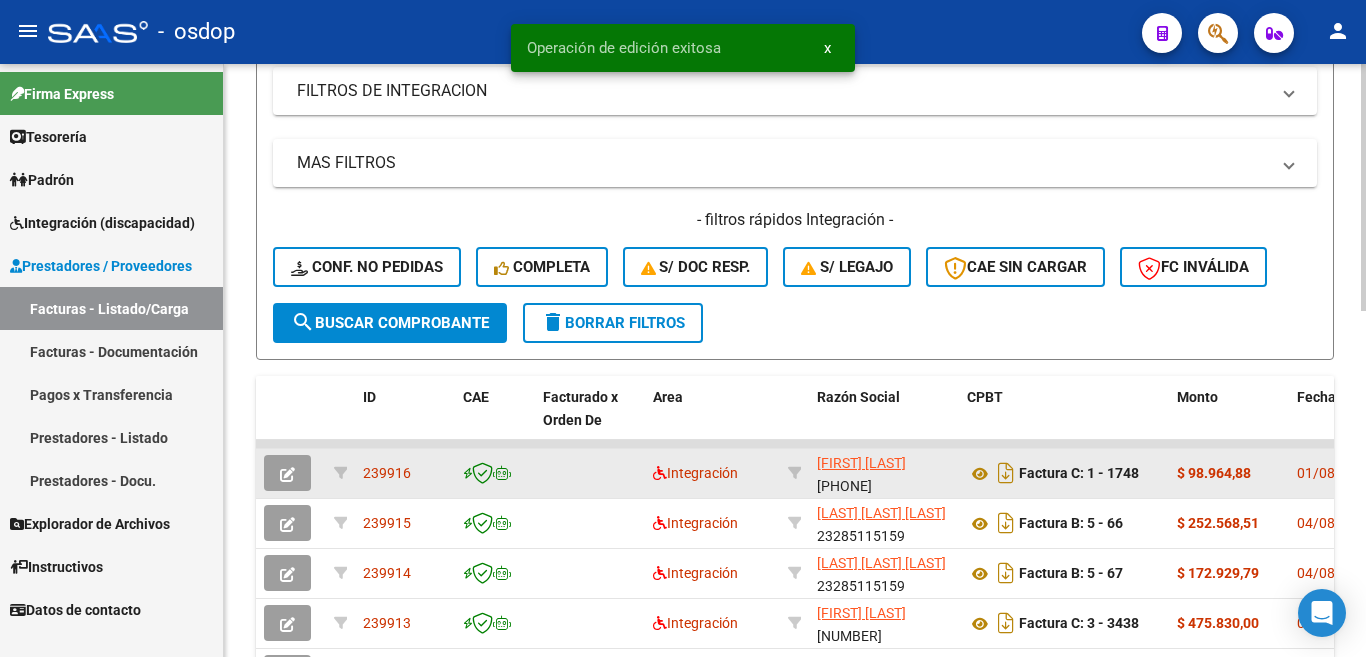 scroll, scrollTop: 500, scrollLeft: 0, axis: vertical 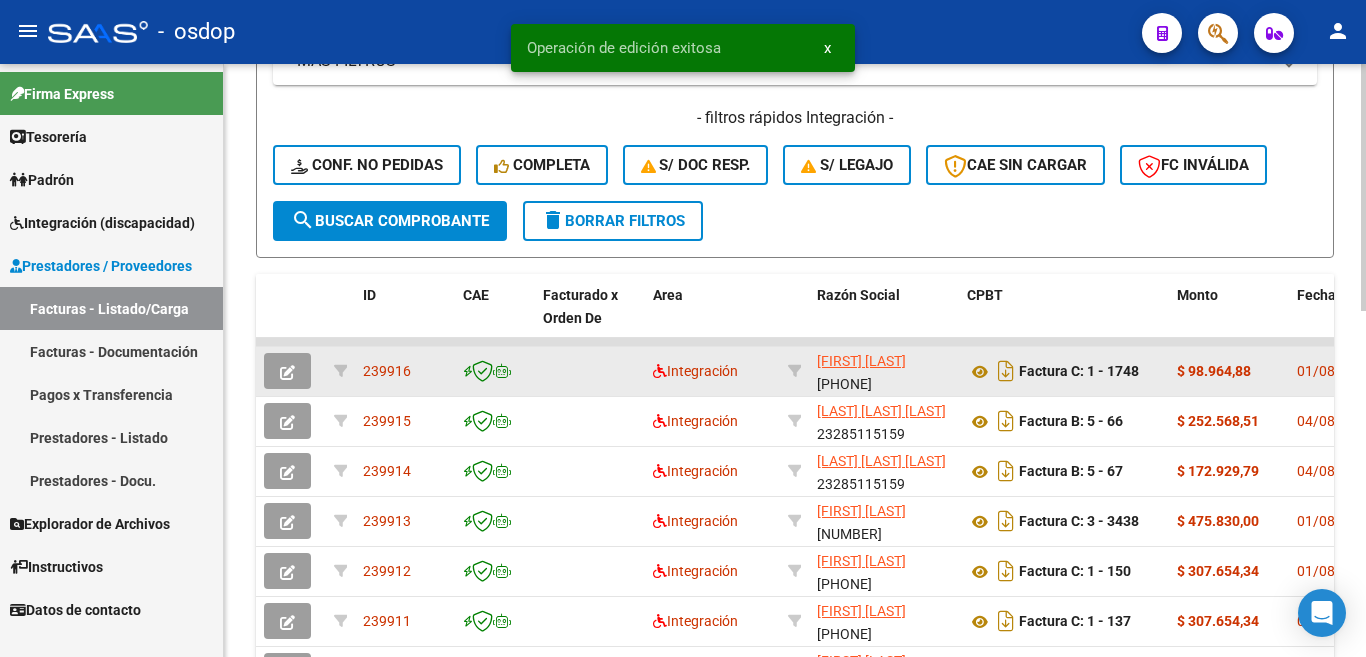 click on "239916" 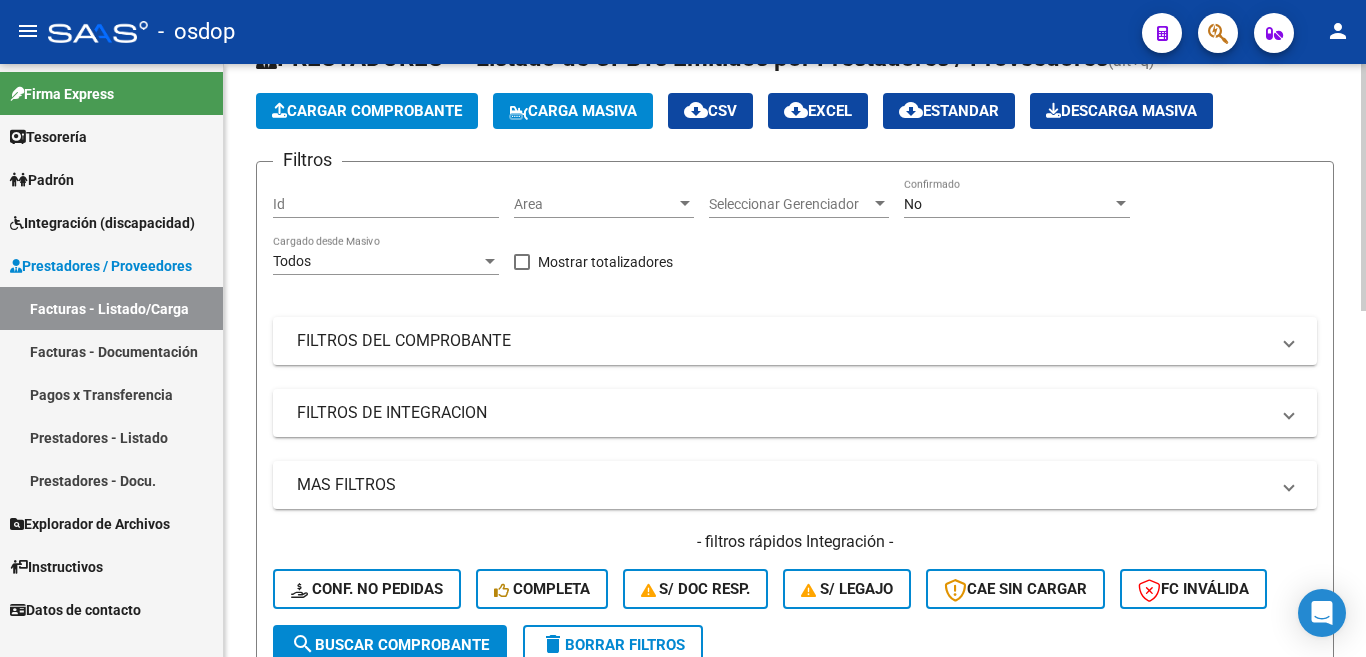 scroll, scrollTop: 0, scrollLeft: 0, axis: both 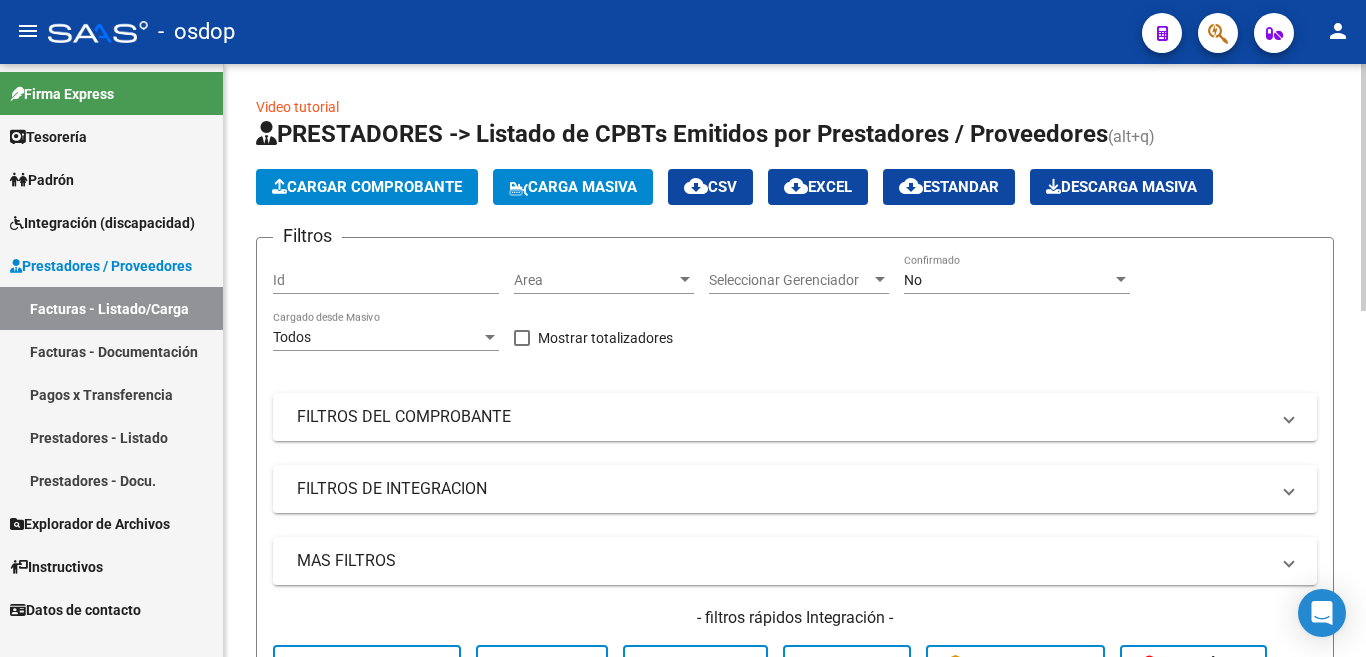 click on "Cargar Comprobante" 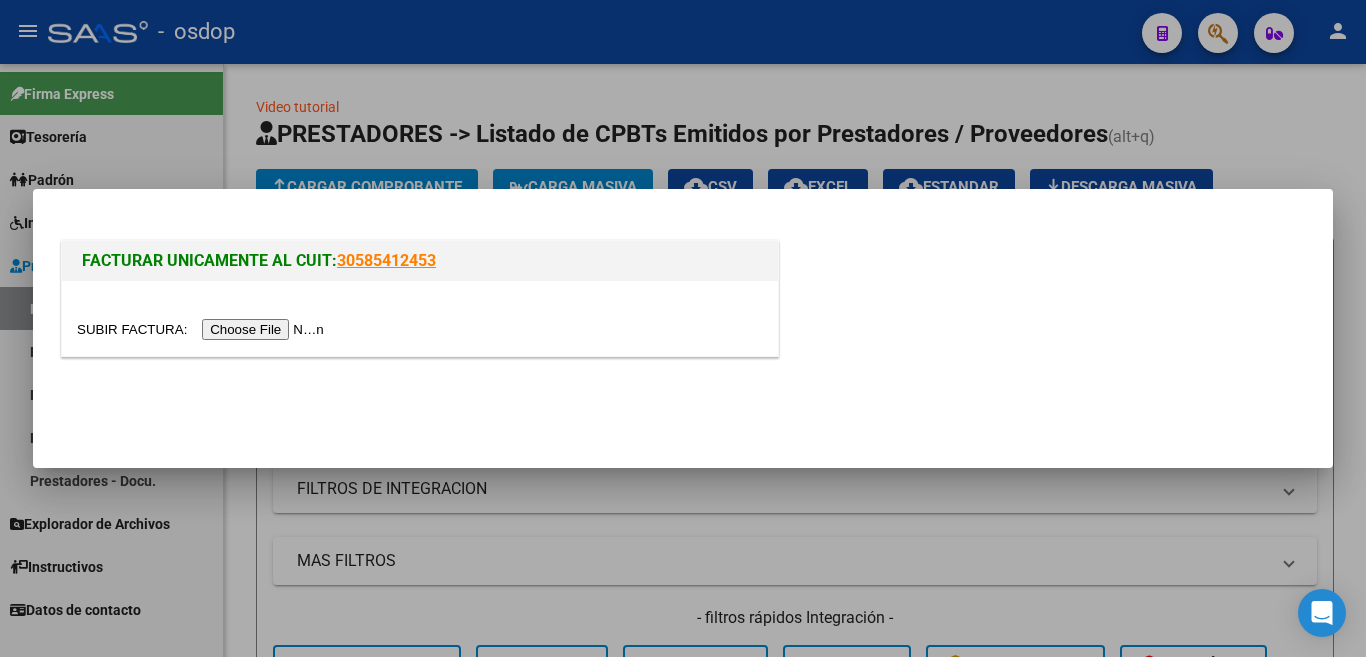 click at bounding box center (203, 329) 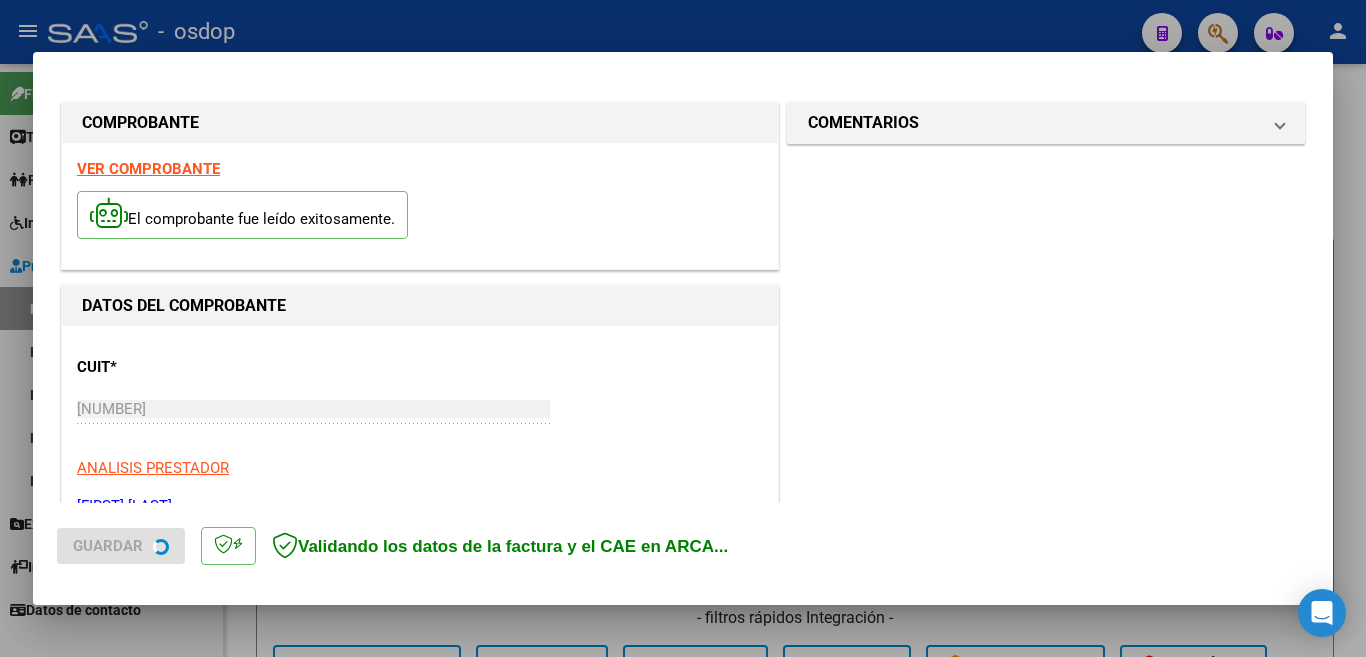 scroll, scrollTop: 300, scrollLeft: 0, axis: vertical 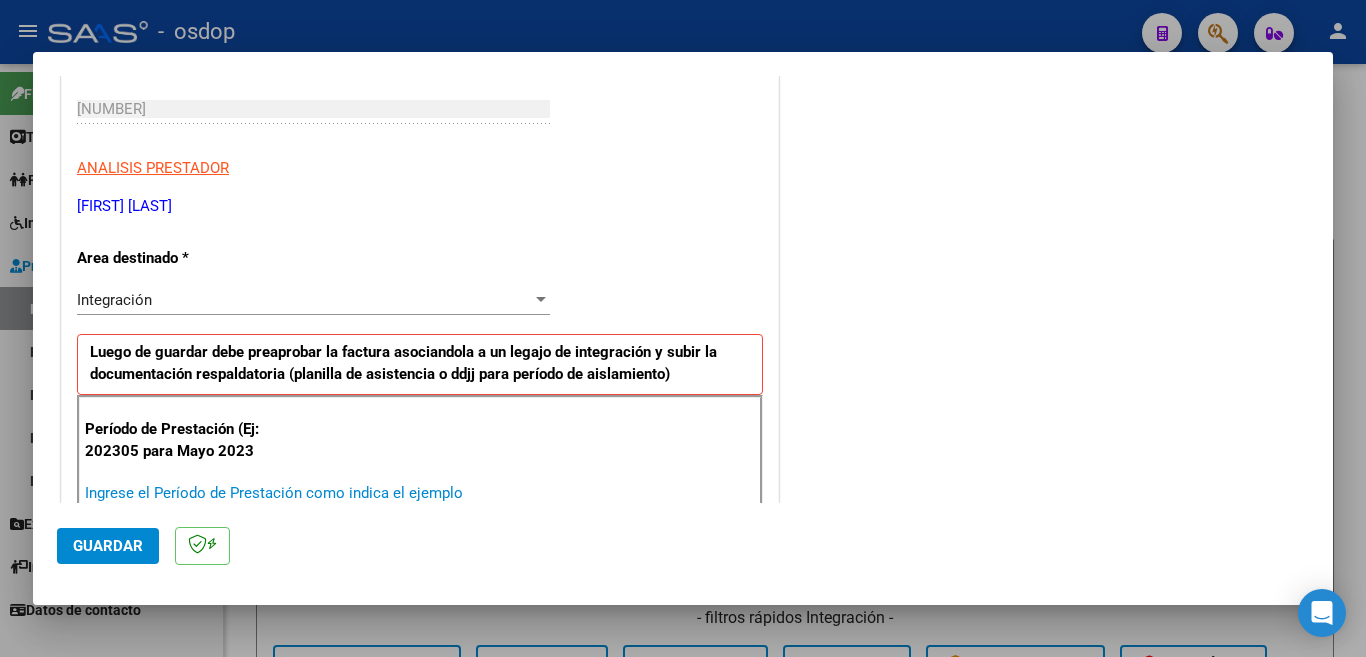 click on "Ingrese el Período de Prestación como indica el ejemplo" at bounding box center [316, 493] 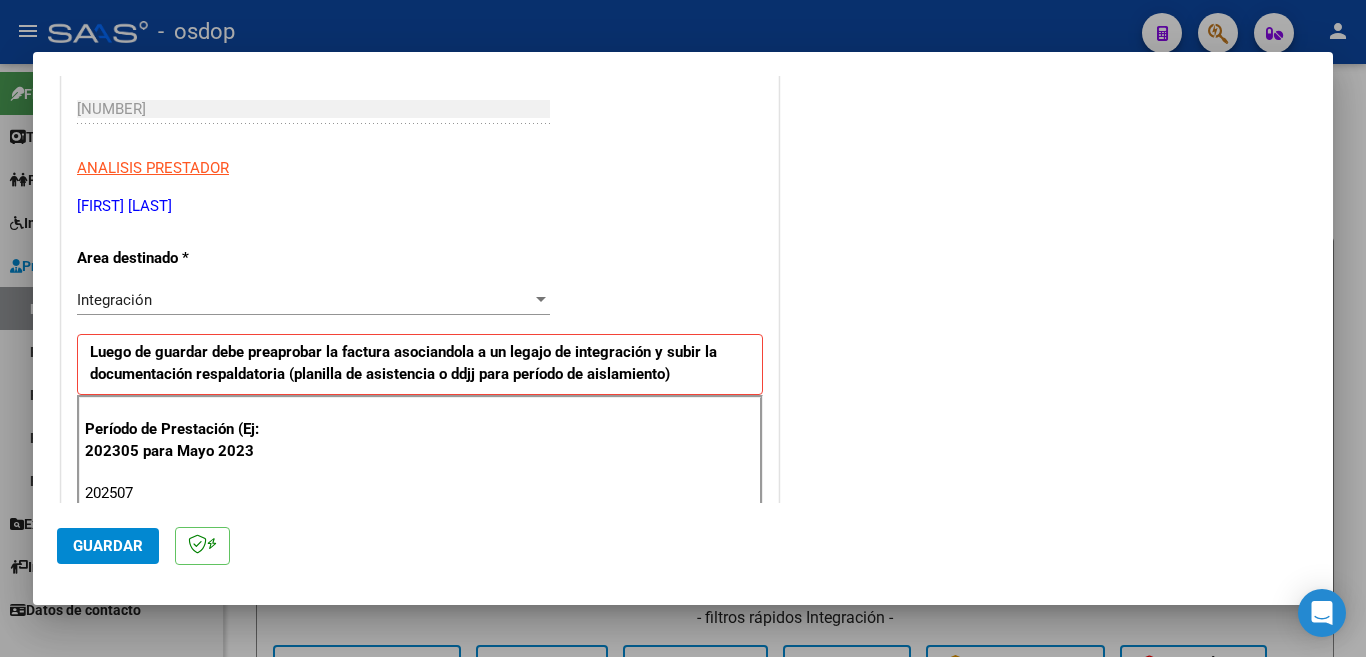 type on "202507" 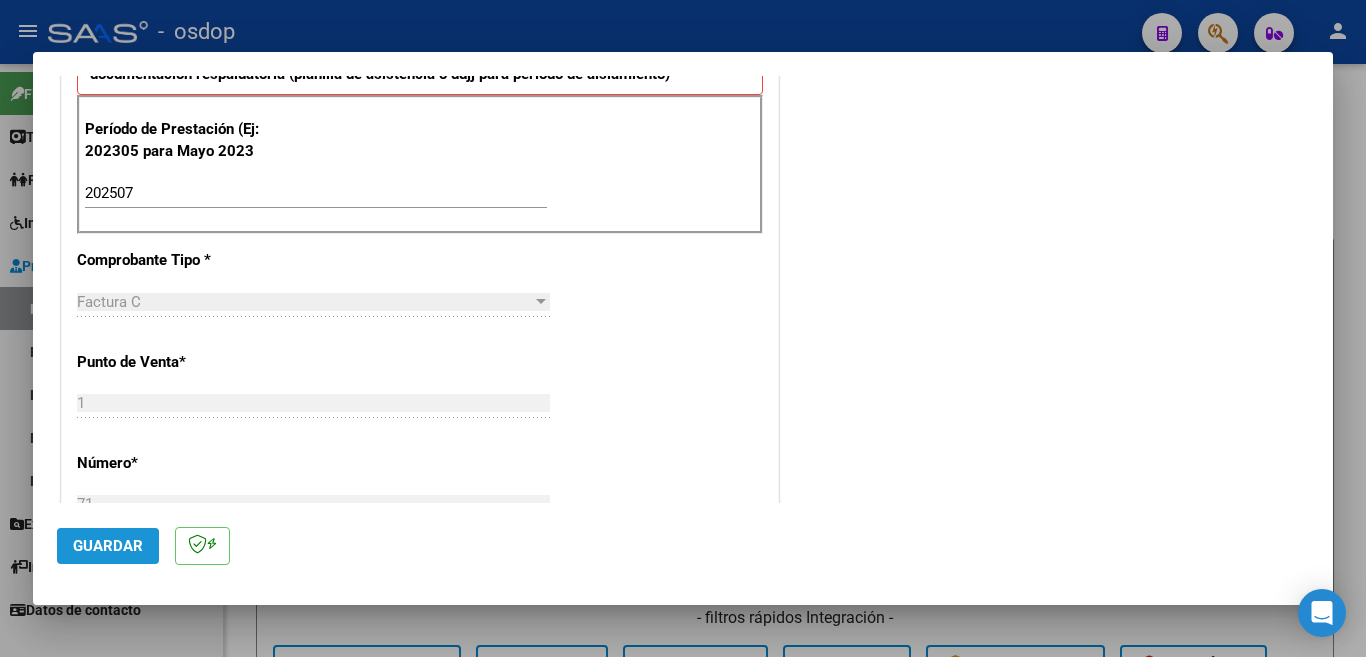 click on "Guardar" 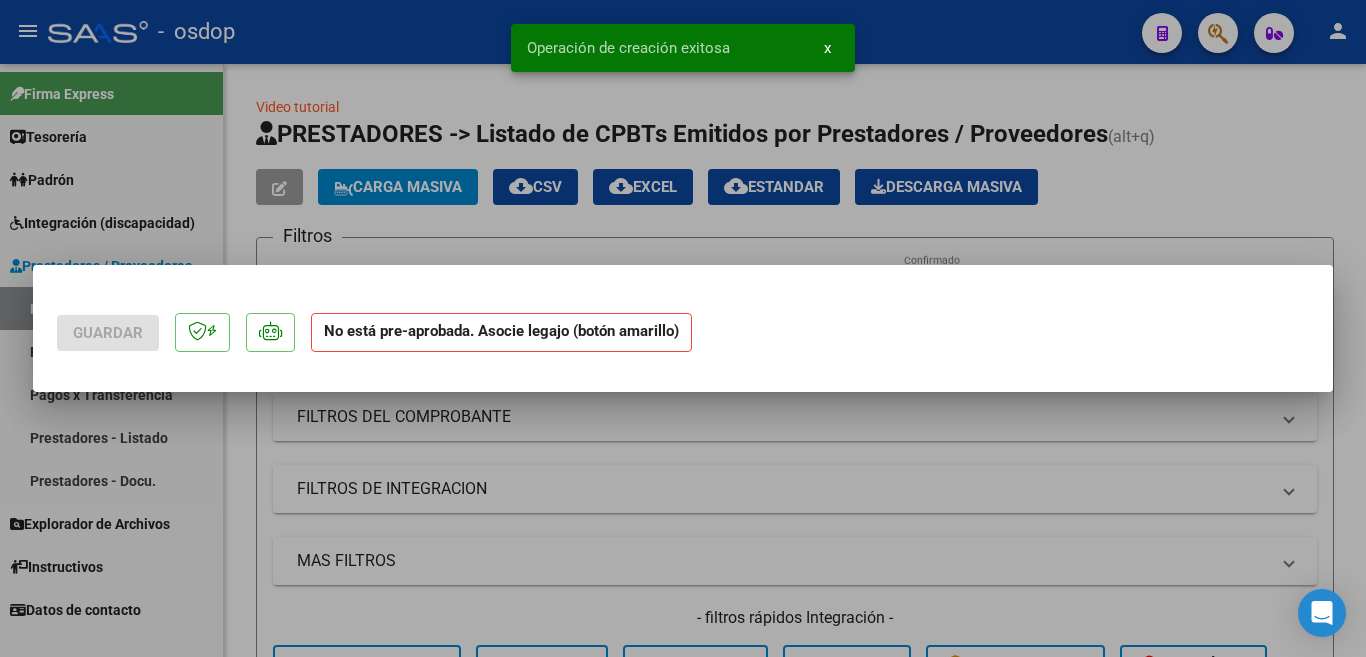 scroll, scrollTop: 0, scrollLeft: 0, axis: both 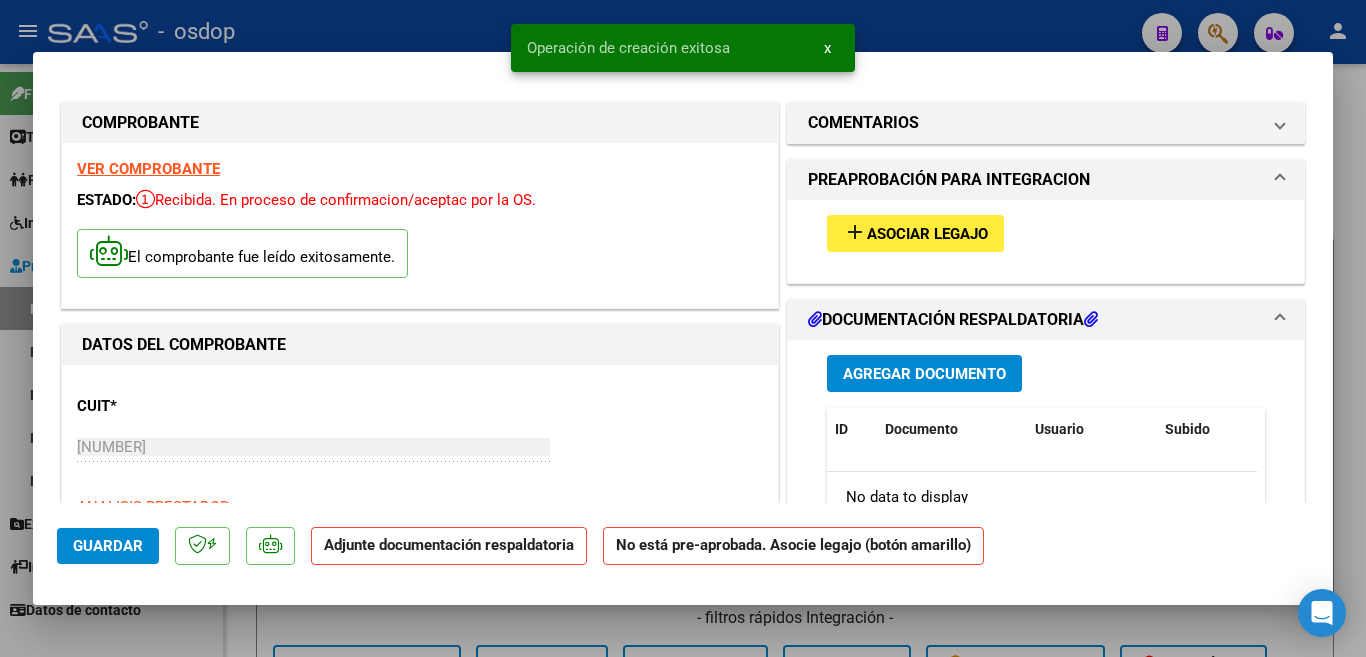 click on "add Asociar Legajo" at bounding box center (915, 233) 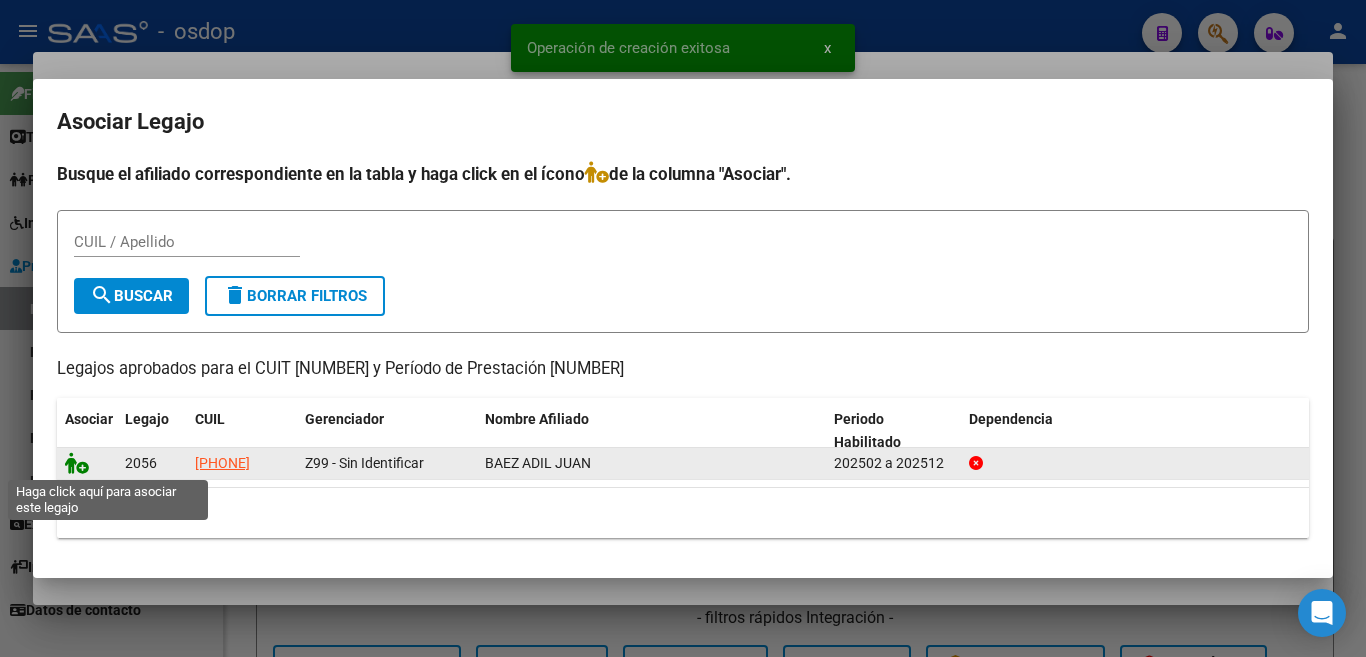click 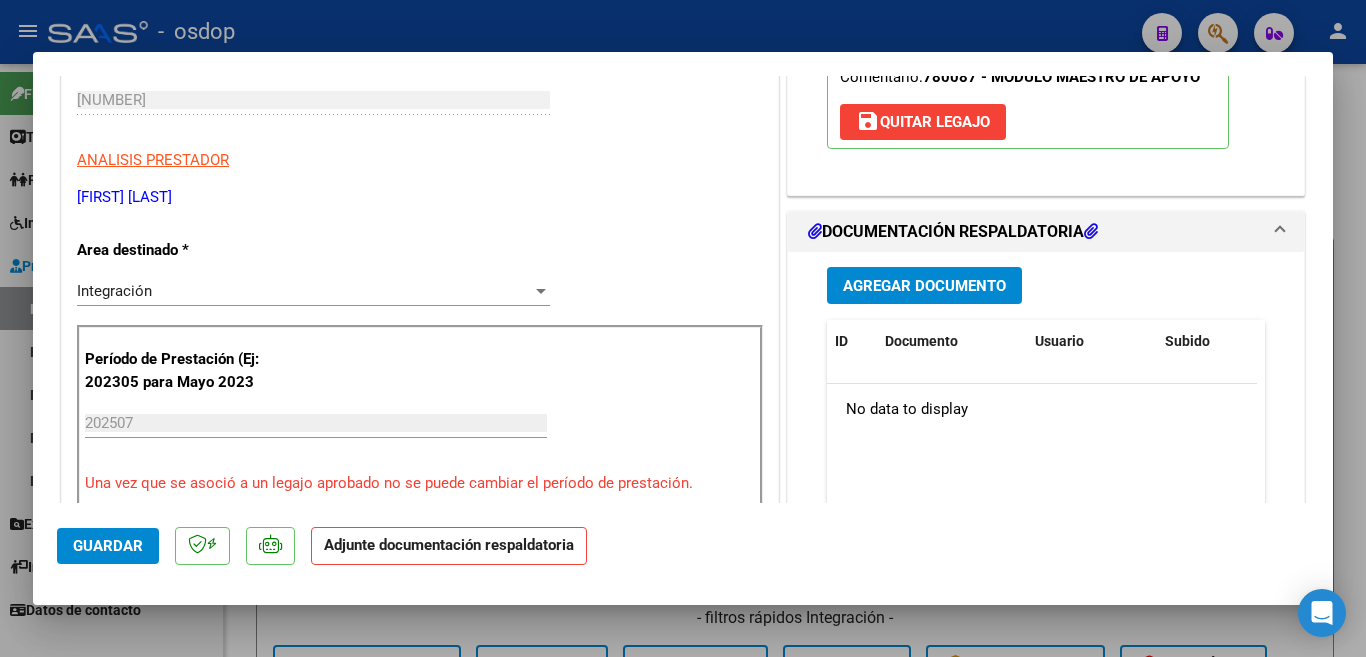 scroll, scrollTop: 200, scrollLeft: 0, axis: vertical 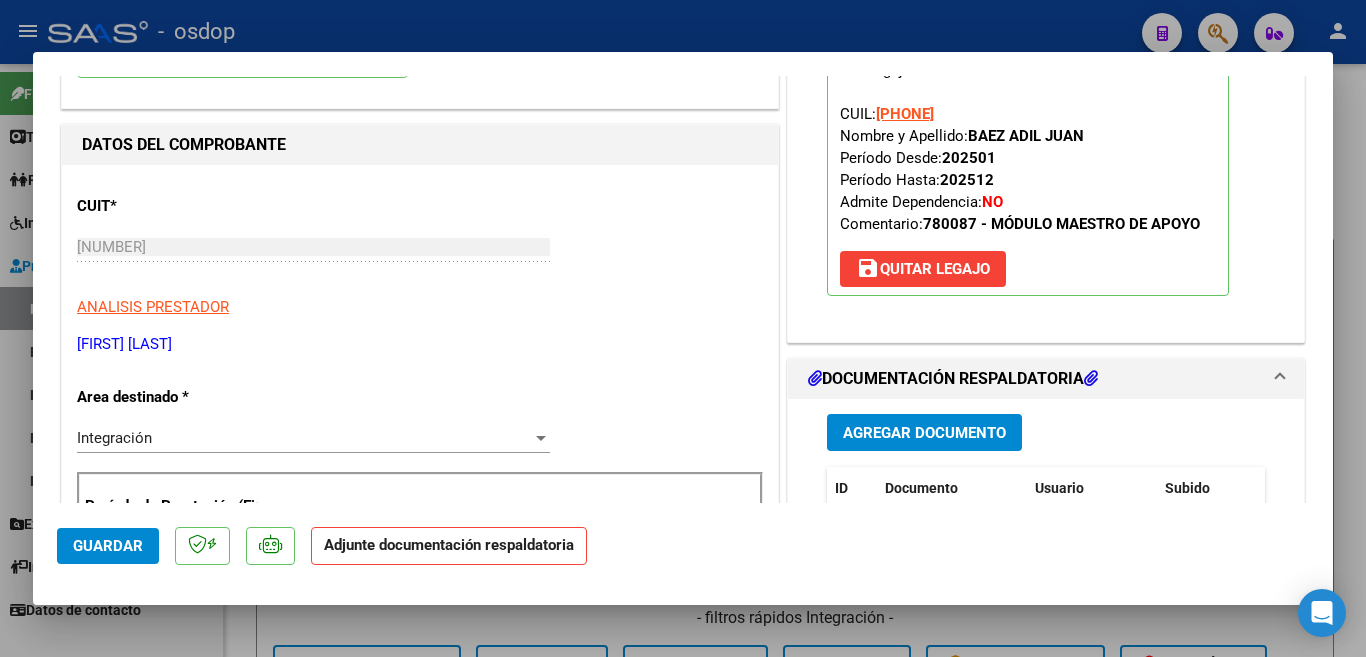 click on "Agregar Documento" at bounding box center [924, 432] 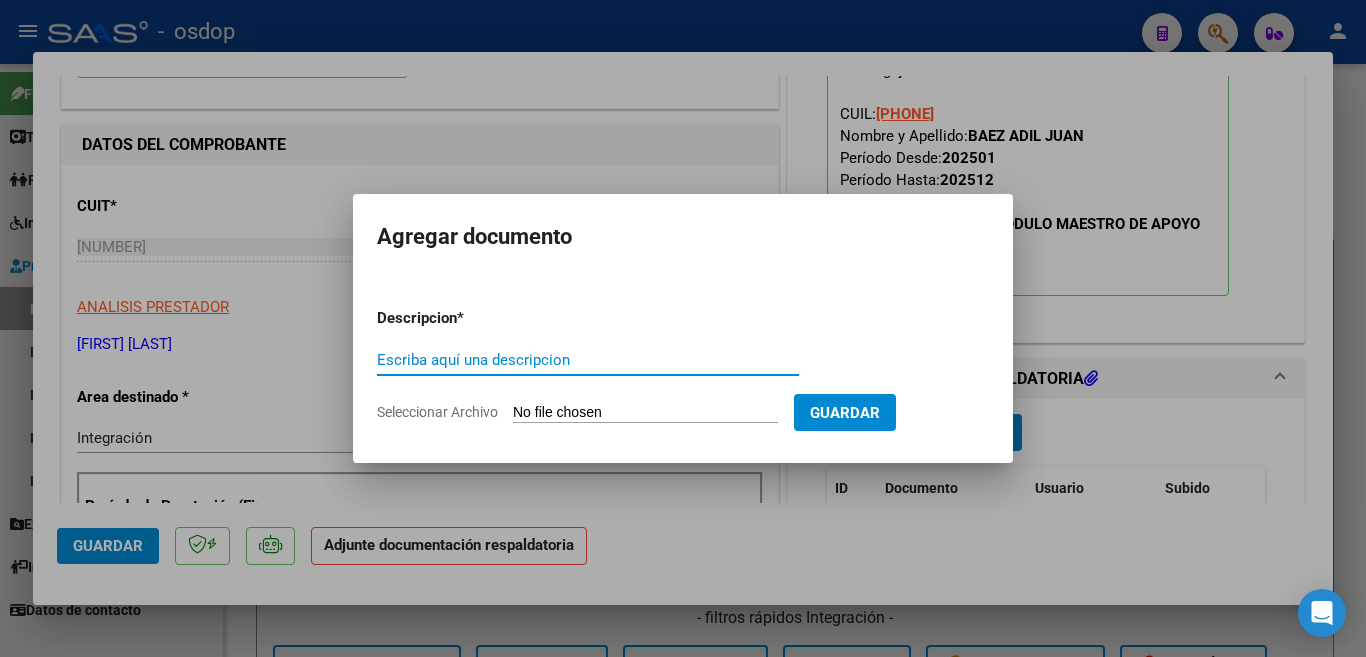 click on "Escriba aquí una descripcion" at bounding box center (588, 360) 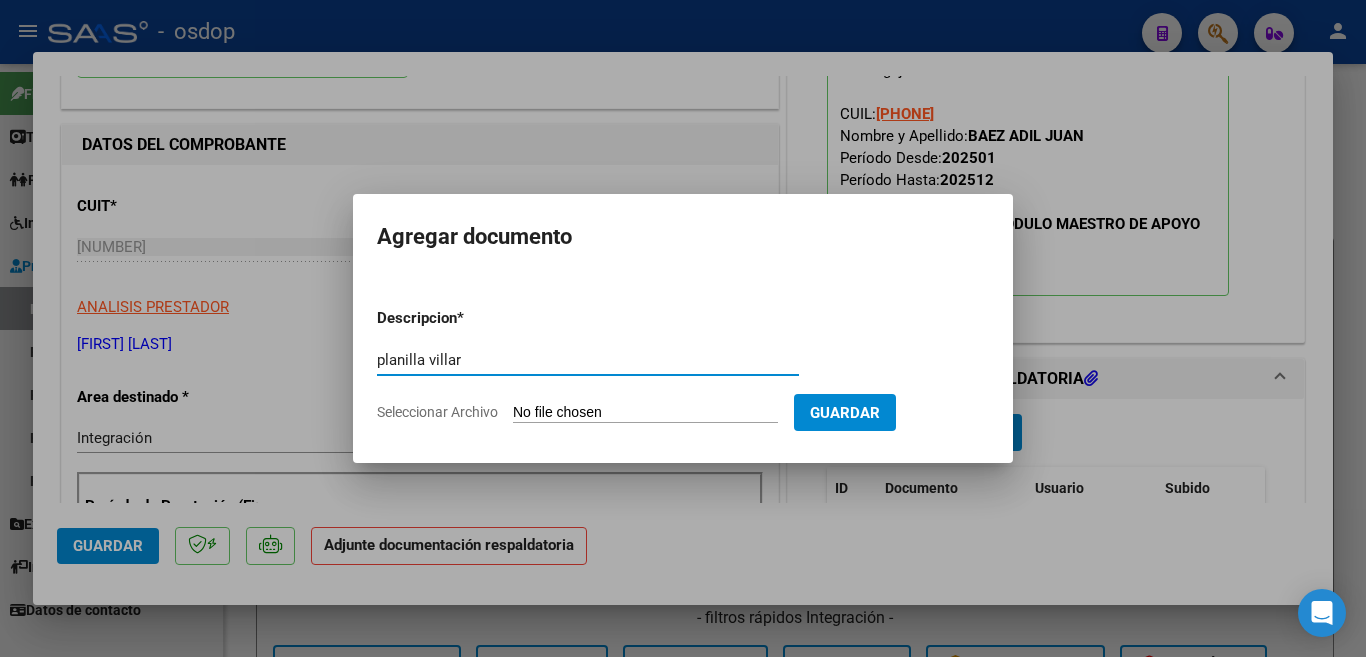 type on "planilla villar" 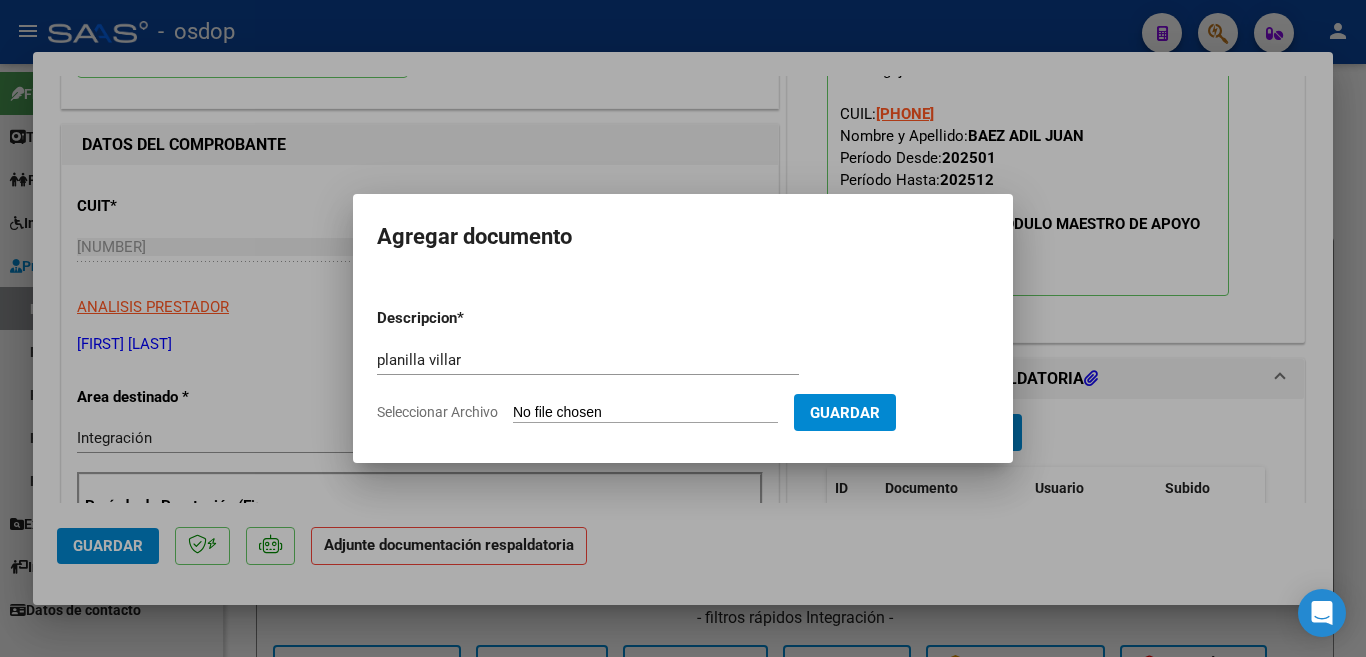 type on "C:\fakepath\planilla villar baez julio.pdf" 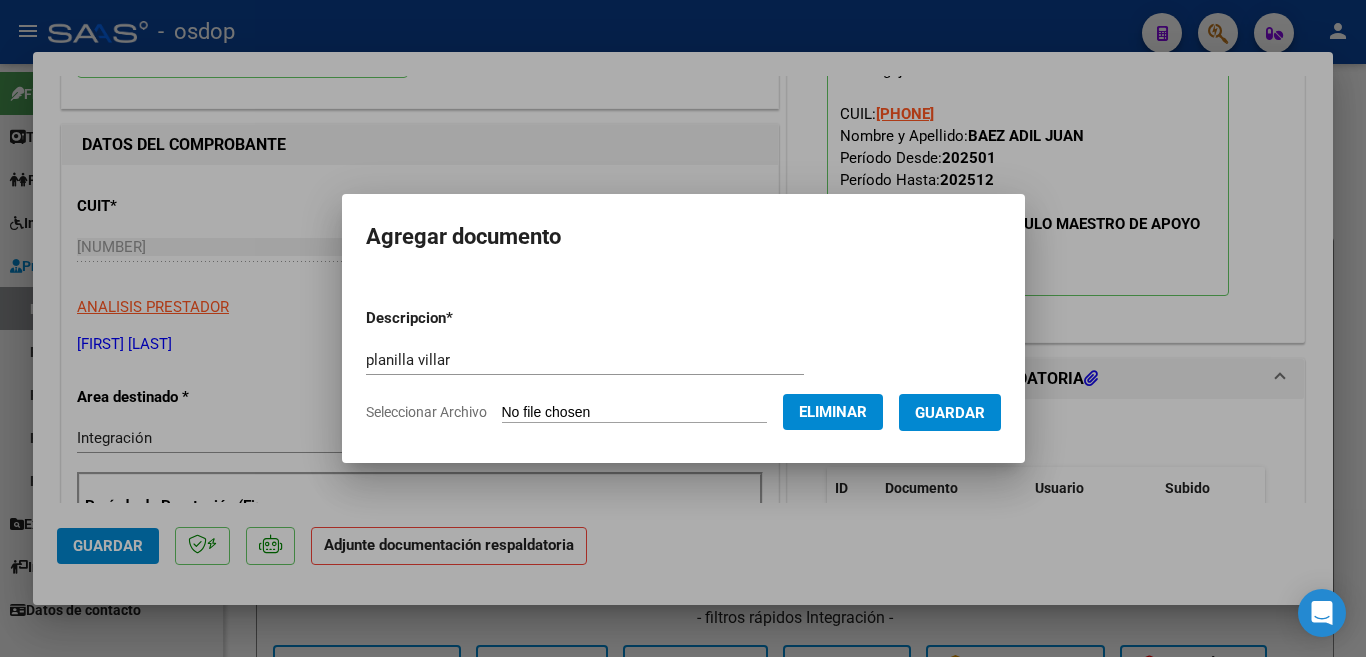 click on "Guardar" at bounding box center [950, 413] 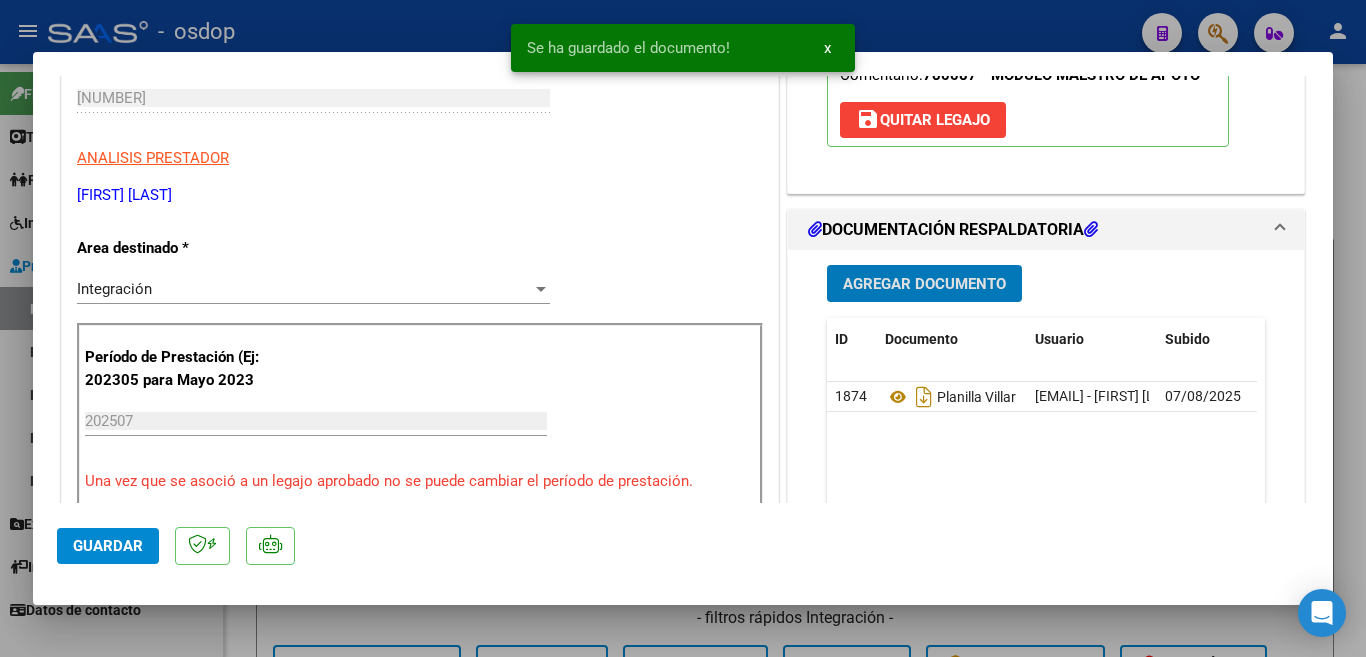 scroll, scrollTop: 600, scrollLeft: 0, axis: vertical 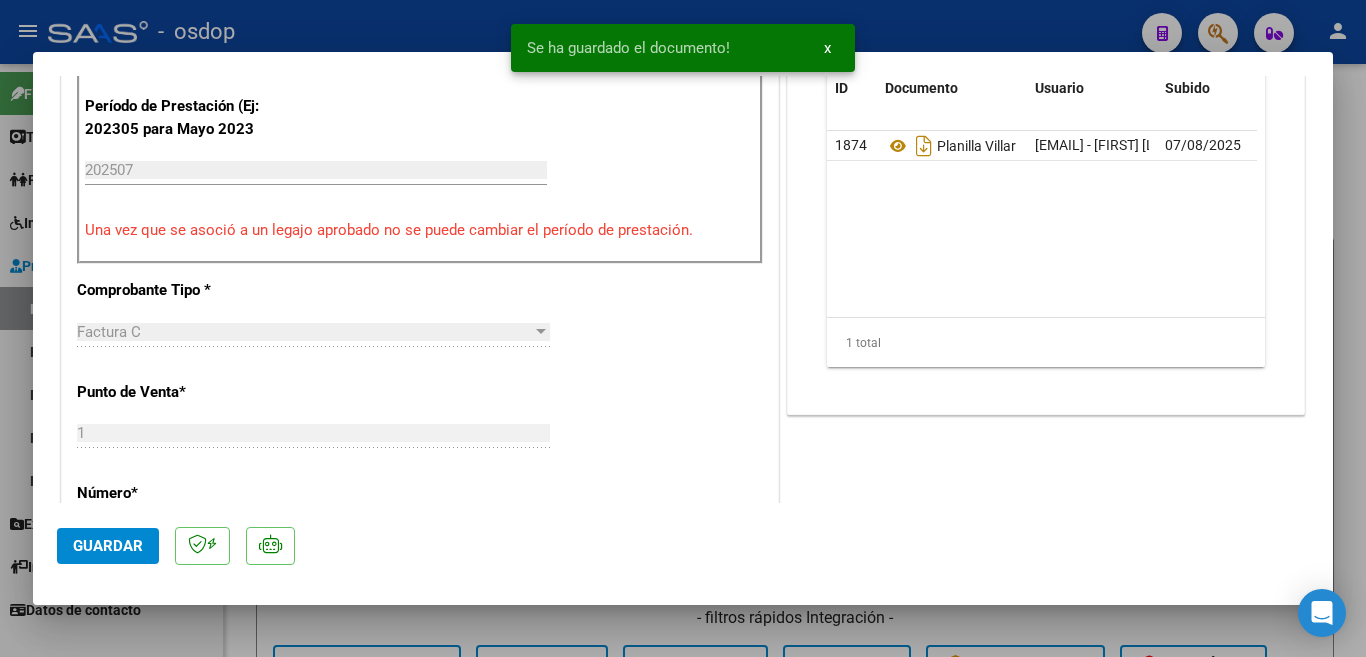 click on "Guardar" 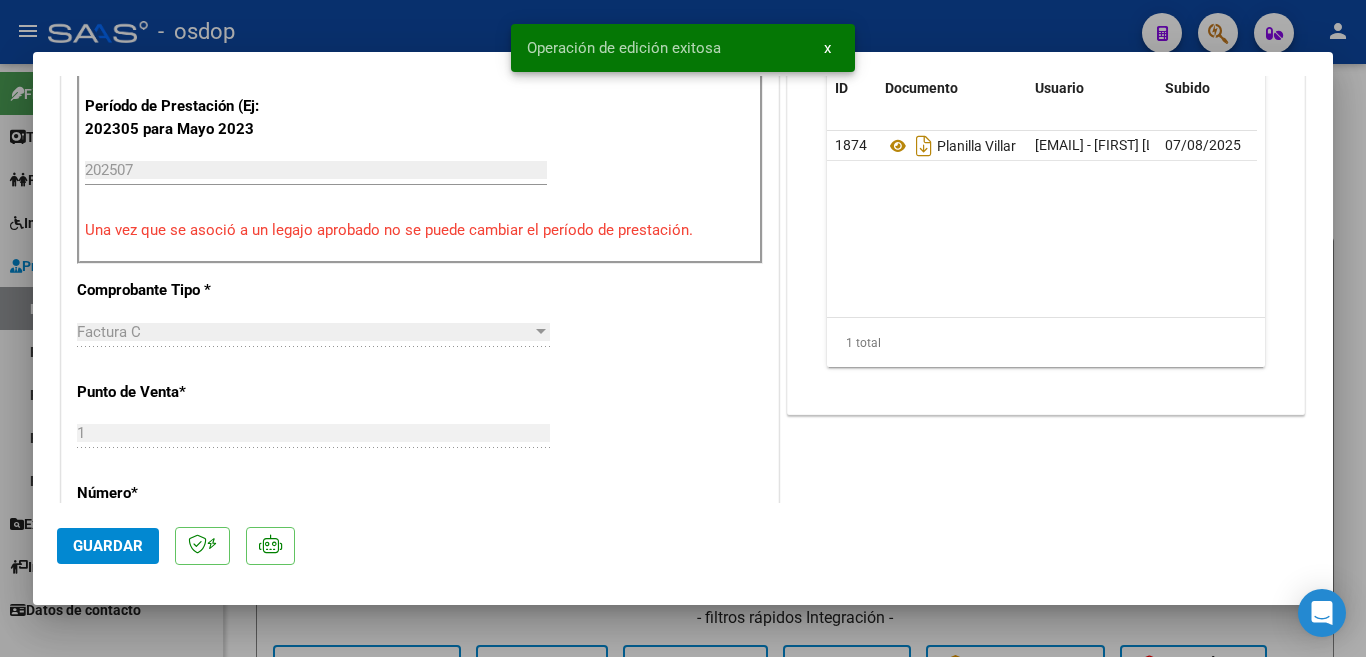 click at bounding box center [683, 328] 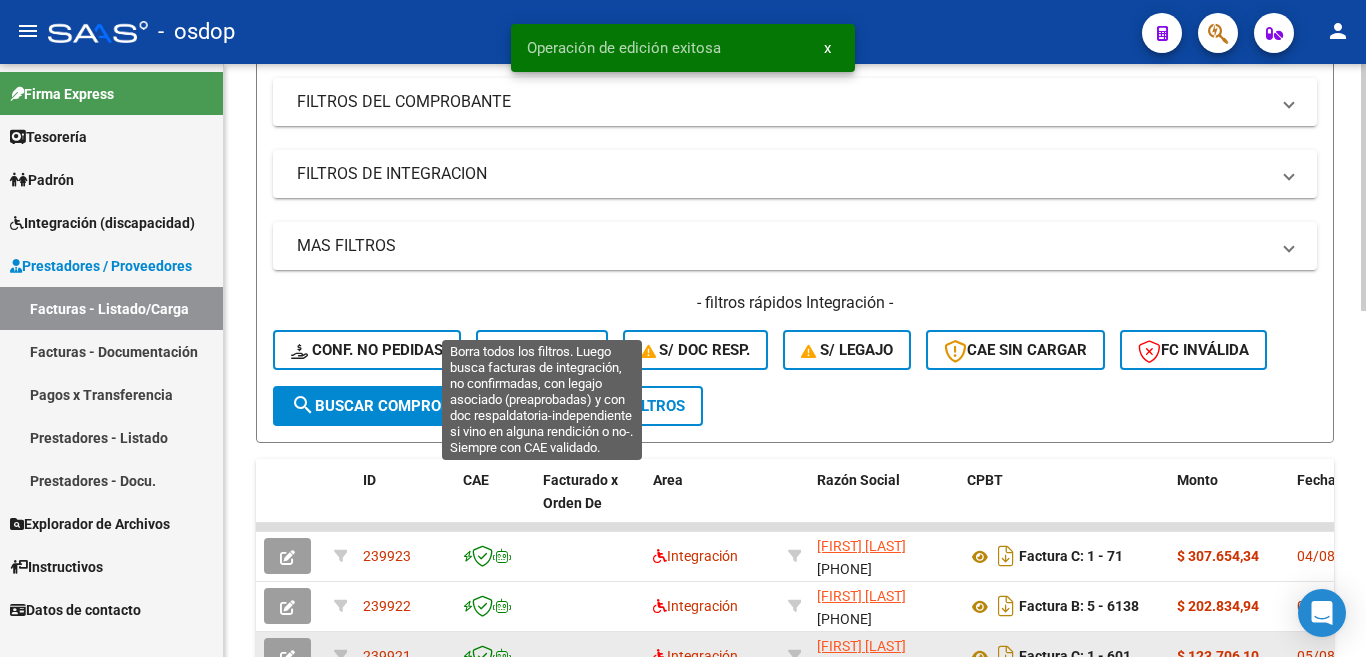 scroll, scrollTop: 600, scrollLeft: 0, axis: vertical 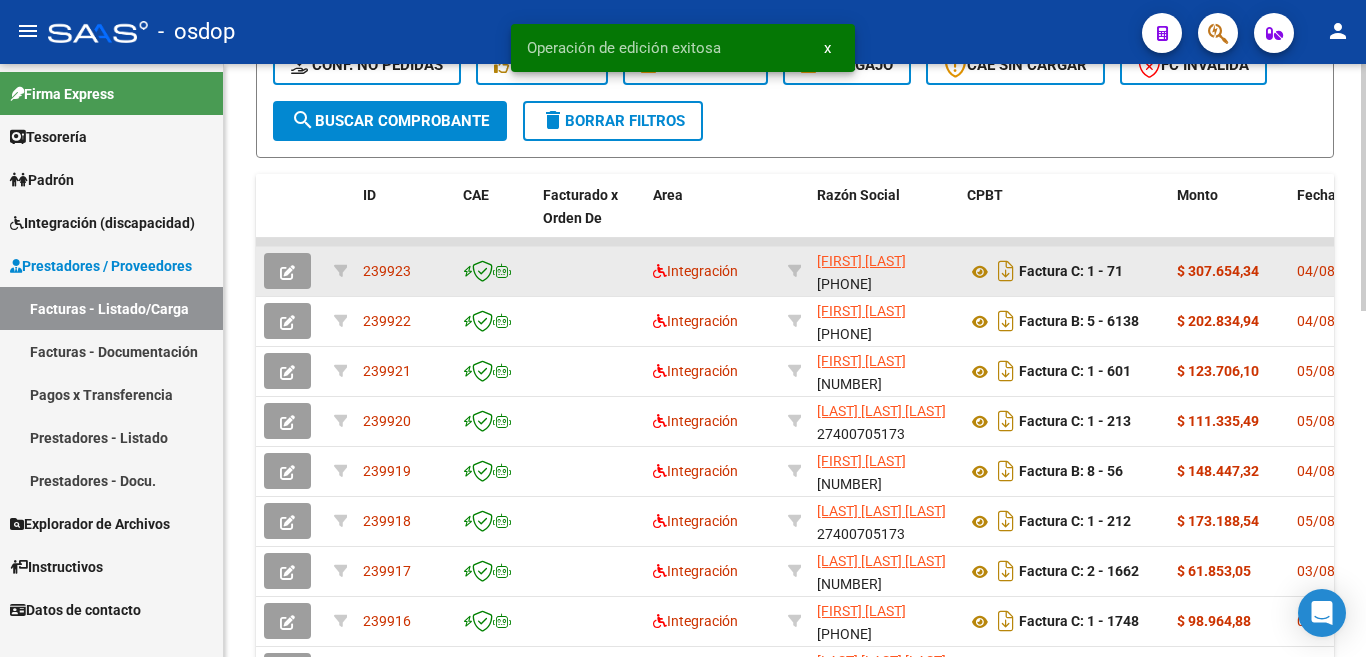 click on "239923" 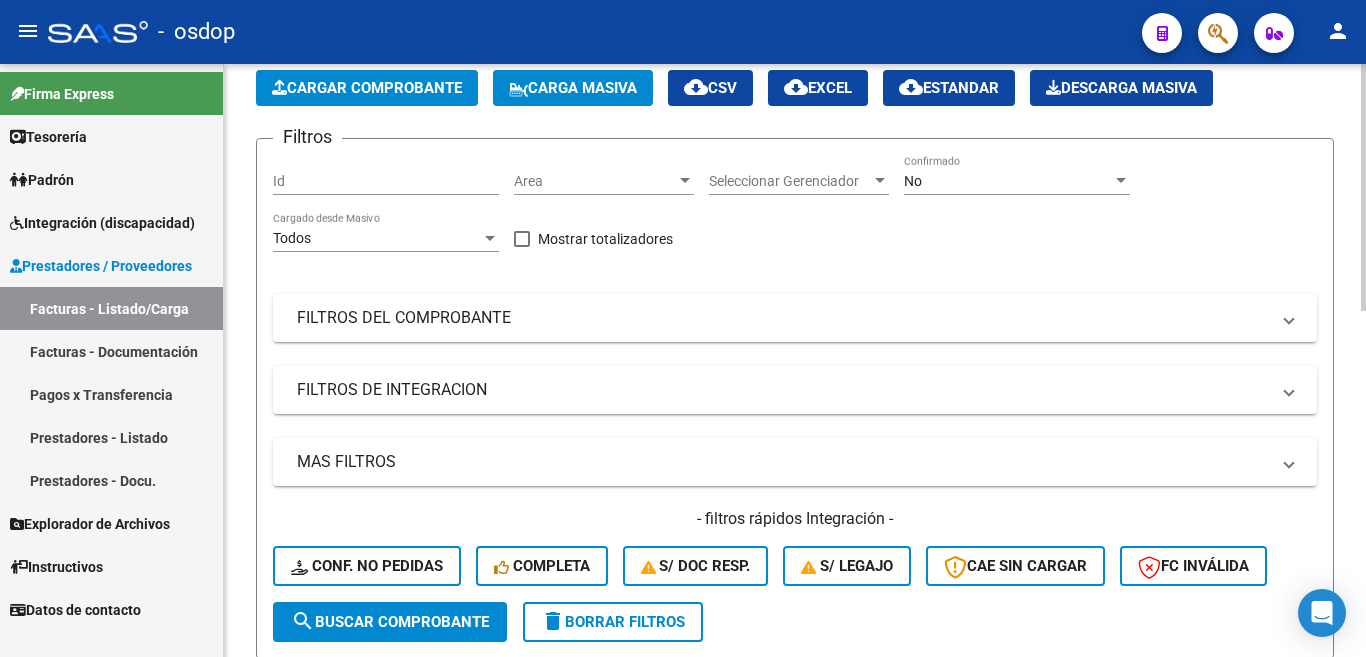 scroll, scrollTop: 0, scrollLeft: 0, axis: both 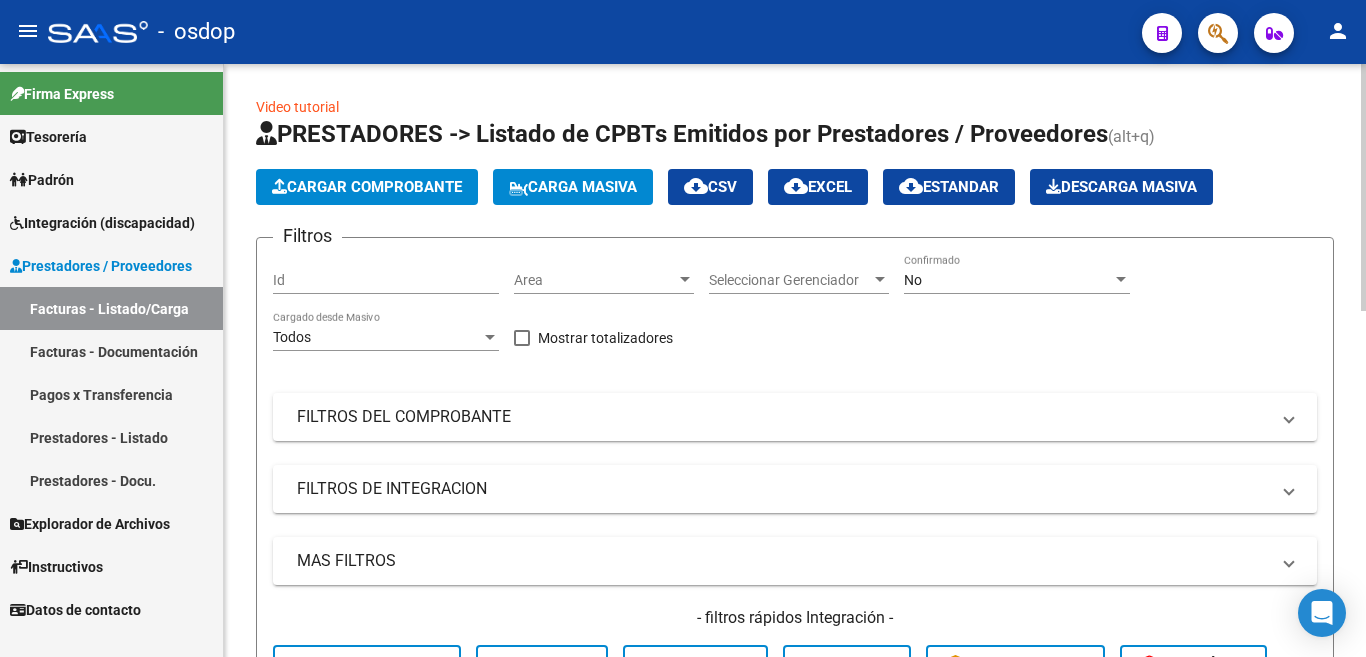 click on "Cargar Comprobante" 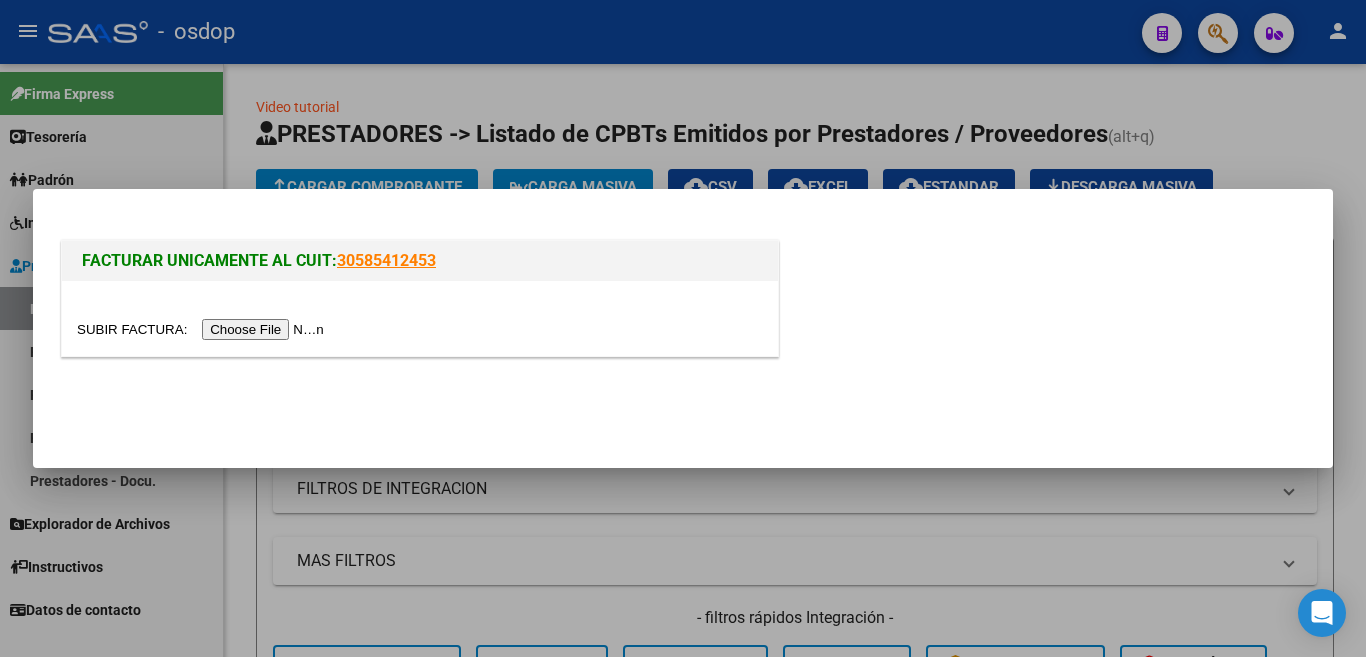 click at bounding box center [203, 329] 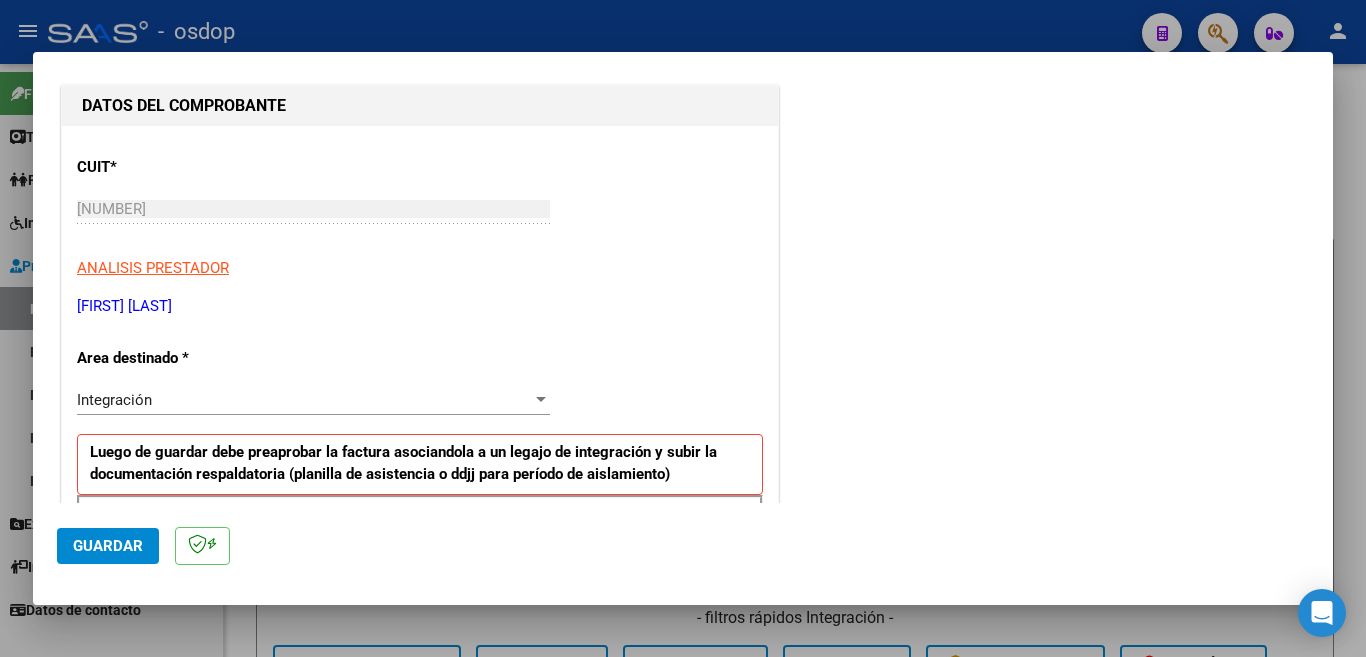 scroll, scrollTop: 300, scrollLeft: 0, axis: vertical 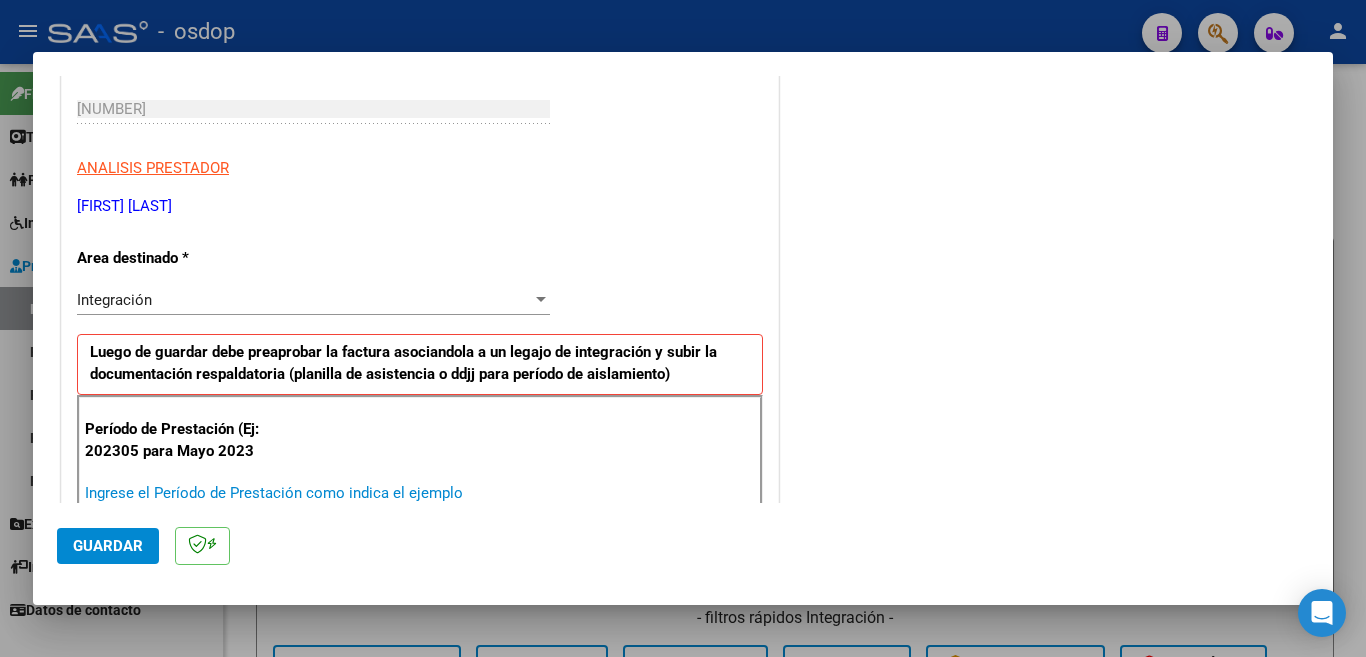 click on "Ingrese el Período de Prestación como indica el ejemplo" at bounding box center [316, 493] 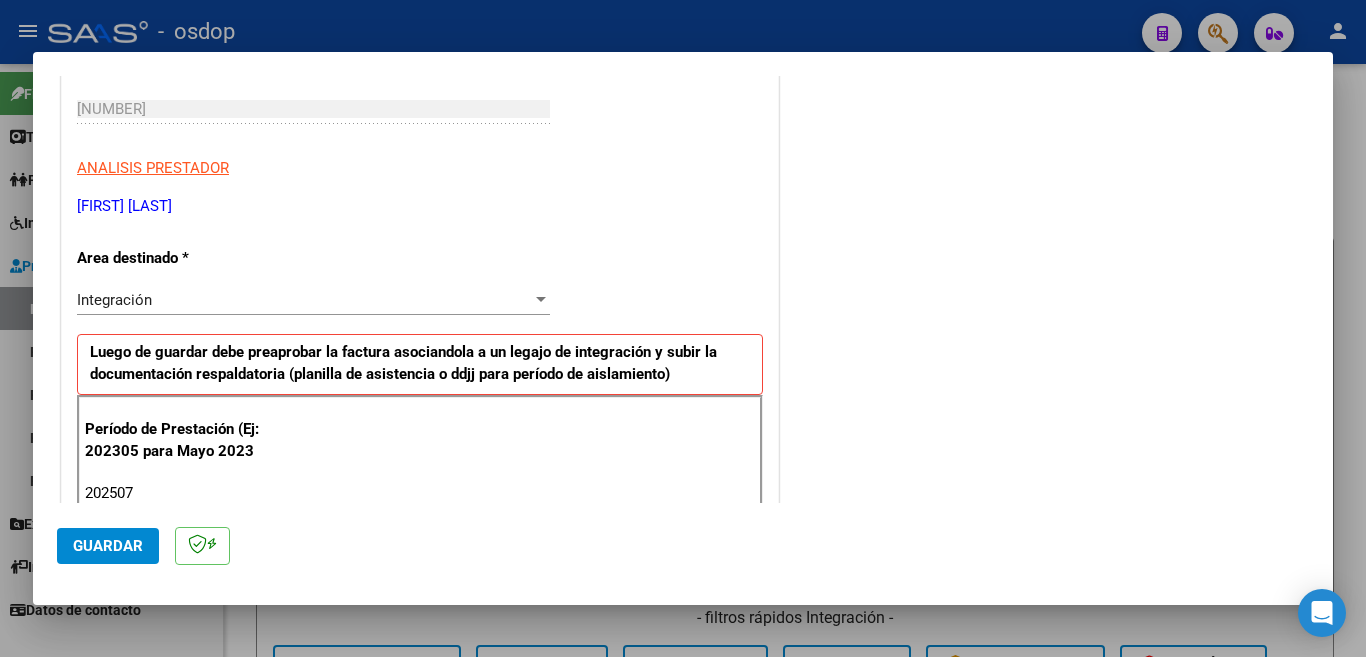 type on "202507" 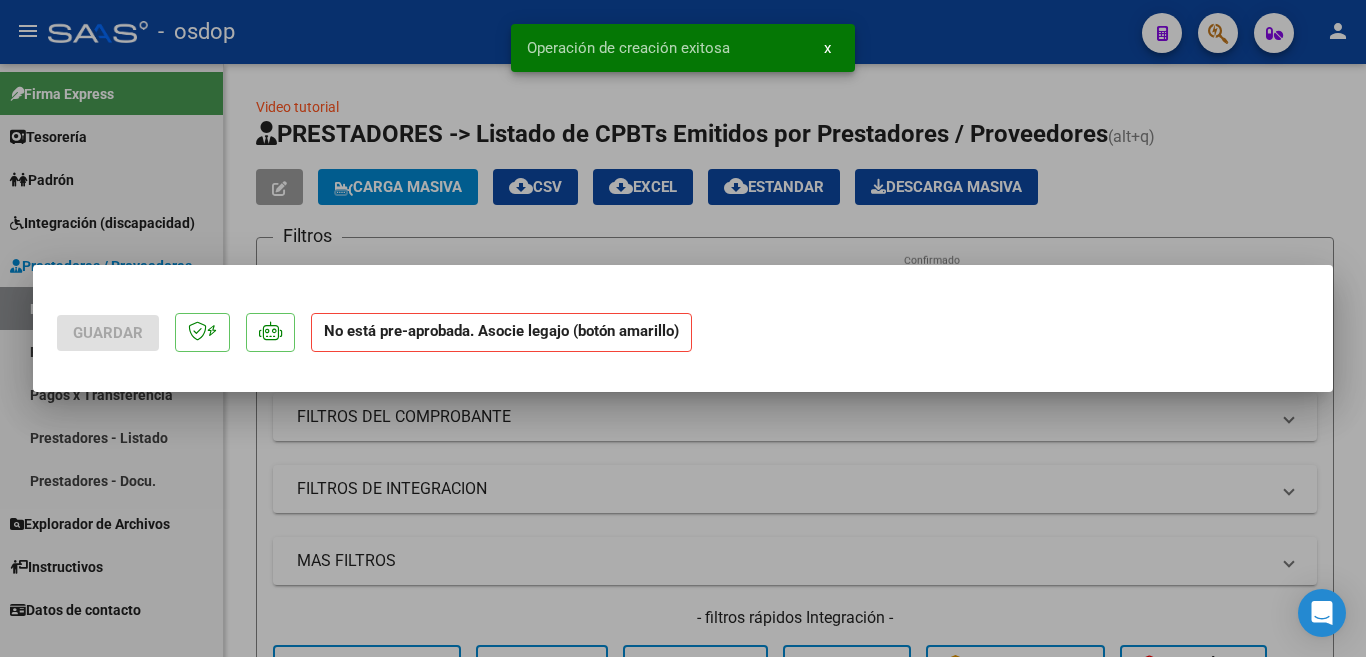 scroll, scrollTop: 0, scrollLeft: 0, axis: both 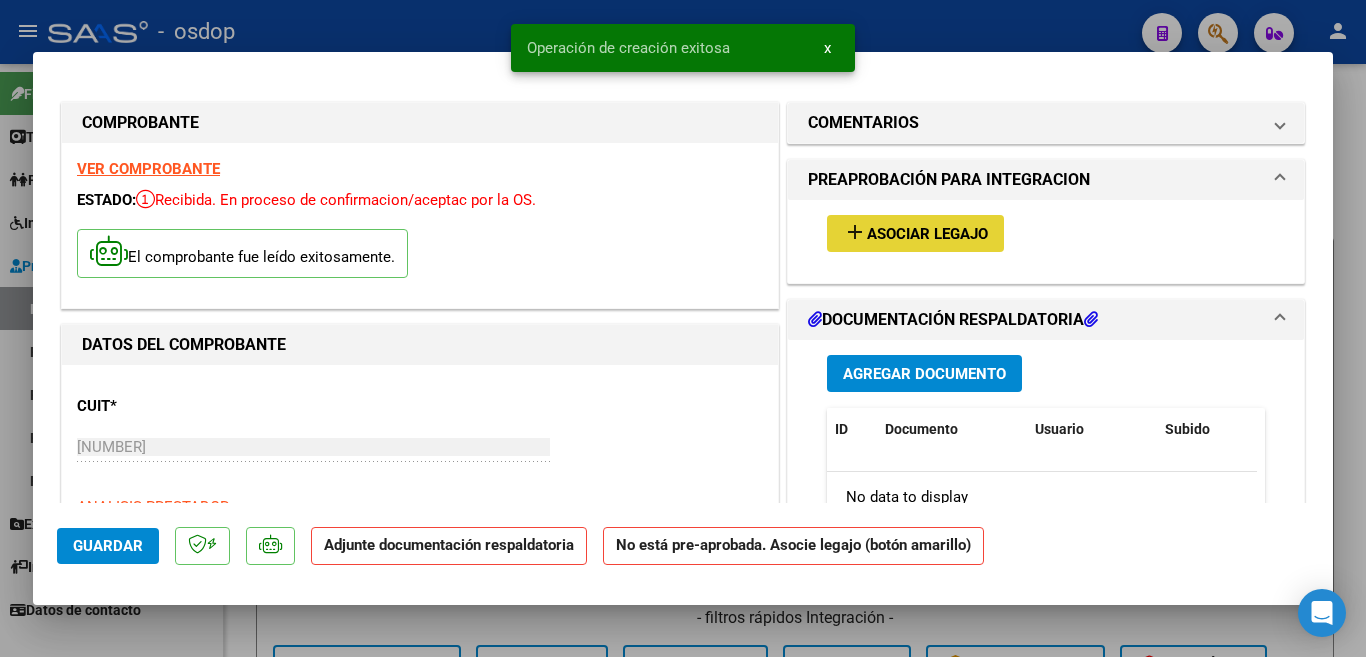 click on "Asociar Legajo" at bounding box center [927, 234] 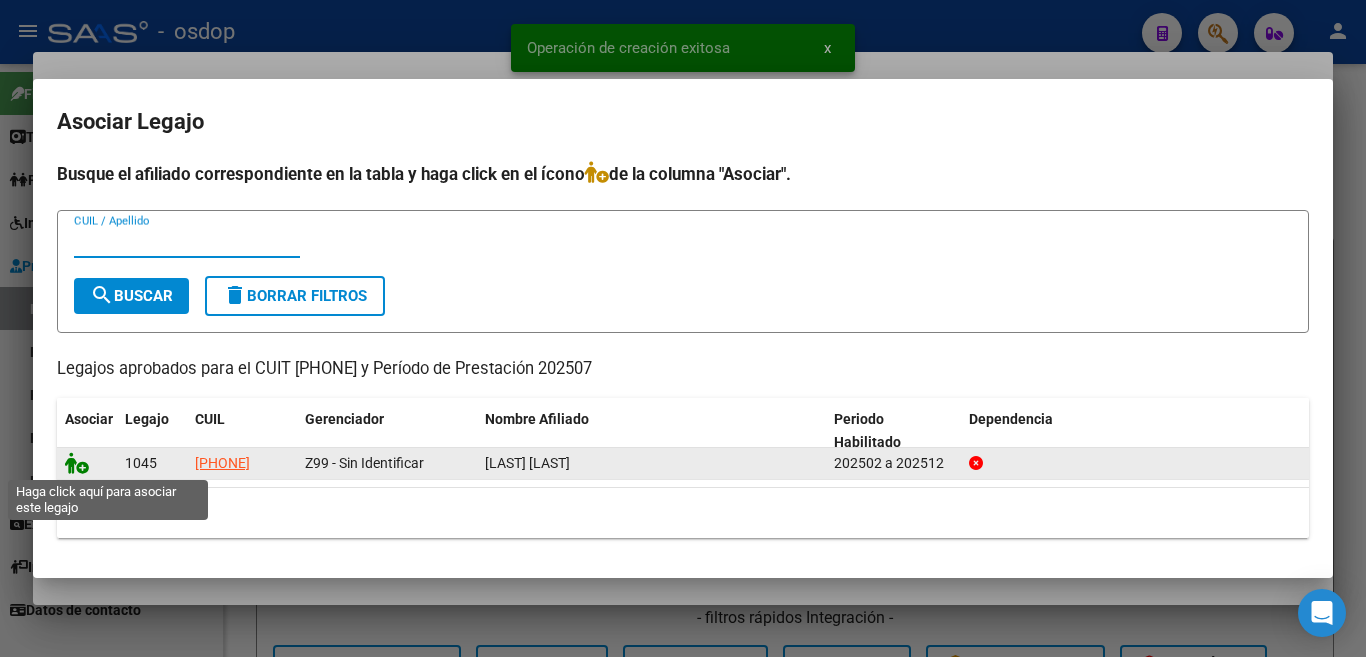click 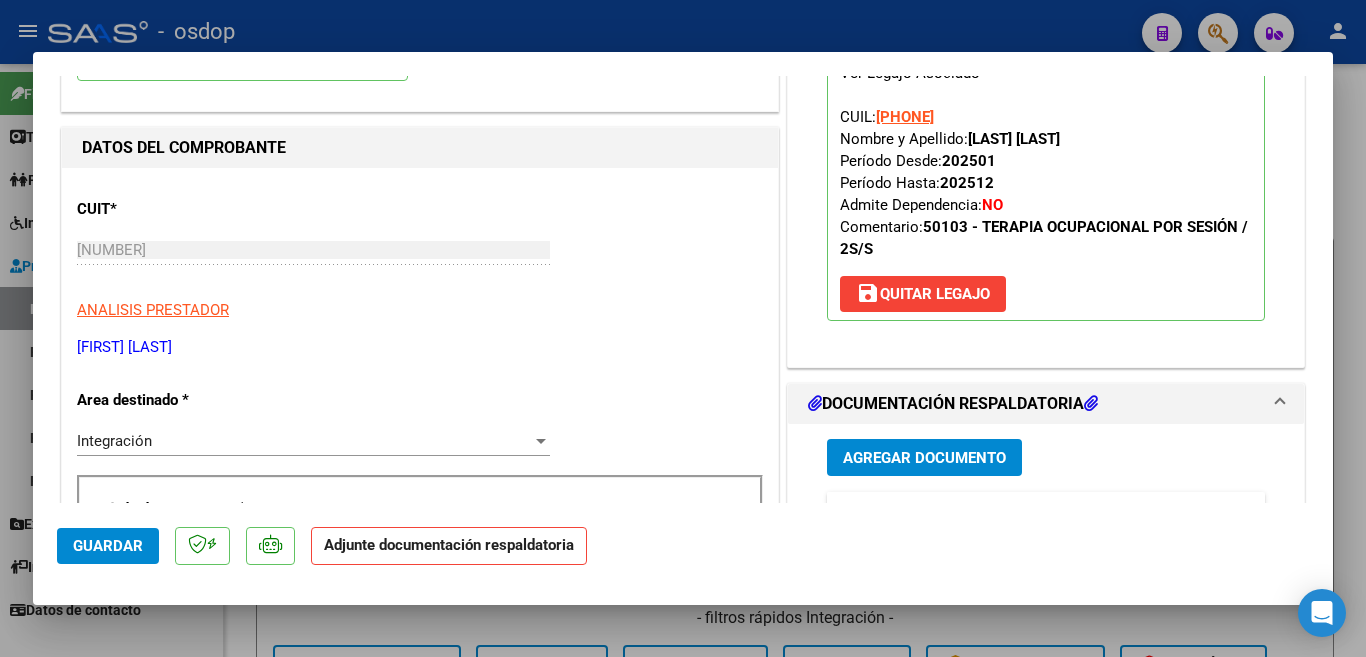 scroll, scrollTop: 200, scrollLeft: 0, axis: vertical 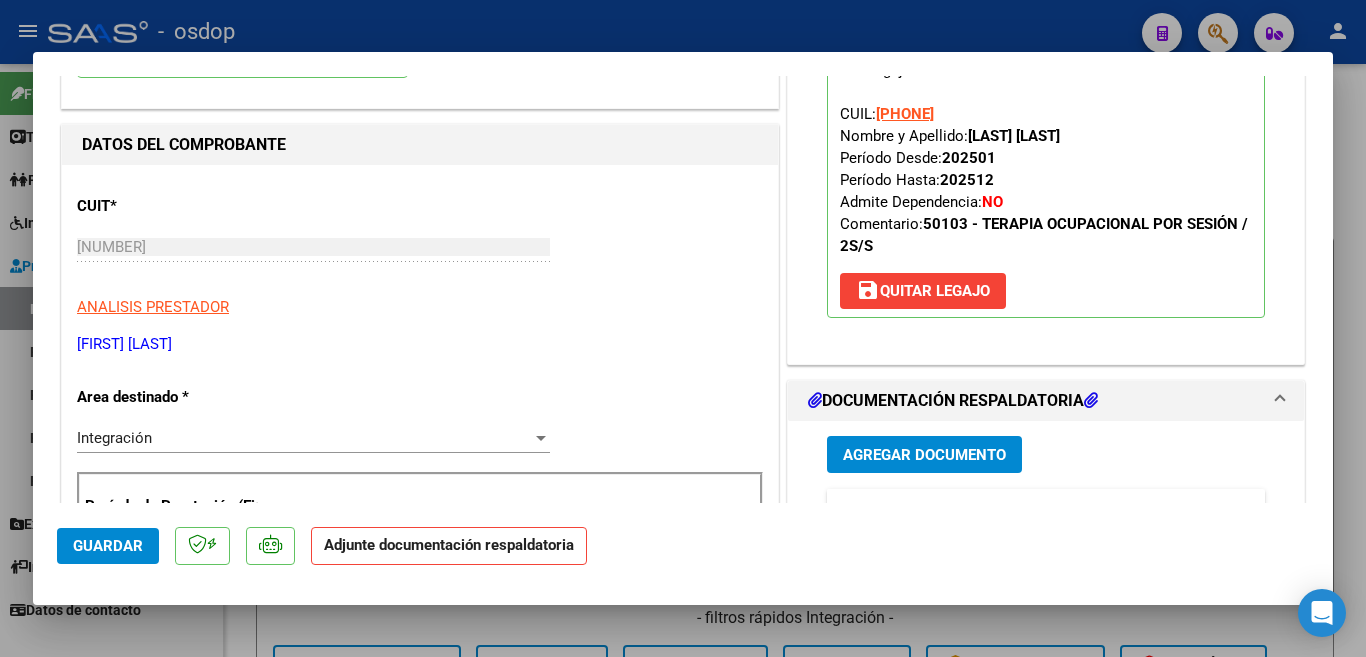 click on "Agregar Documento" at bounding box center (924, 455) 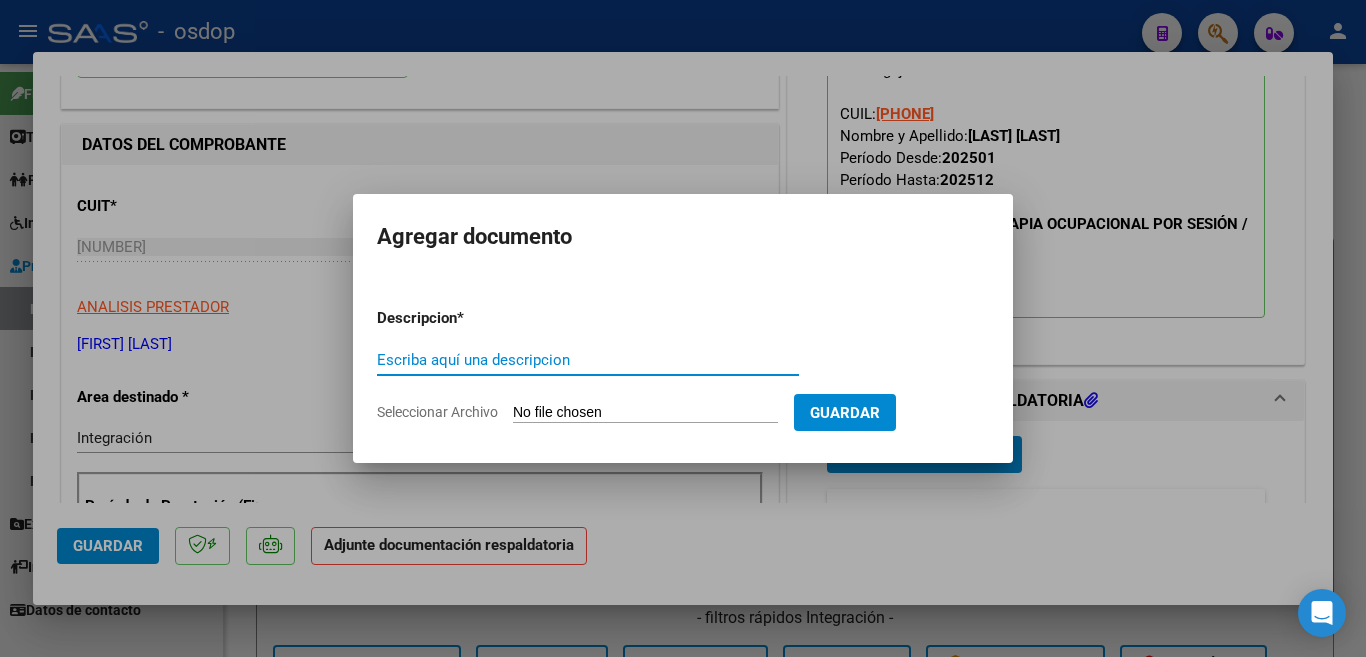 click on "Escriba aquí una descripcion" at bounding box center [588, 360] 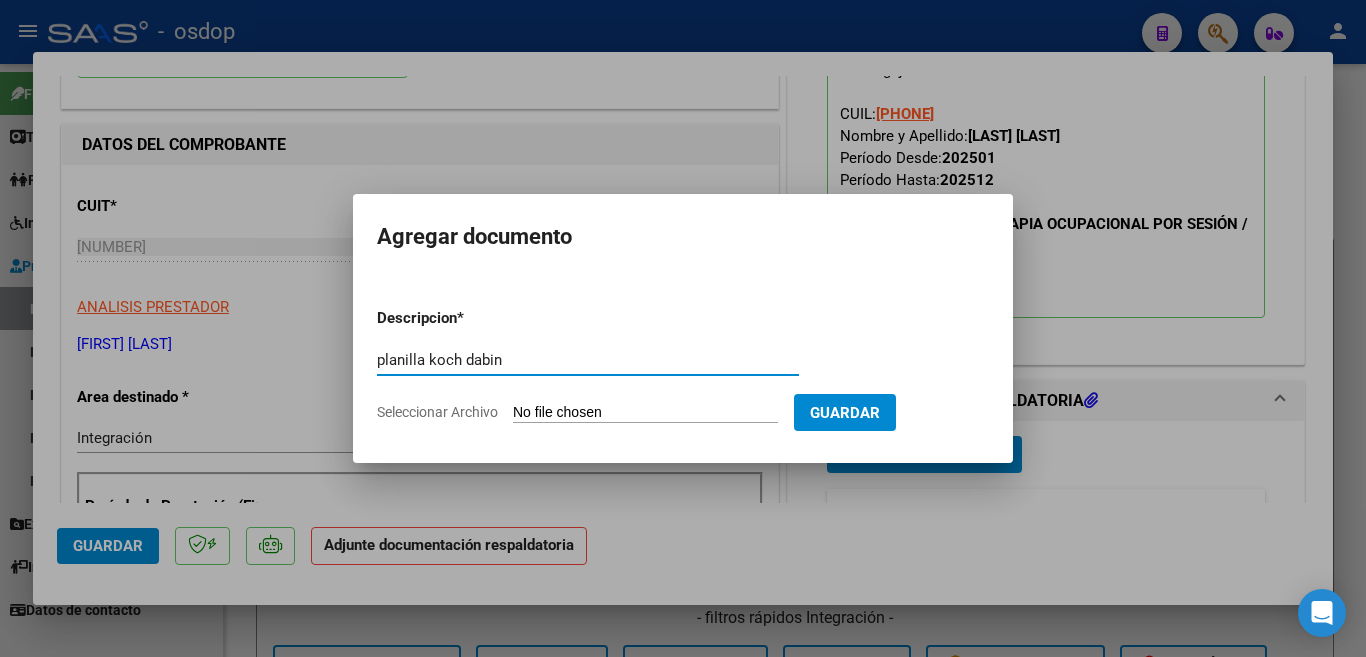 type on "planilla koch dabin" 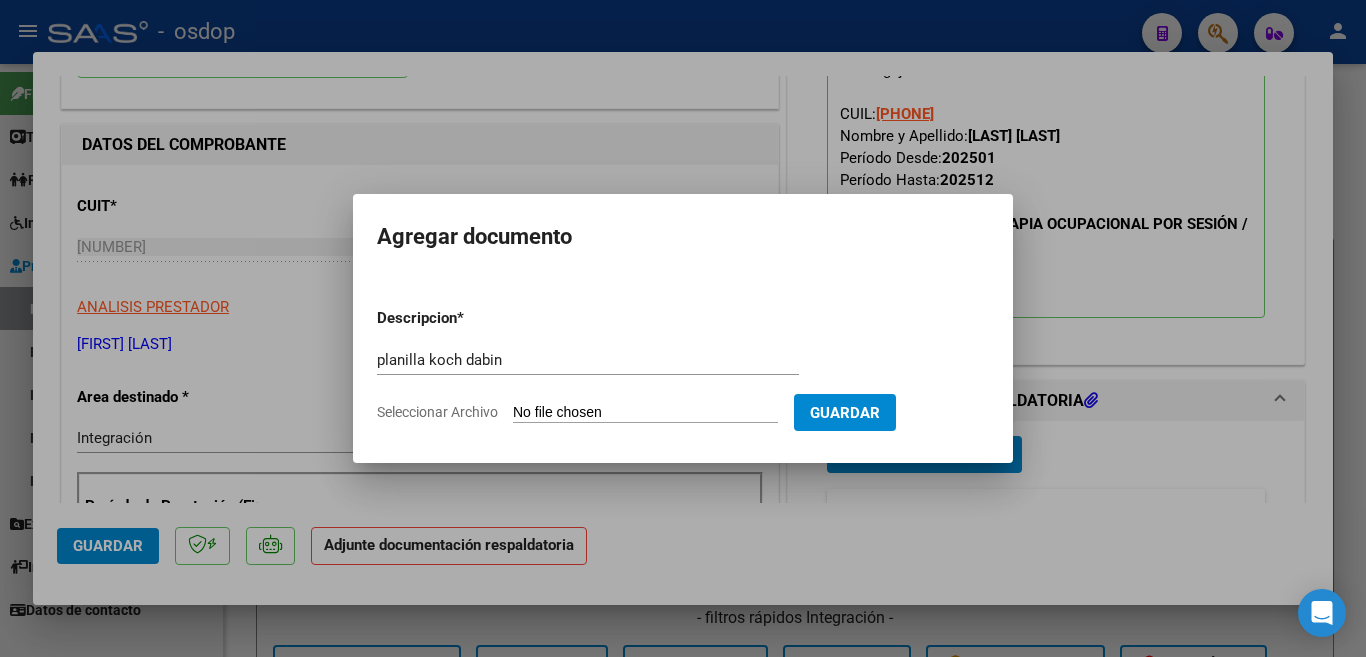 click on "Seleccionar Archivo" at bounding box center [645, 413] 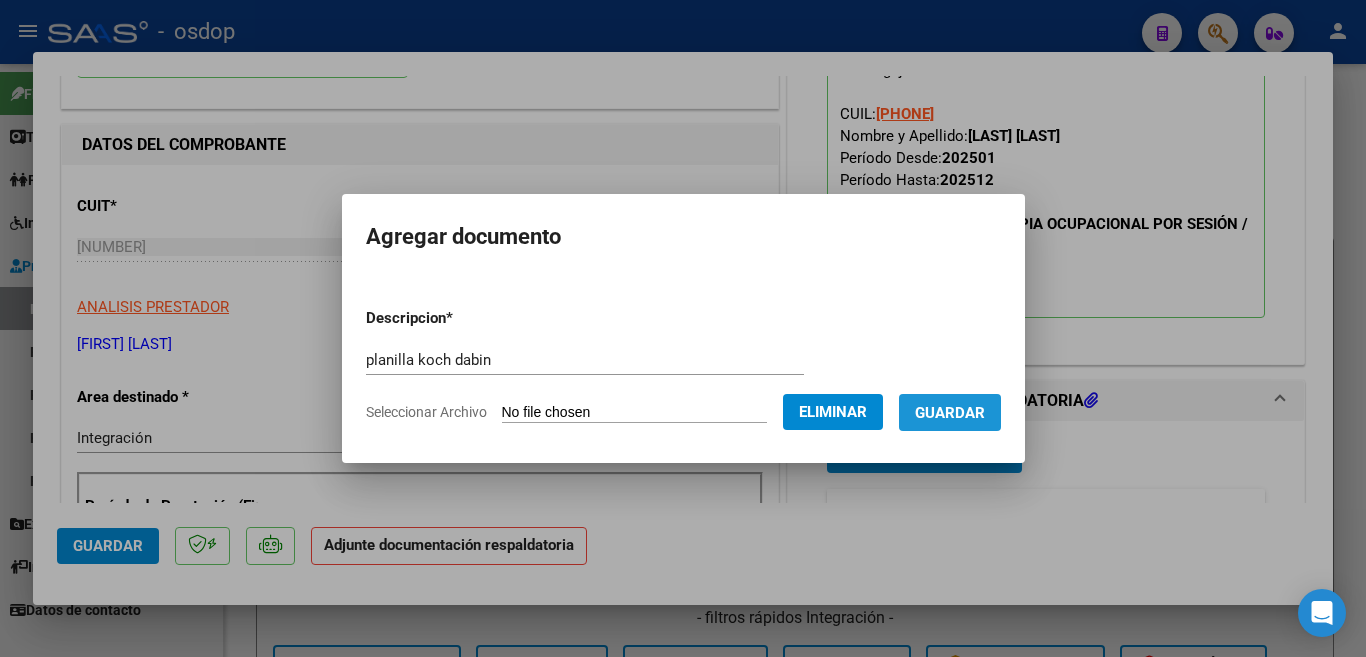 click on "Guardar" at bounding box center (950, 412) 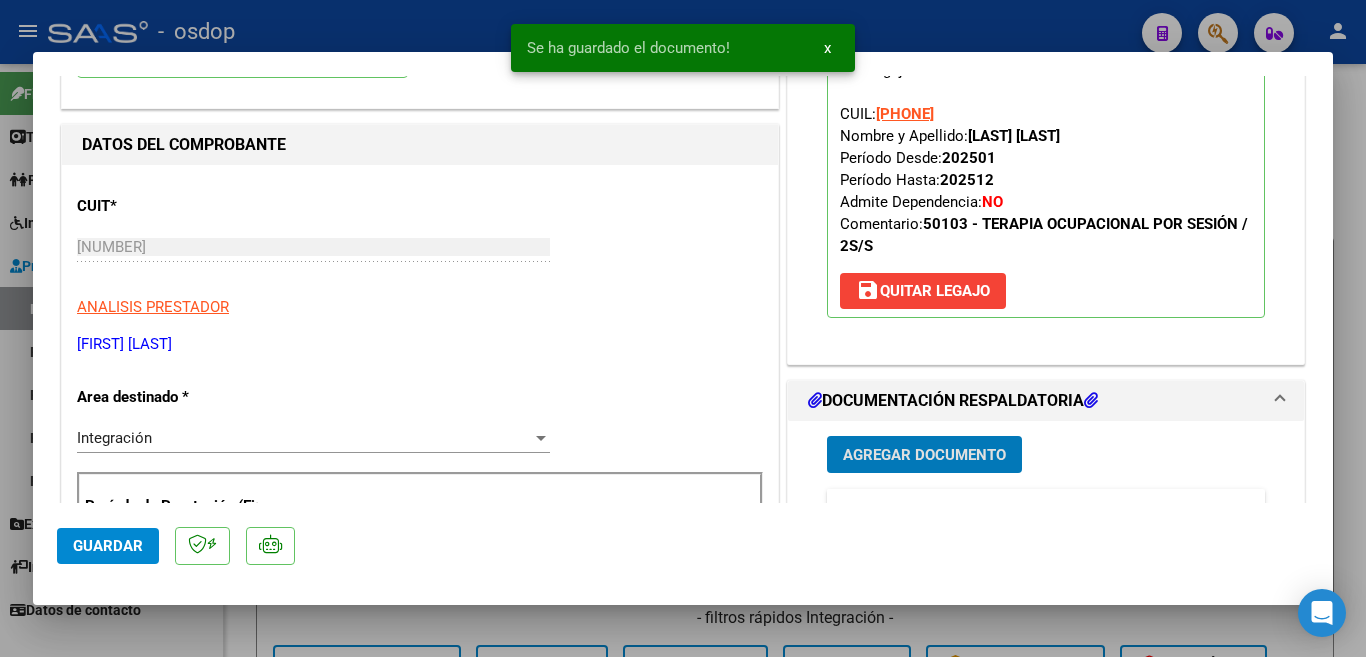 click on "CUIT  *   [PHONE] Ingresar CUIT  ANALISIS PRESTADOR  [FIRST] [LAST]  ARCA Padrón ARCA Padrón" at bounding box center (420, 268) 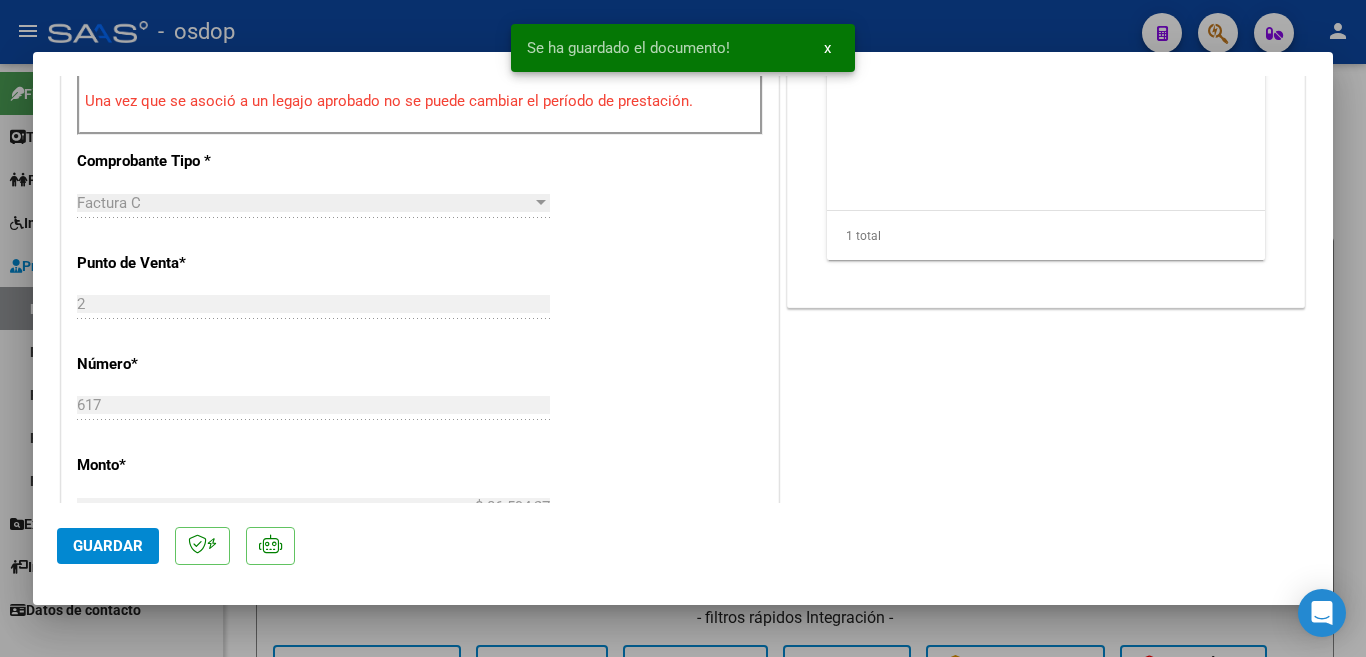 scroll, scrollTop: 800, scrollLeft: 0, axis: vertical 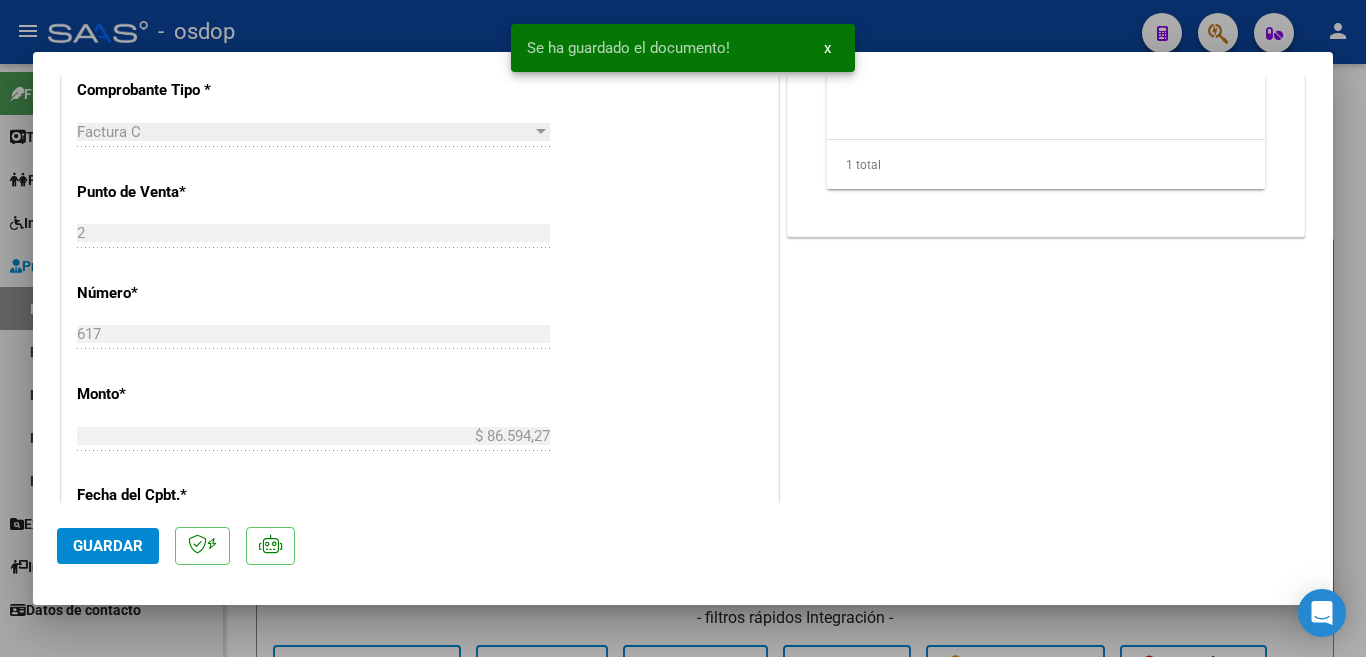 click on "Guardar" 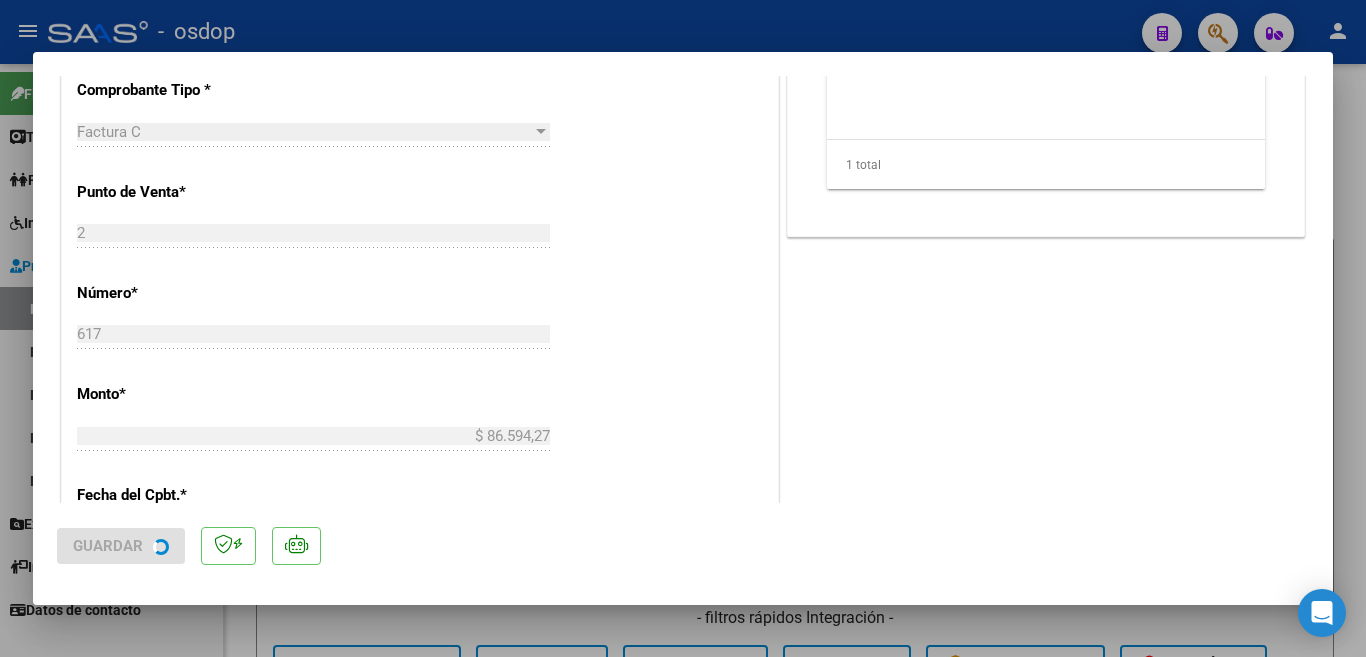 click at bounding box center (683, 328) 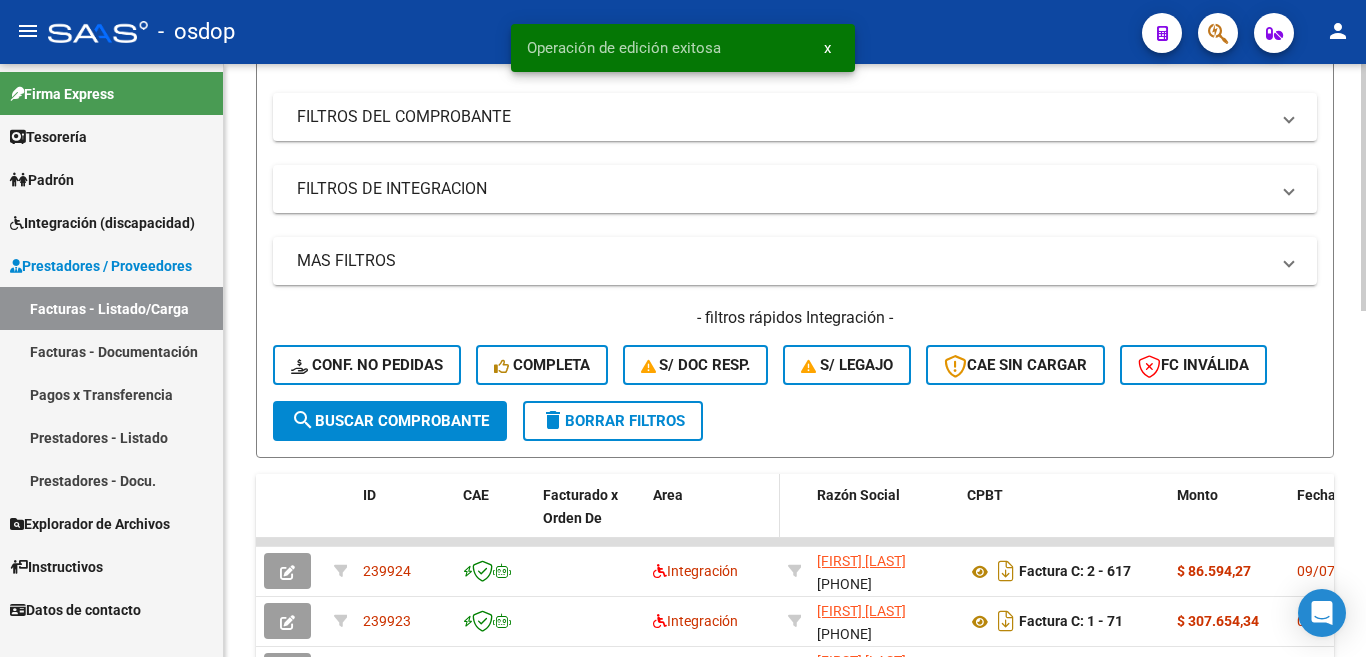 scroll, scrollTop: 400, scrollLeft: 0, axis: vertical 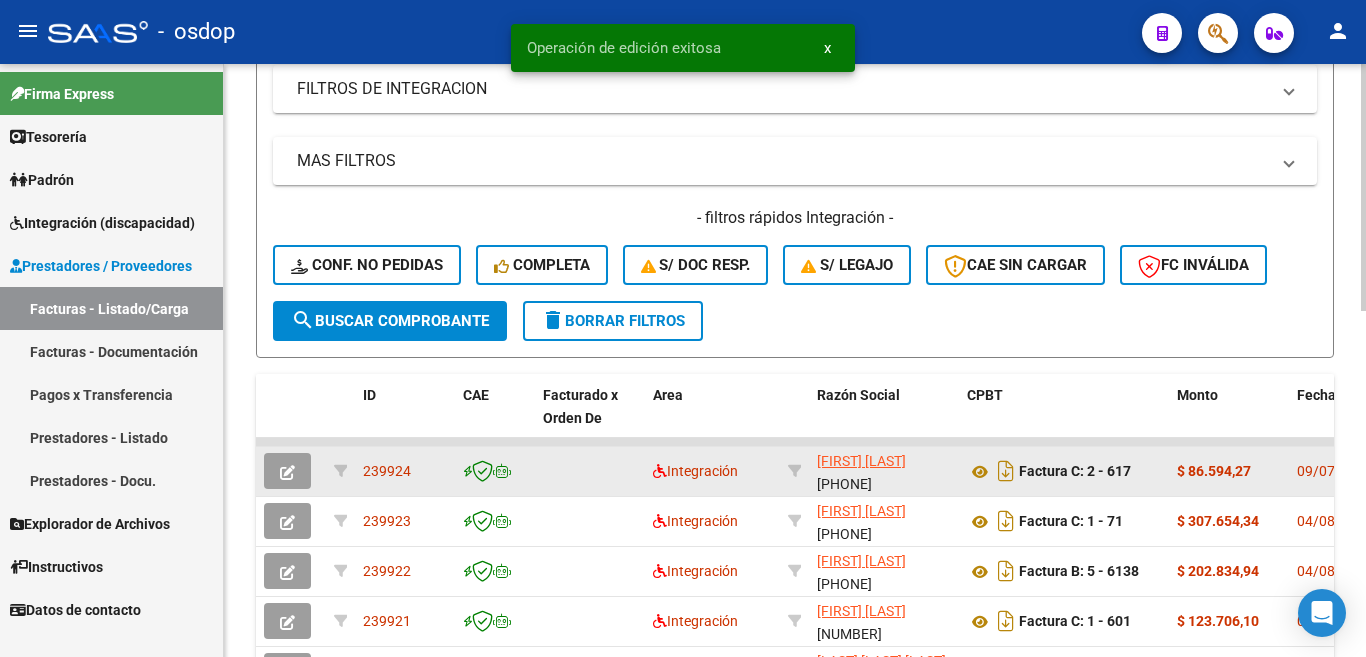 click on "239924" 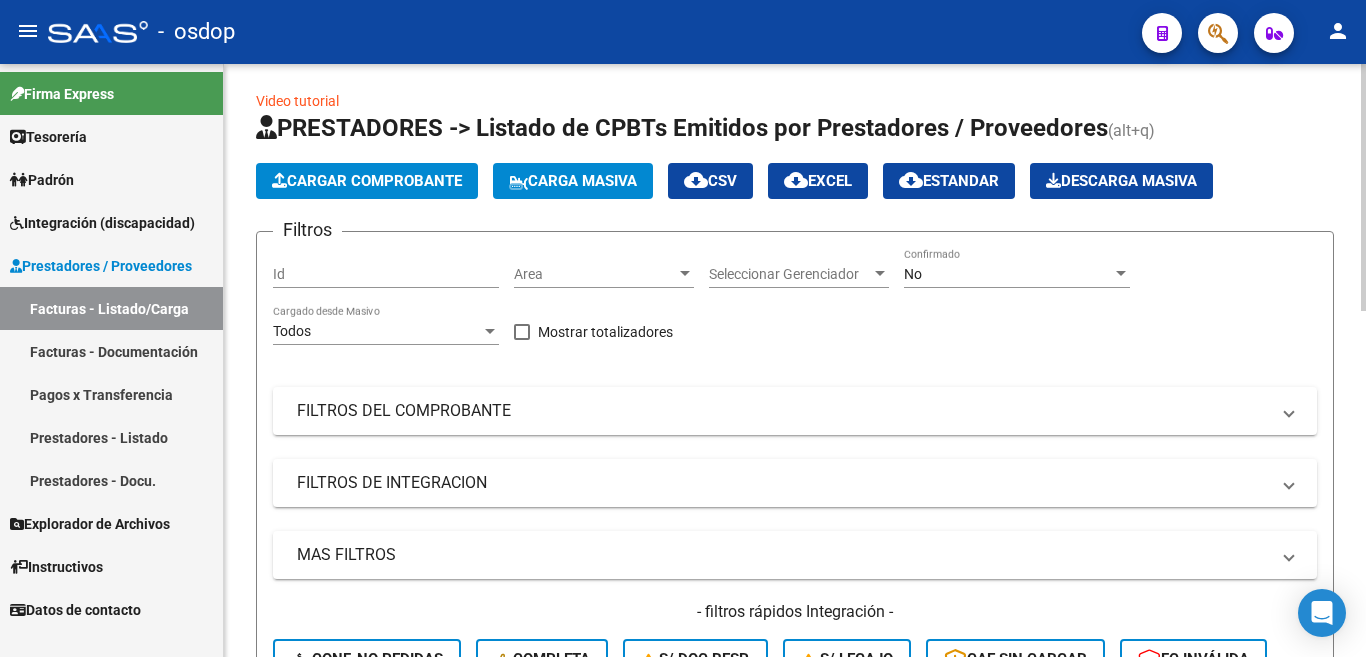 scroll, scrollTop: 0, scrollLeft: 0, axis: both 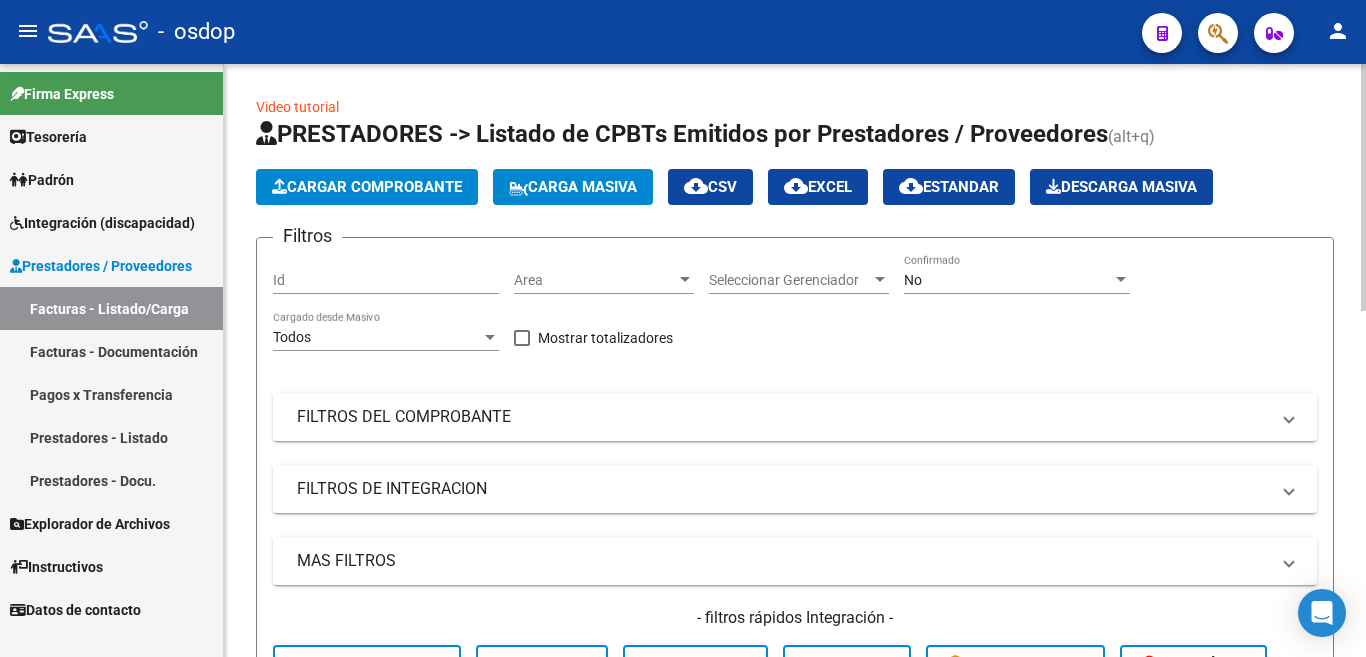 click on "Cargar Comprobante" 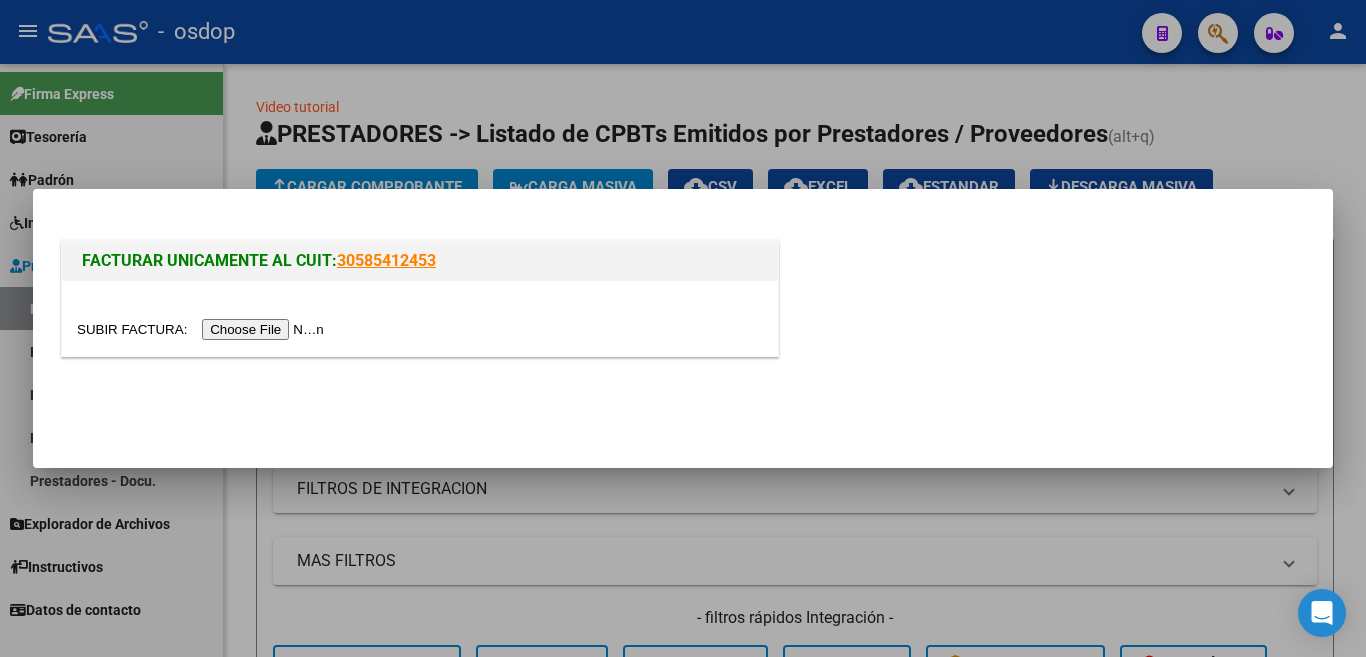 click at bounding box center [203, 329] 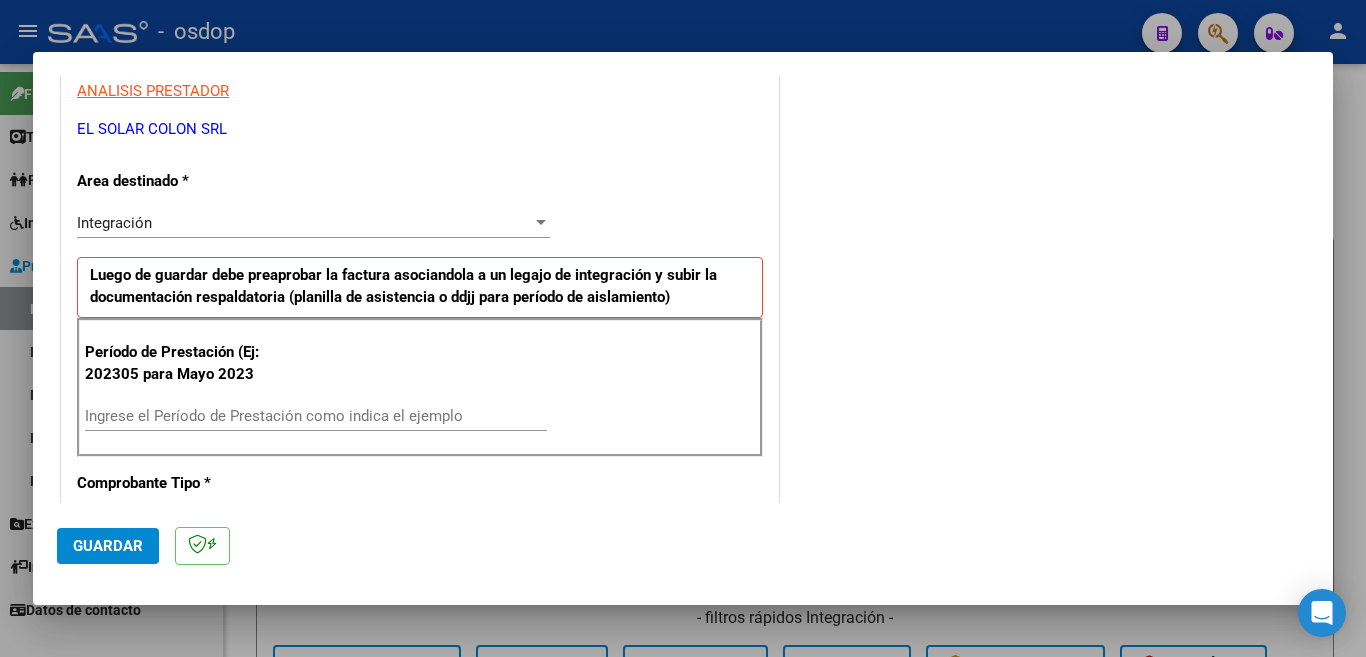 scroll, scrollTop: 400, scrollLeft: 0, axis: vertical 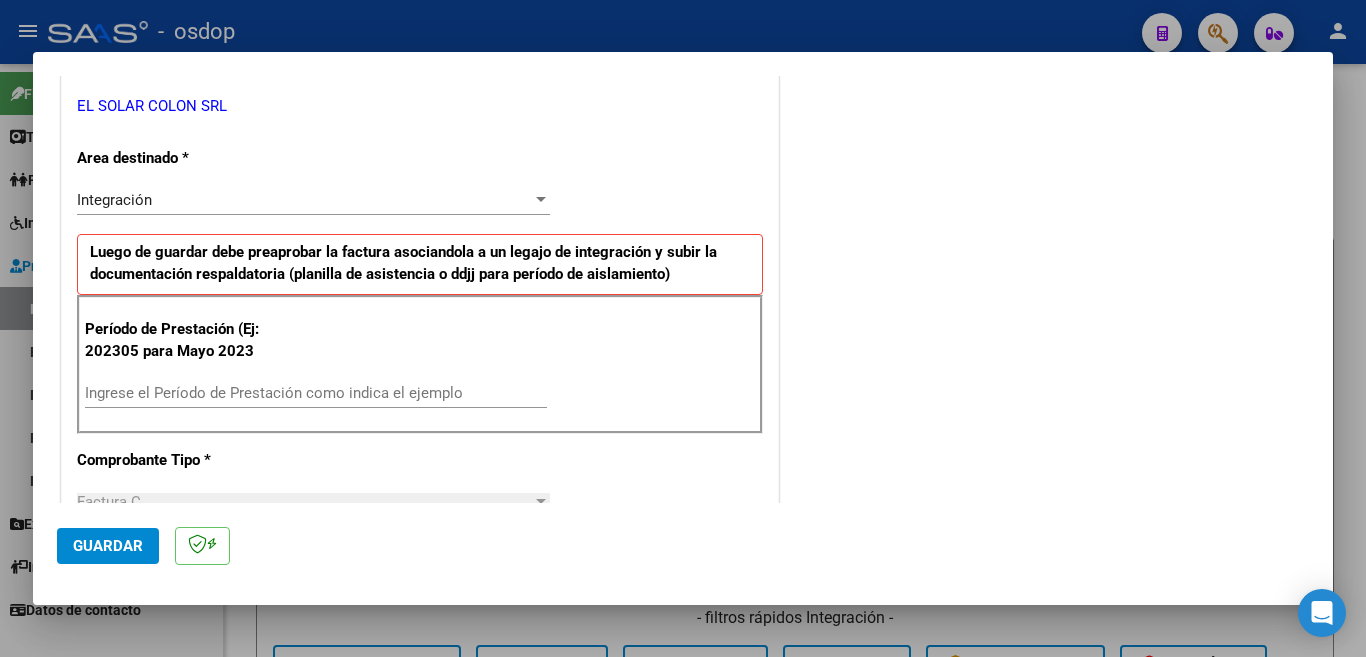 click on "Ingrese el Período de Prestación como indica el ejemplo" at bounding box center [316, 393] 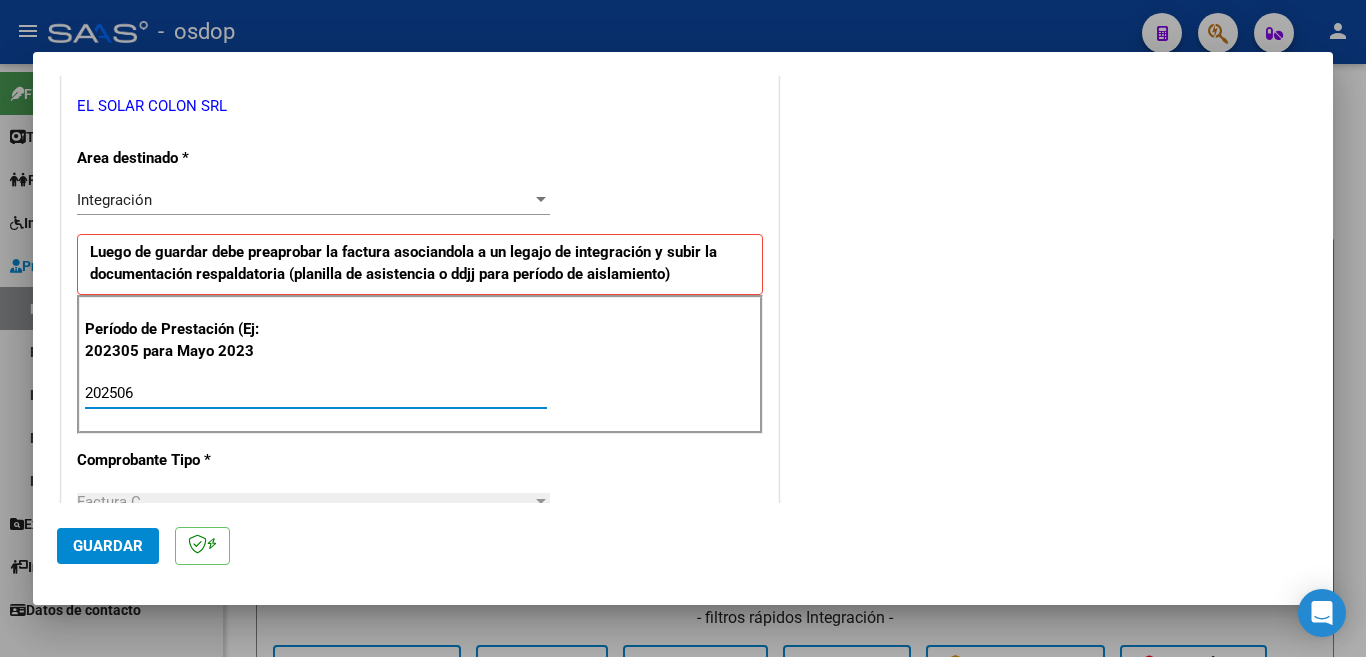 type on "202506" 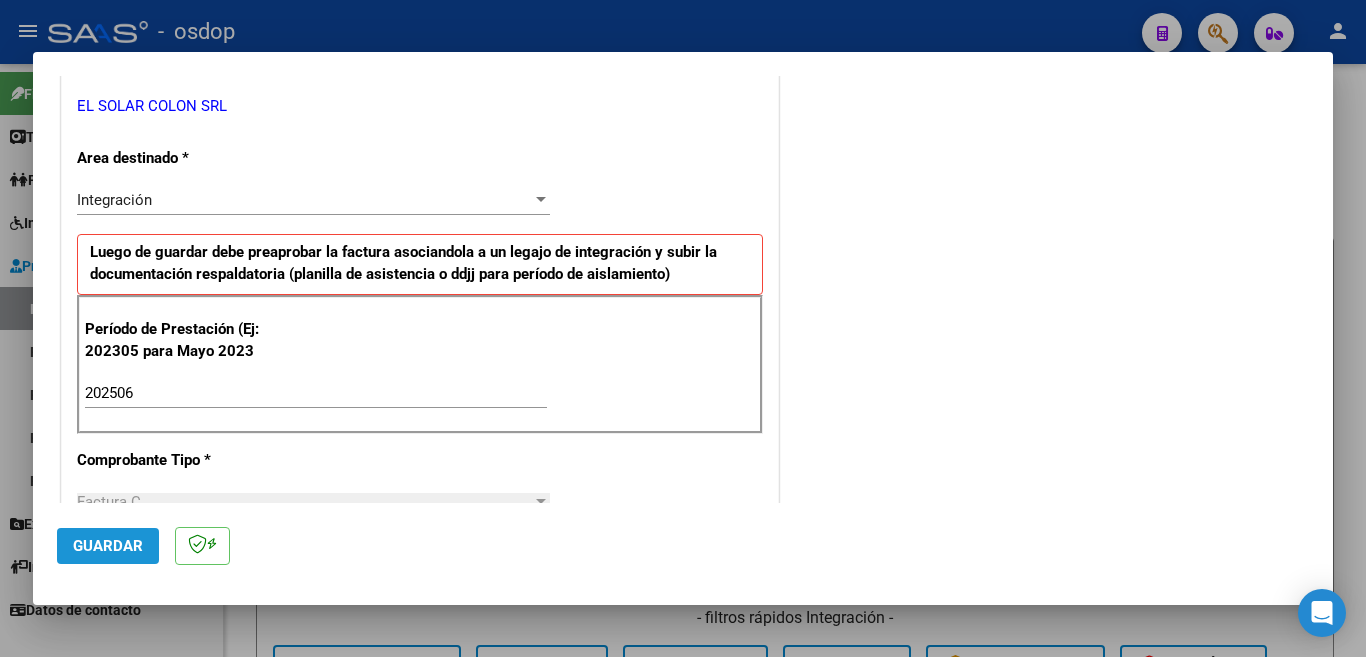 click on "Guardar" 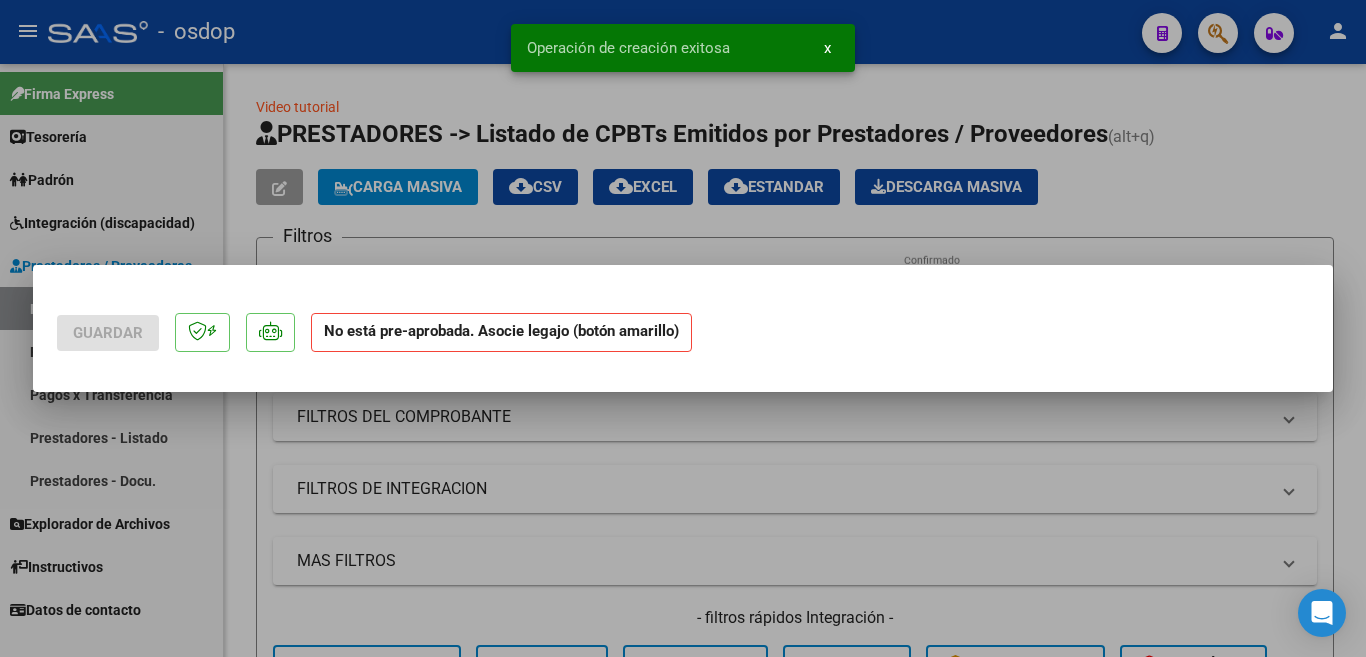 scroll, scrollTop: 0, scrollLeft: 0, axis: both 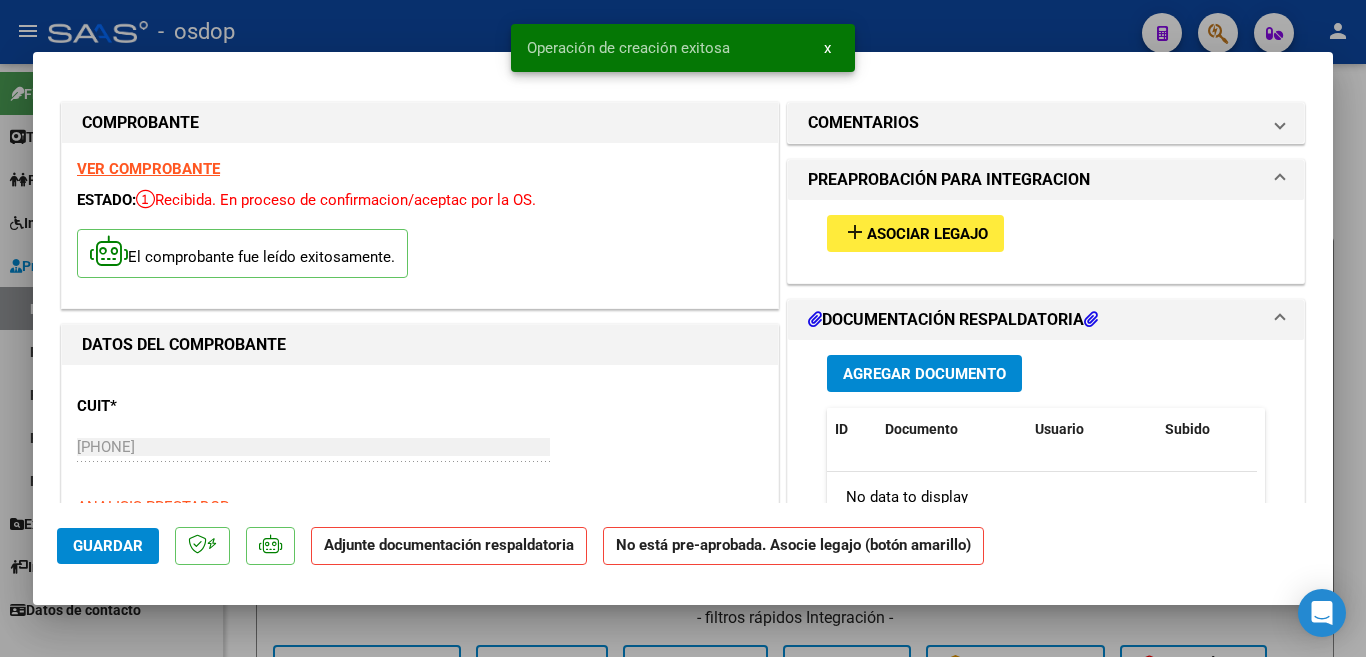 click on "Asociar Legajo" at bounding box center (927, 234) 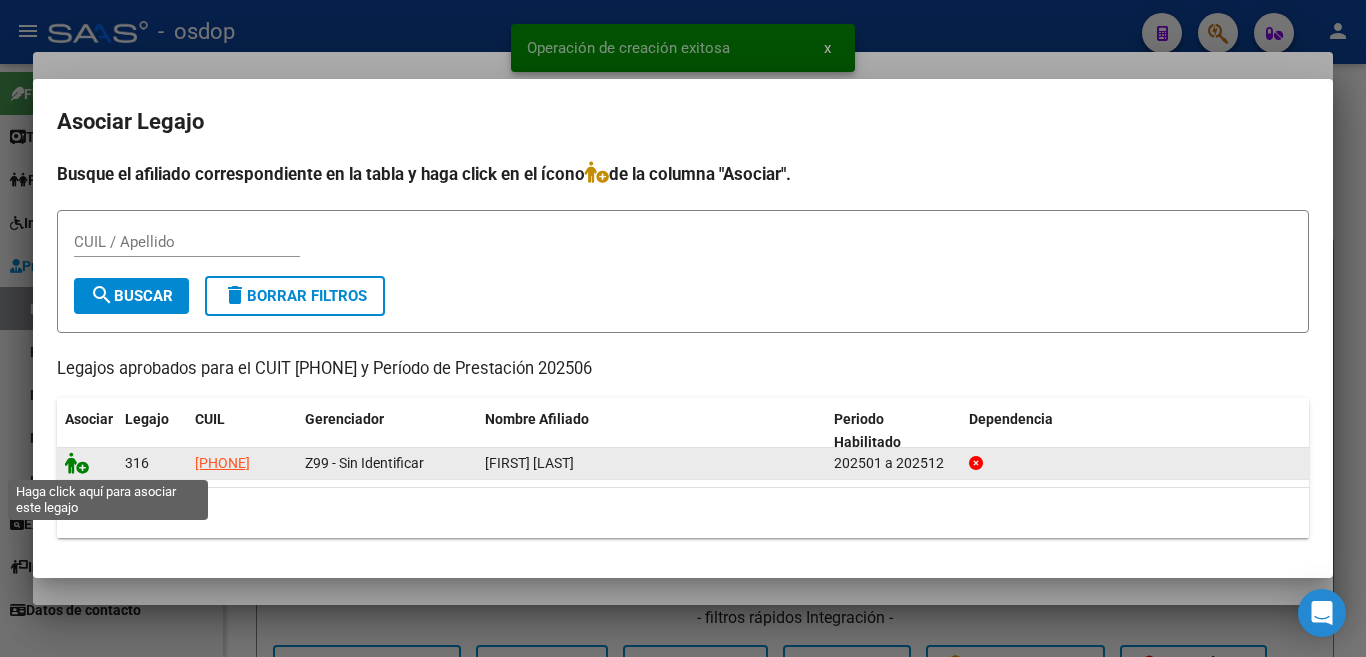 click 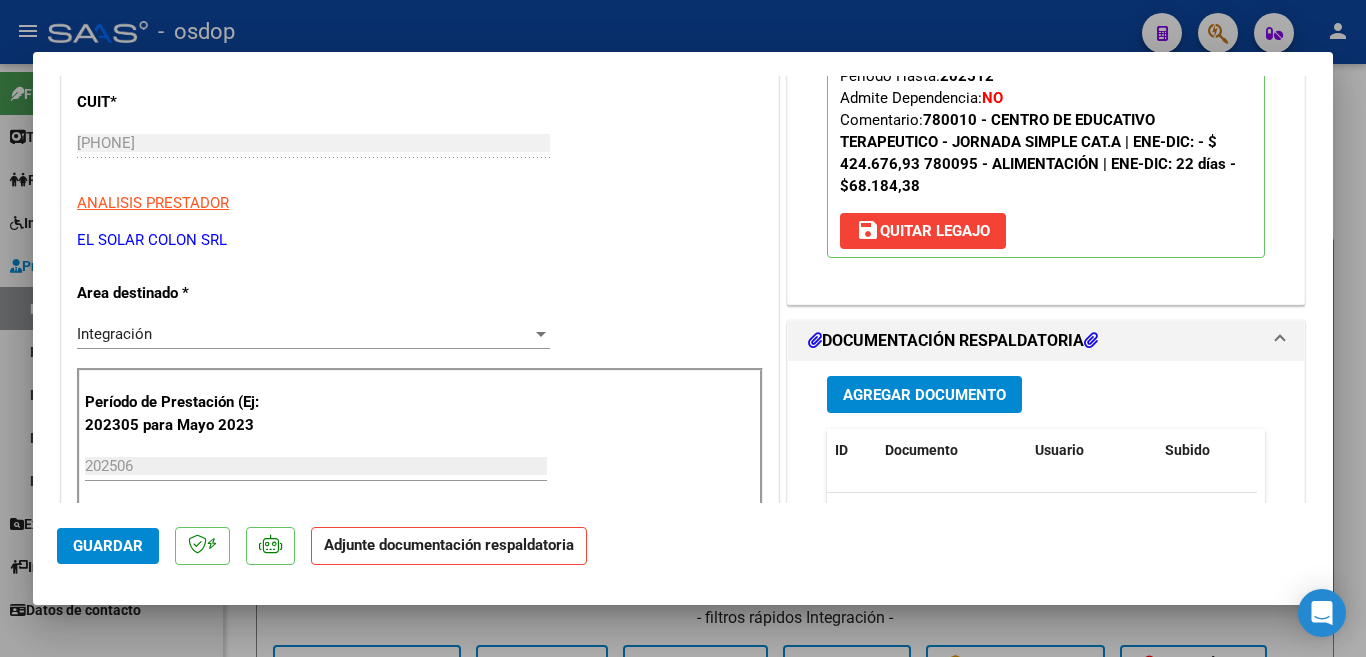 scroll, scrollTop: 500, scrollLeft: 0, axis: vertical 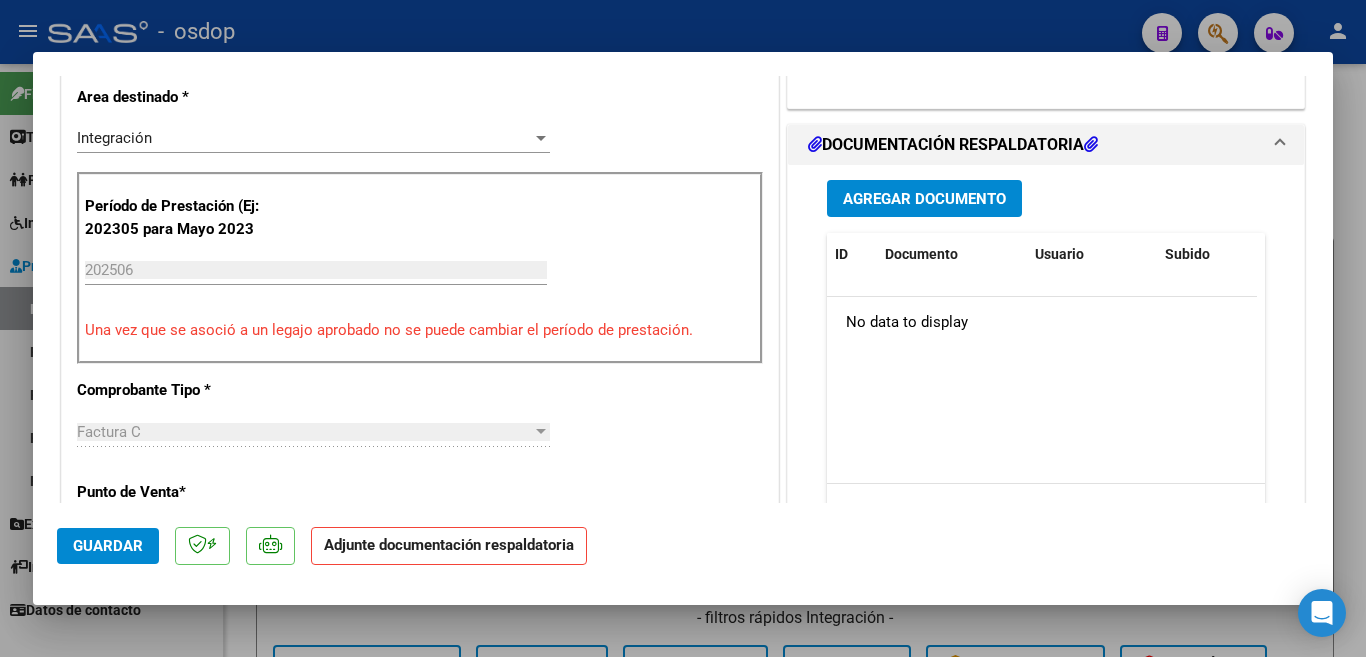 click on "Agregar Documento" at bounding box center [924, 199] 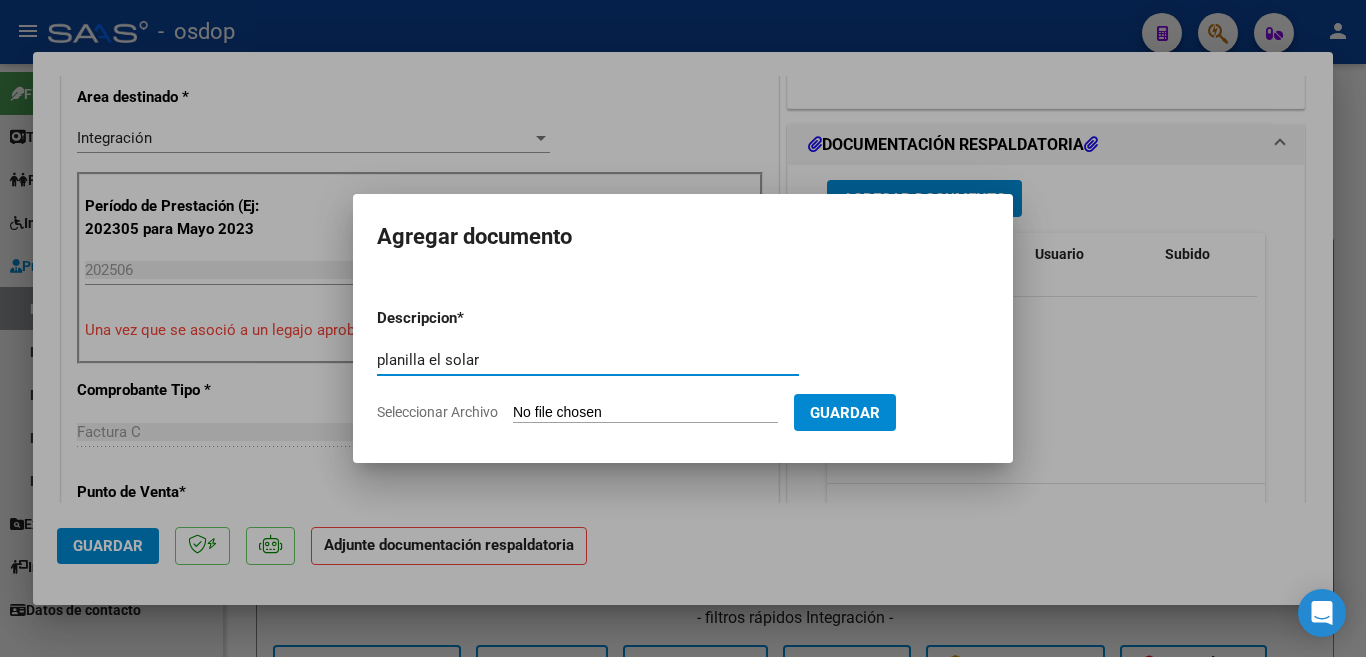 type on "planilla el solar" 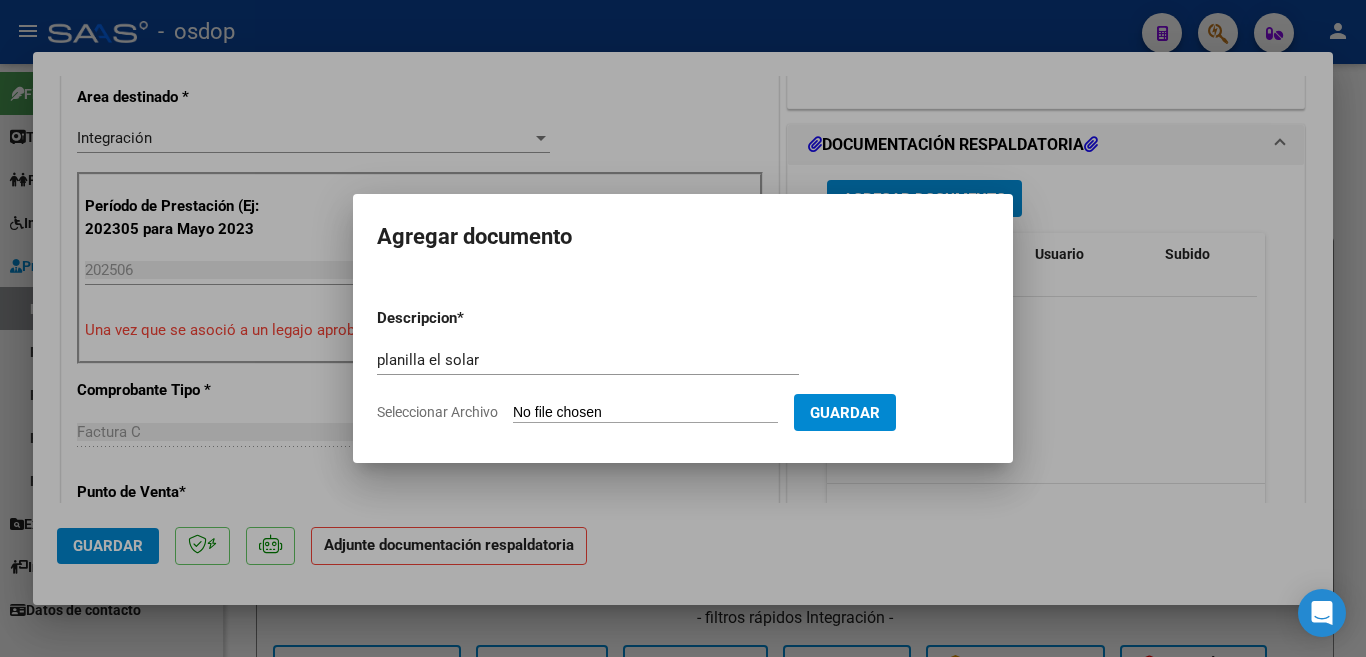 type on "C:\fakepath\[LAST] [LAST] [LAST].pdf" 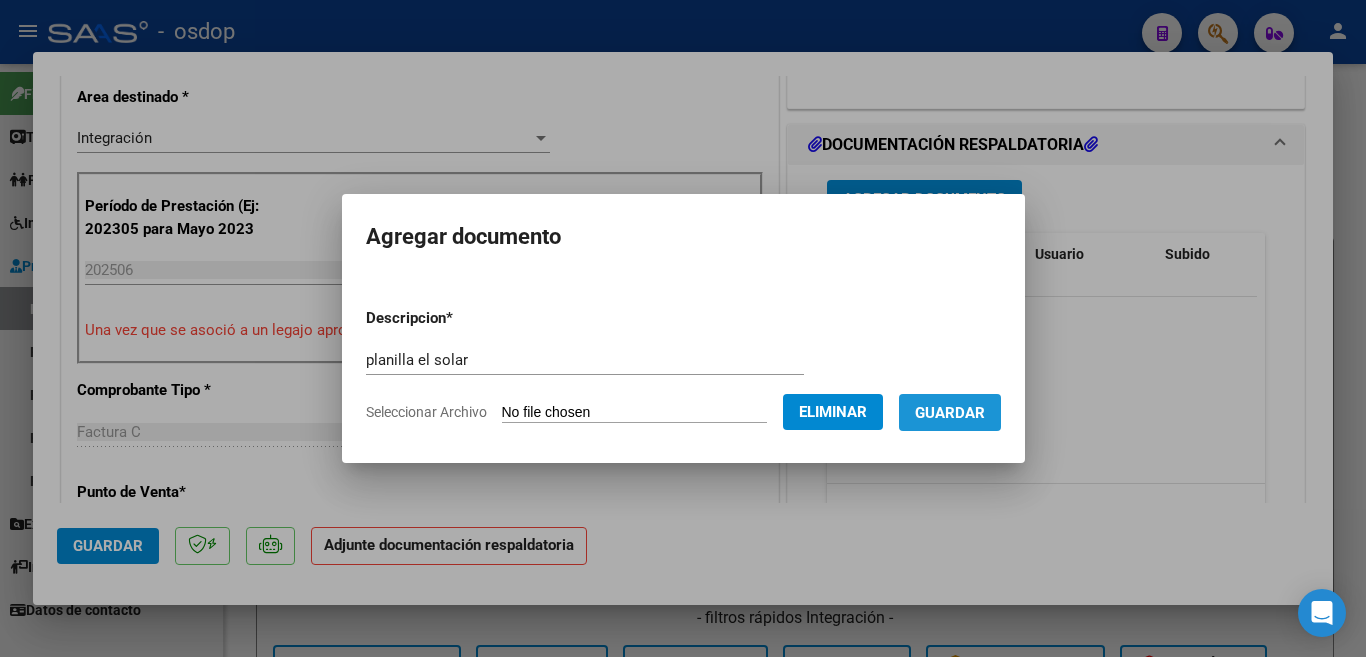 click on "Guardar" at bounding box center [950, 412] 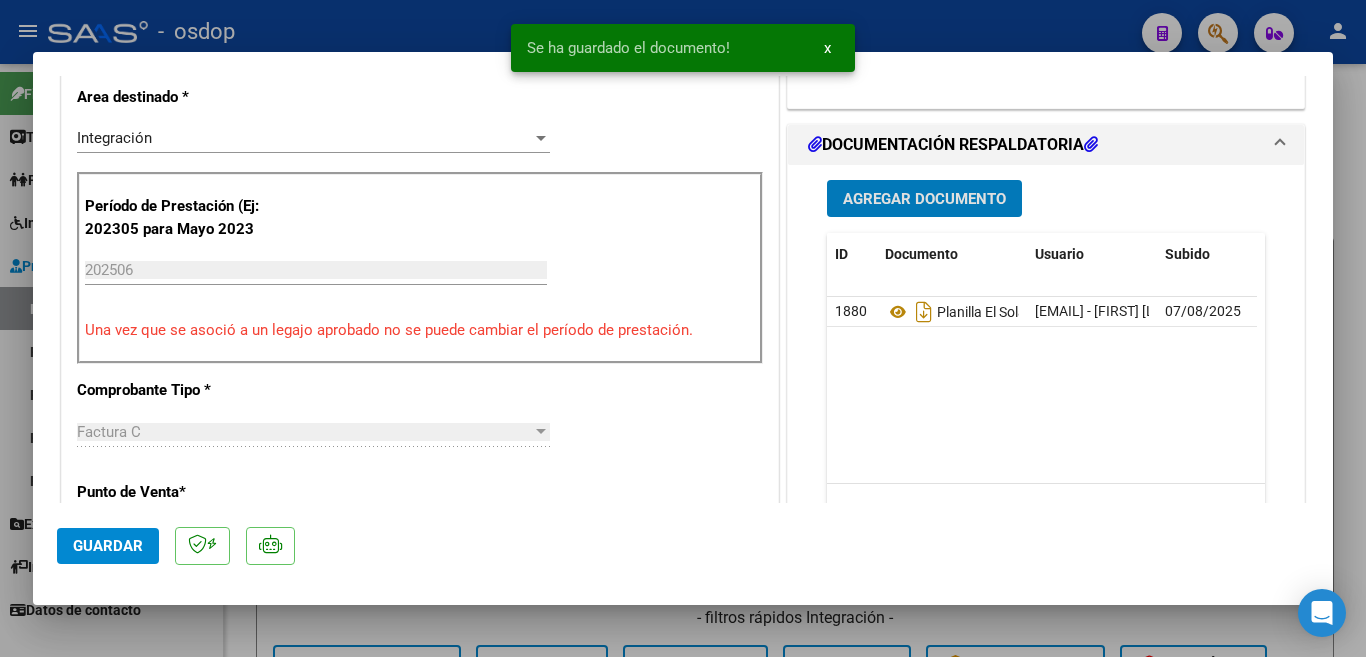 click on "Guardar" 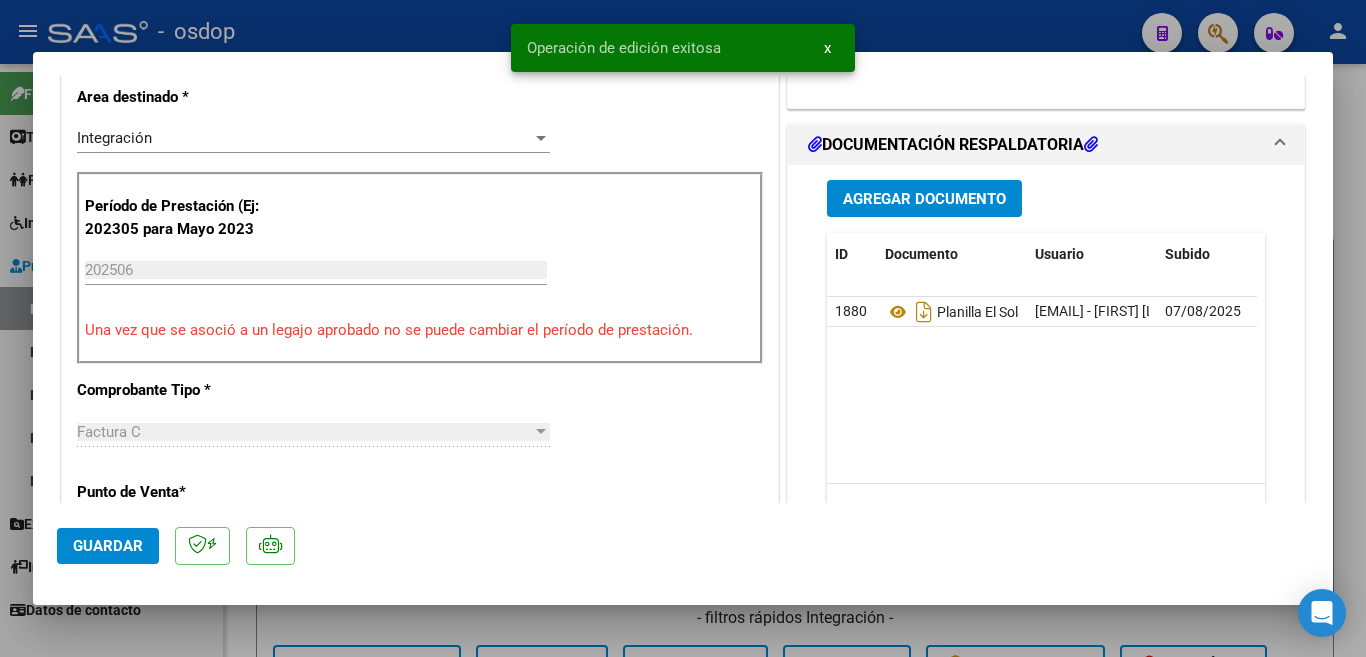 click at bounding box center (683, 328) 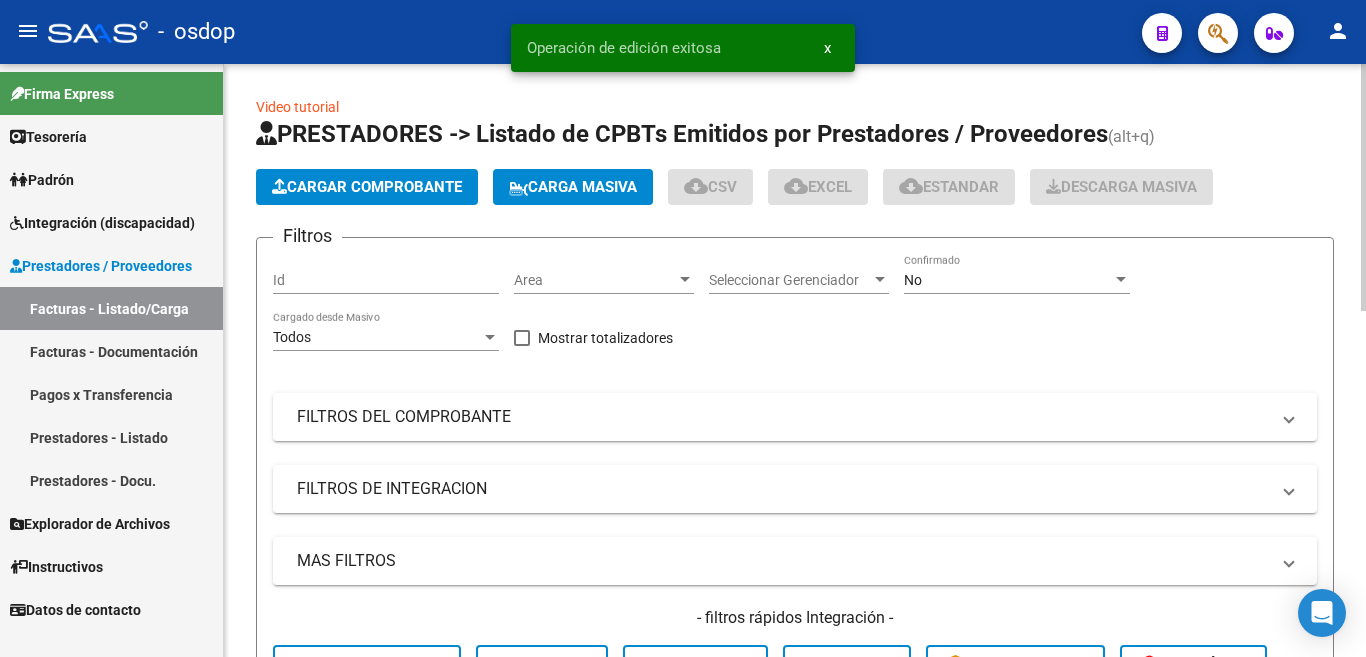 scroll, scrollTop: 400, scrollLeft: 0, axis: vertical 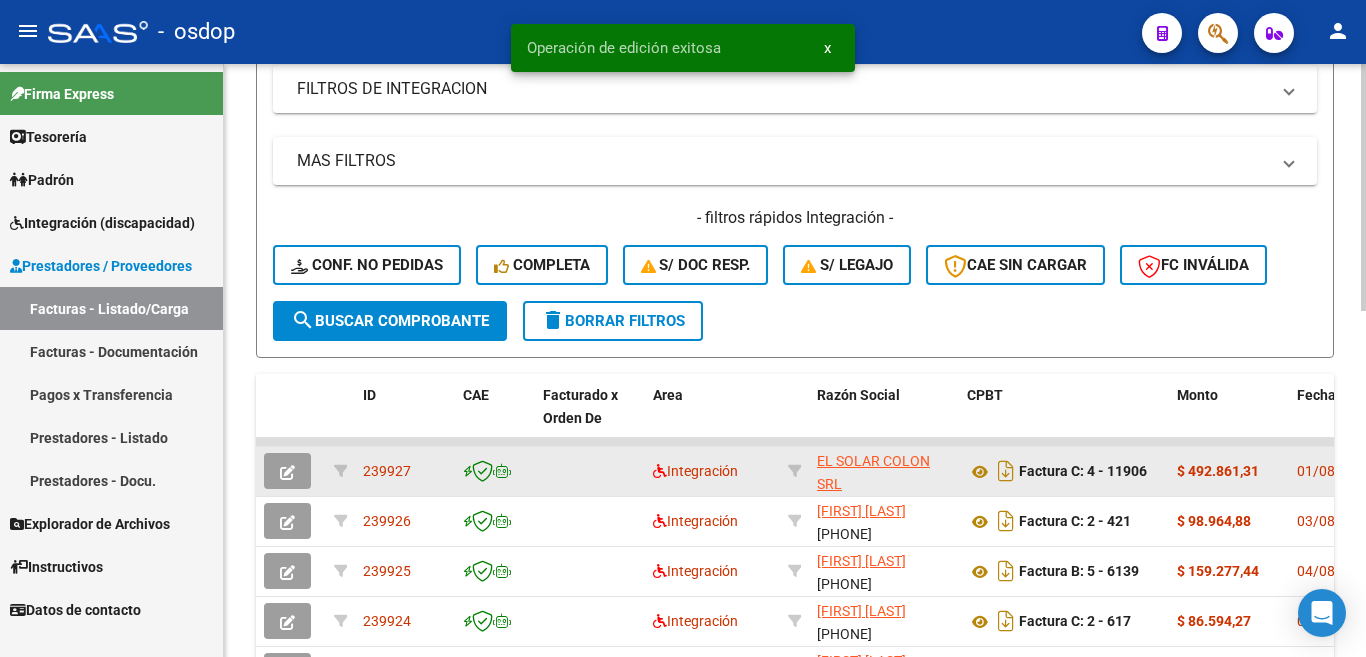 click on "239927" 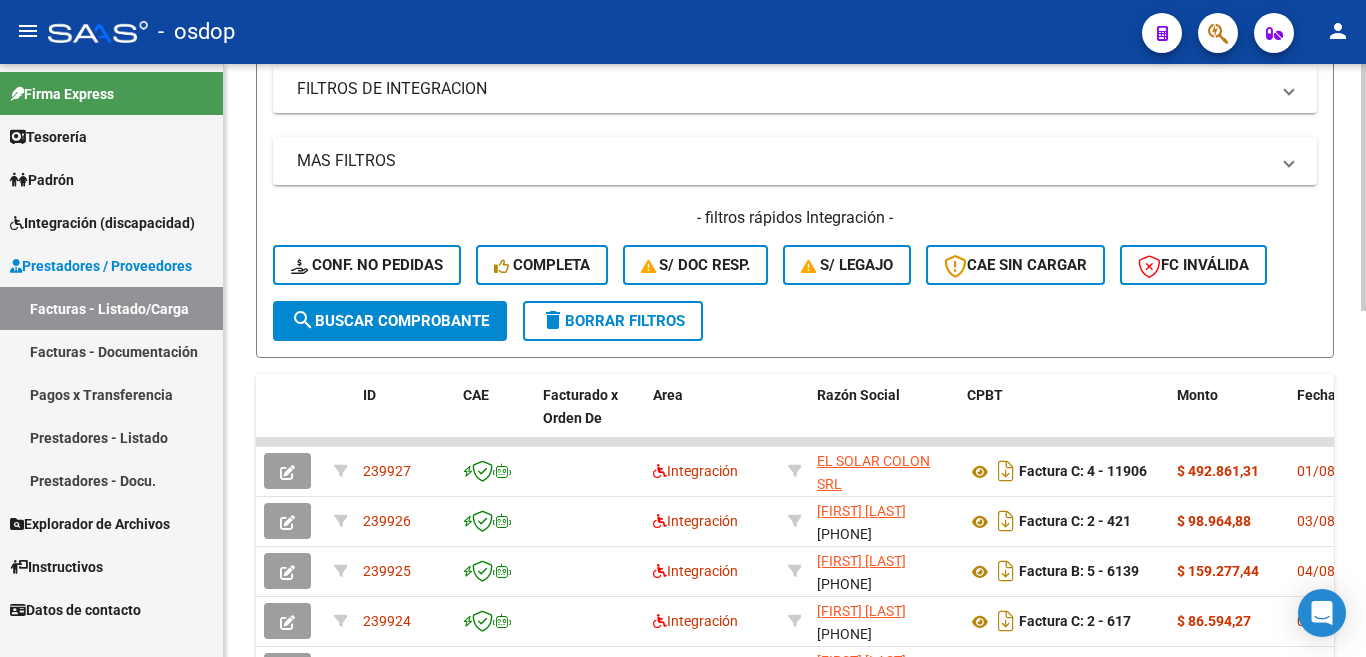 scroll, scrollTop: 0, scrollLeft: 0, axis: both 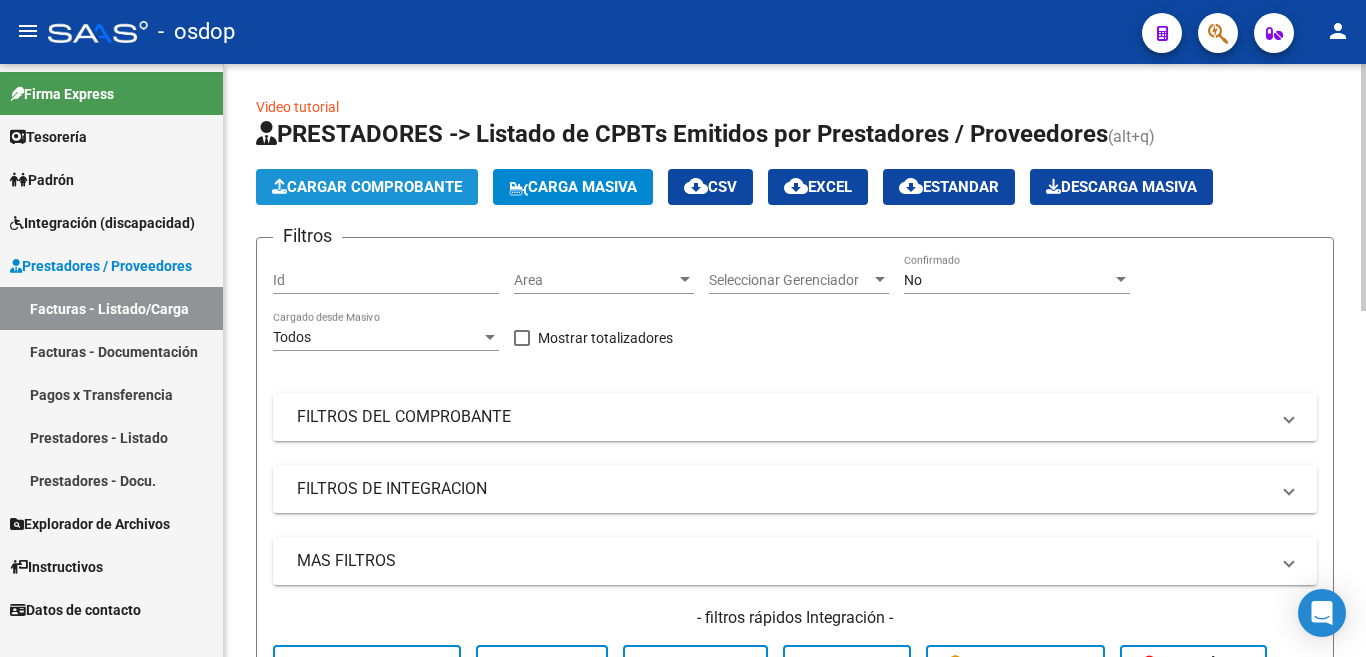 click on "Cargar Comprobante" 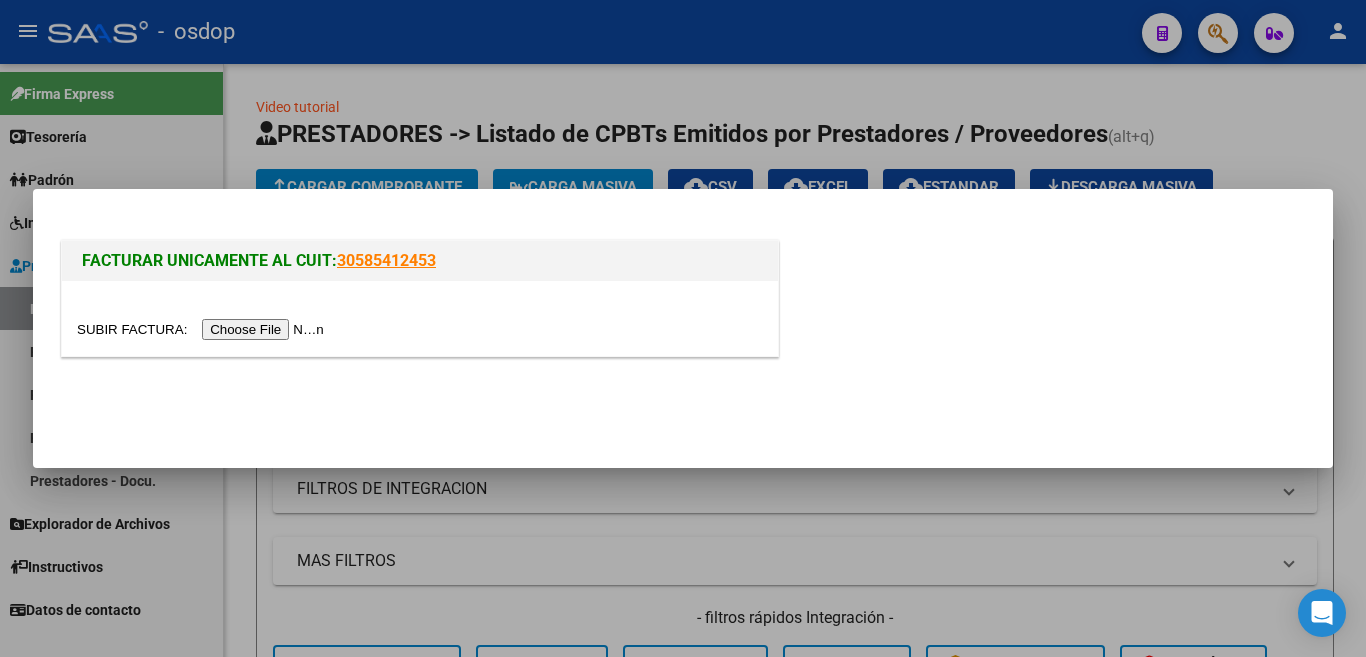 click at bounding box center [203, 329] 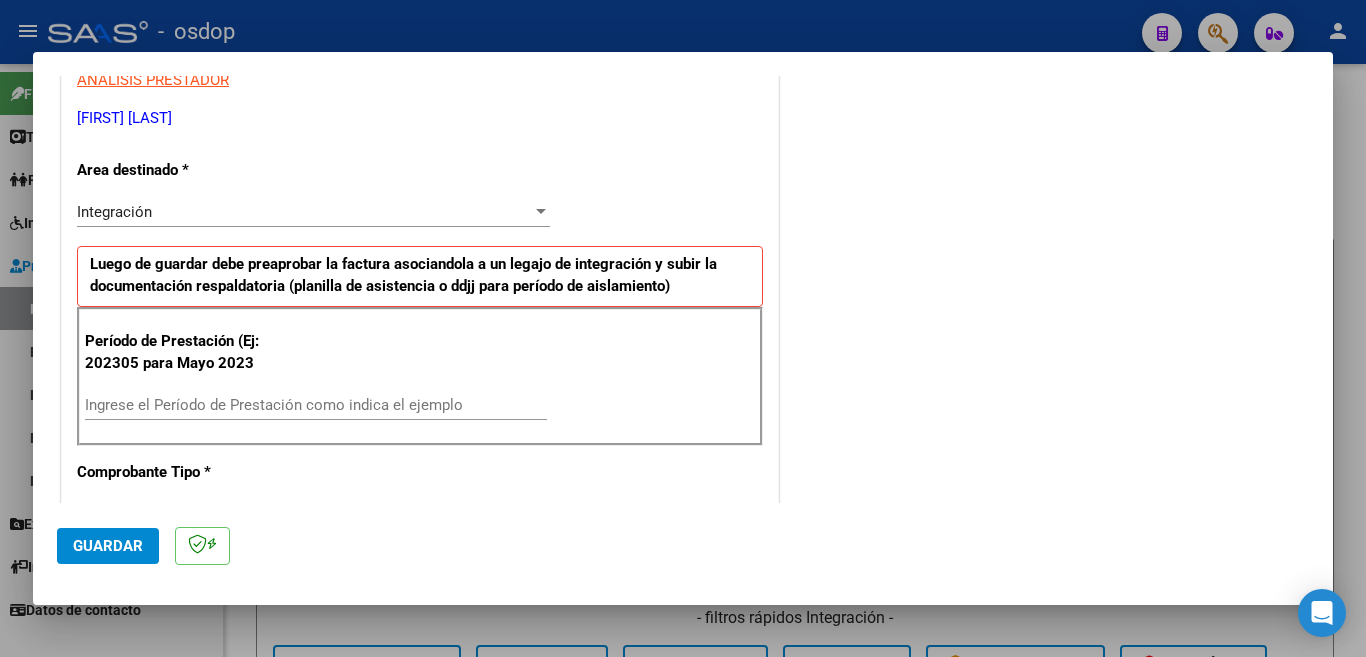 scroll, scrollTop: 400, scrollLeft: 0, axis: vertical 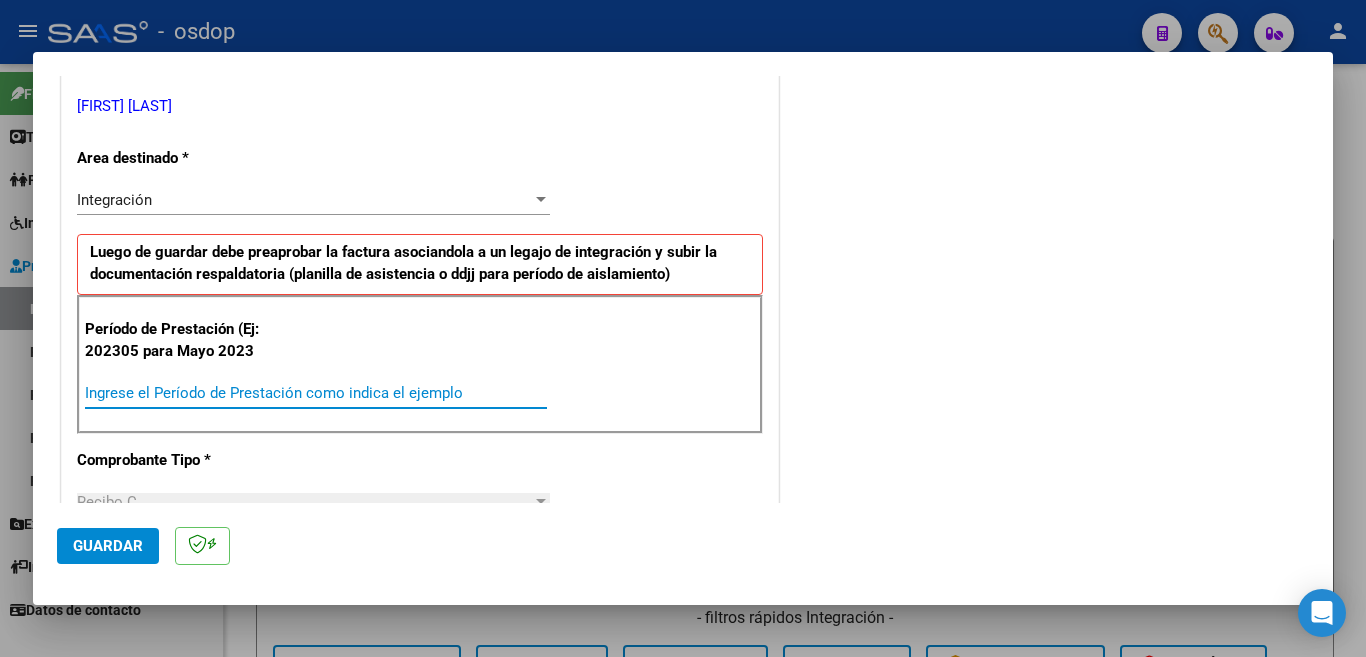 click on "Ingrese el Período de Prestación como indica el ejemplo" at bounding box center [316, 393] 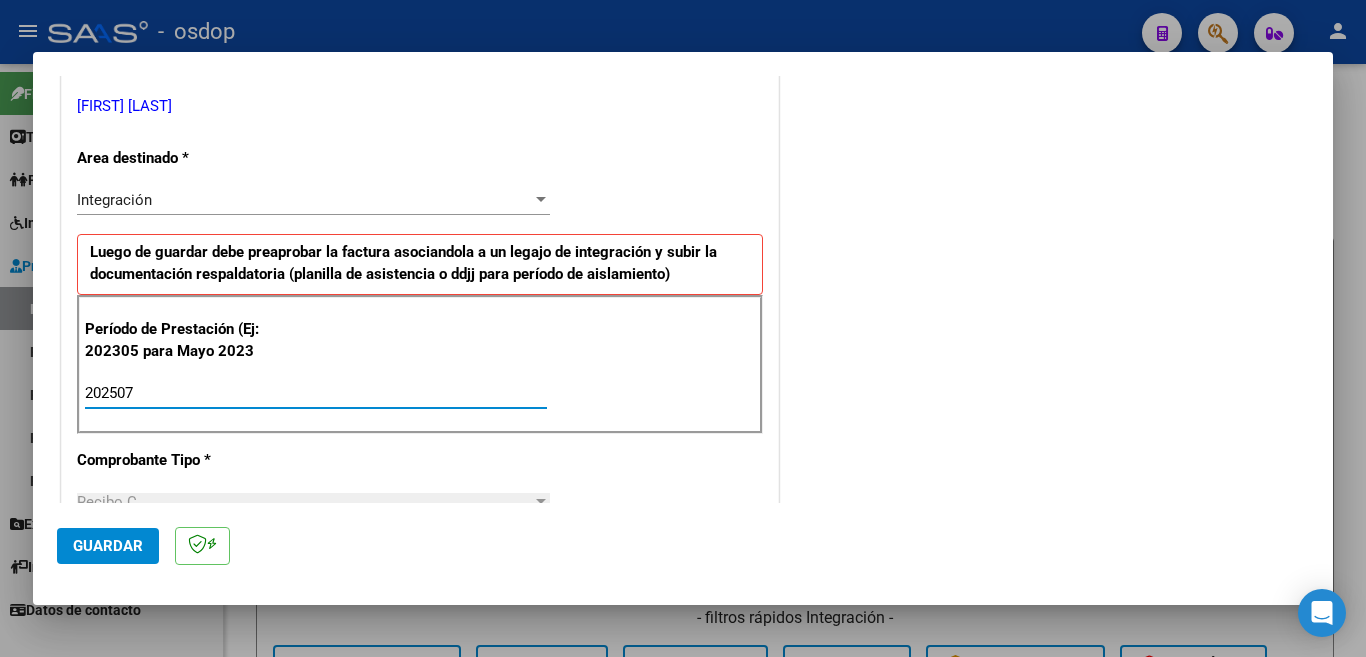 type on "202507" 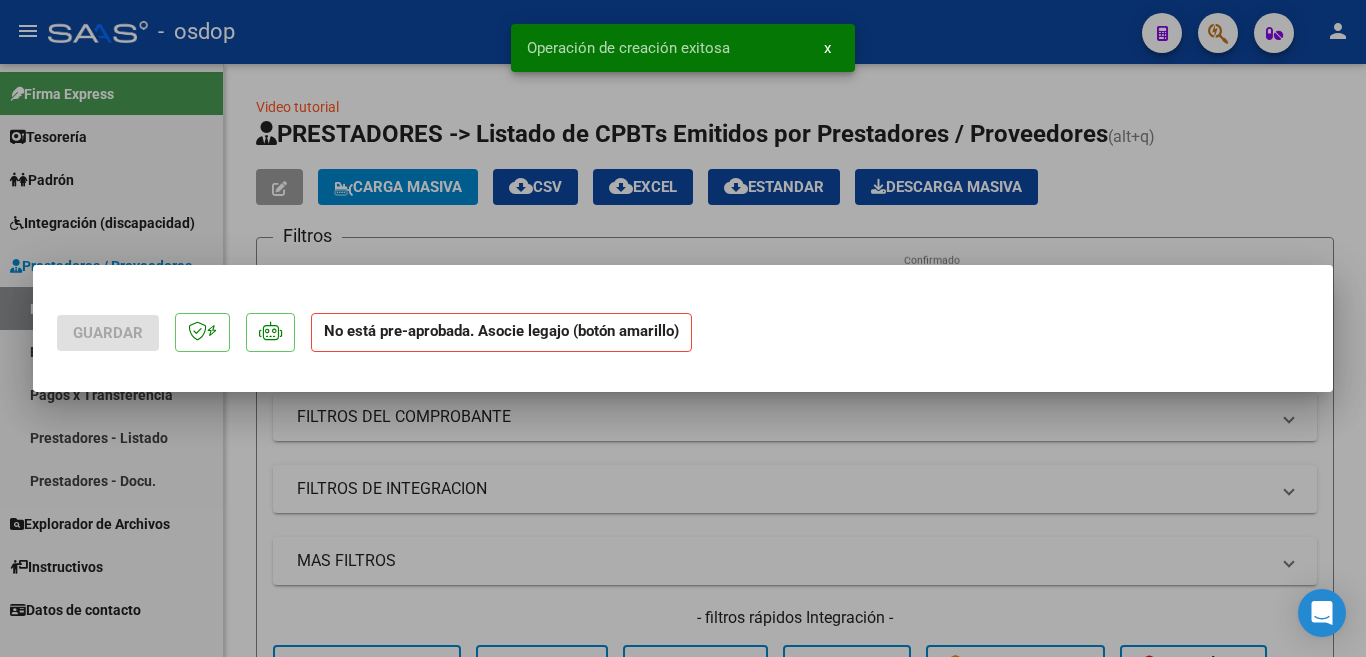scroll, scrollTop: 0, scrollLeft: 0, axis: both 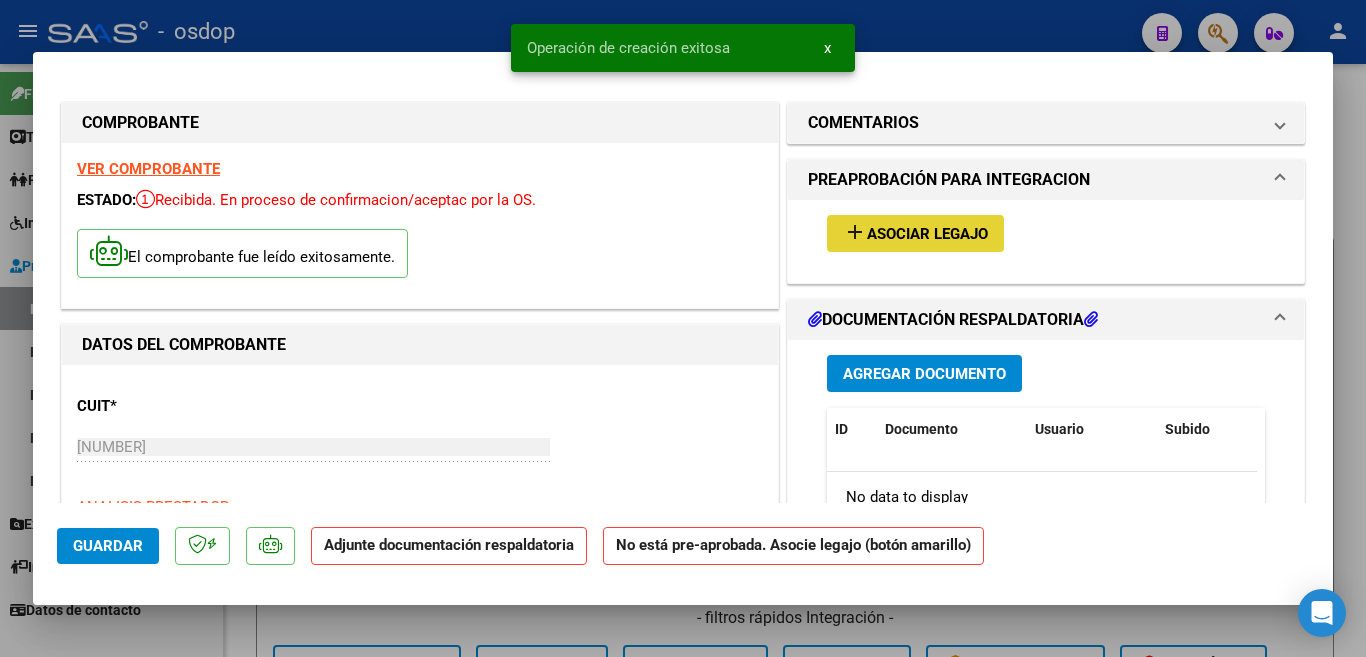 click on "Asociar Legajo" at bounding box center [927, 234] 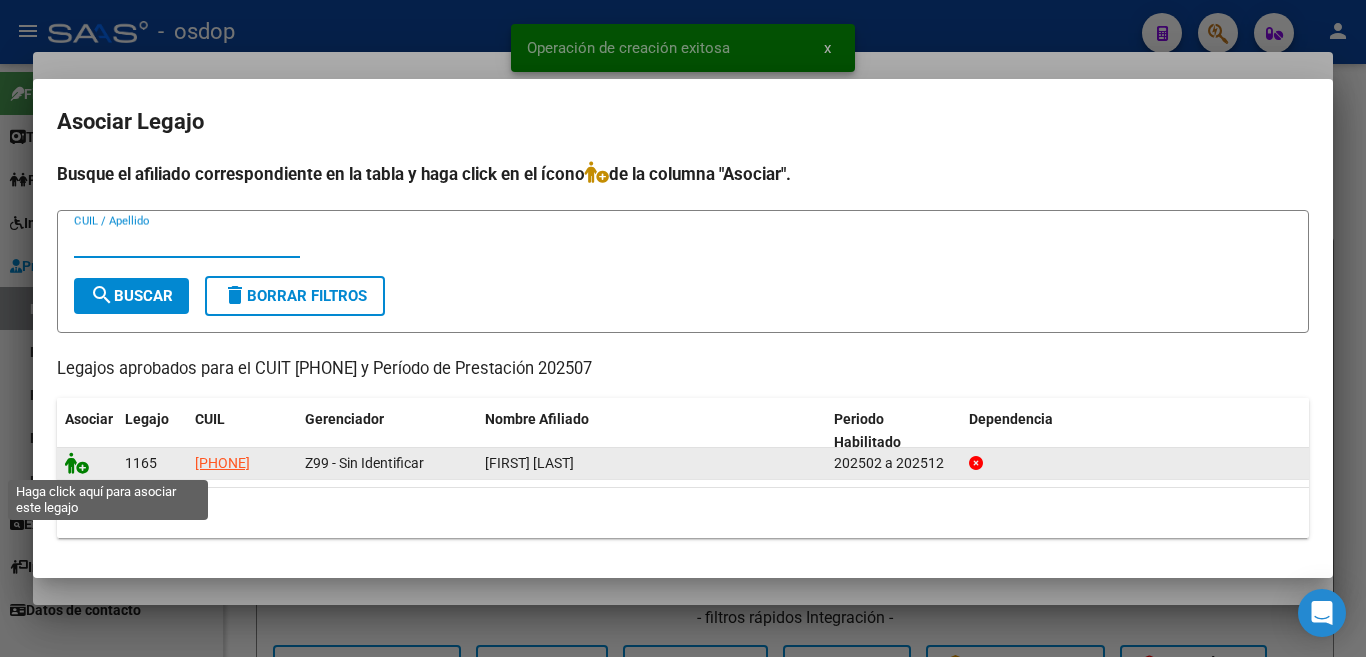 click 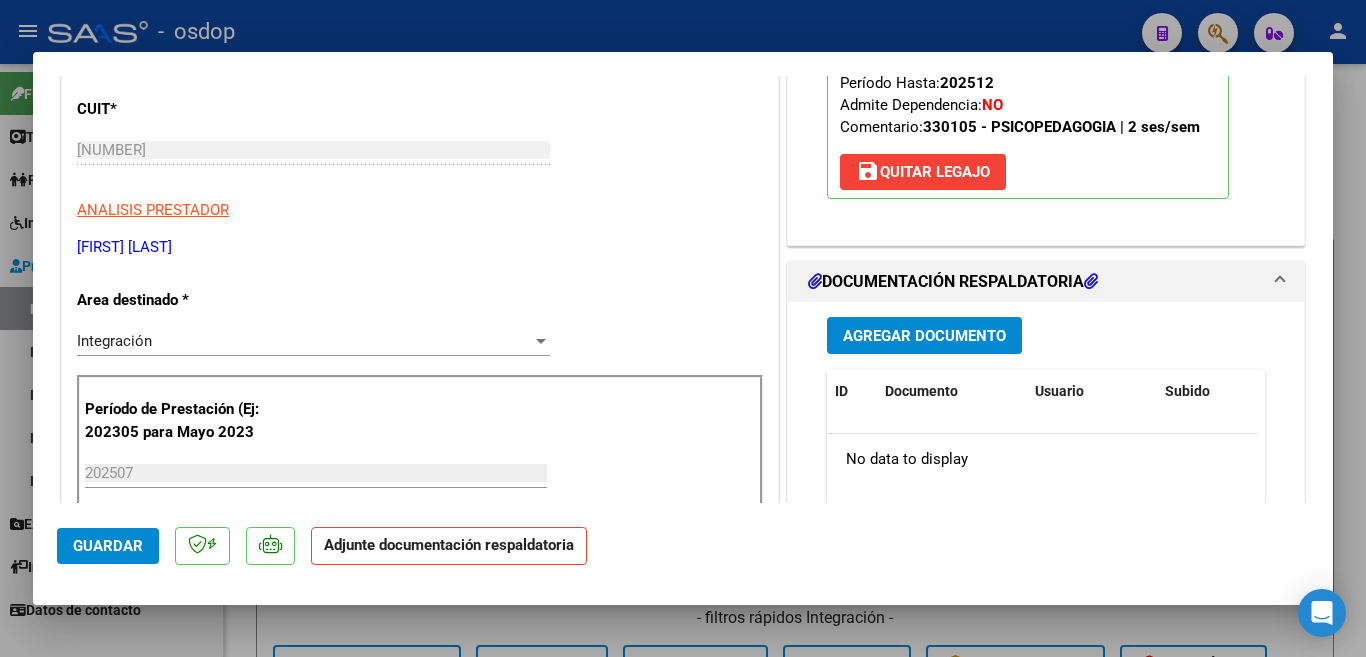 scroll, scrollTop: 300, scrollLeft: 0, axis: vertical 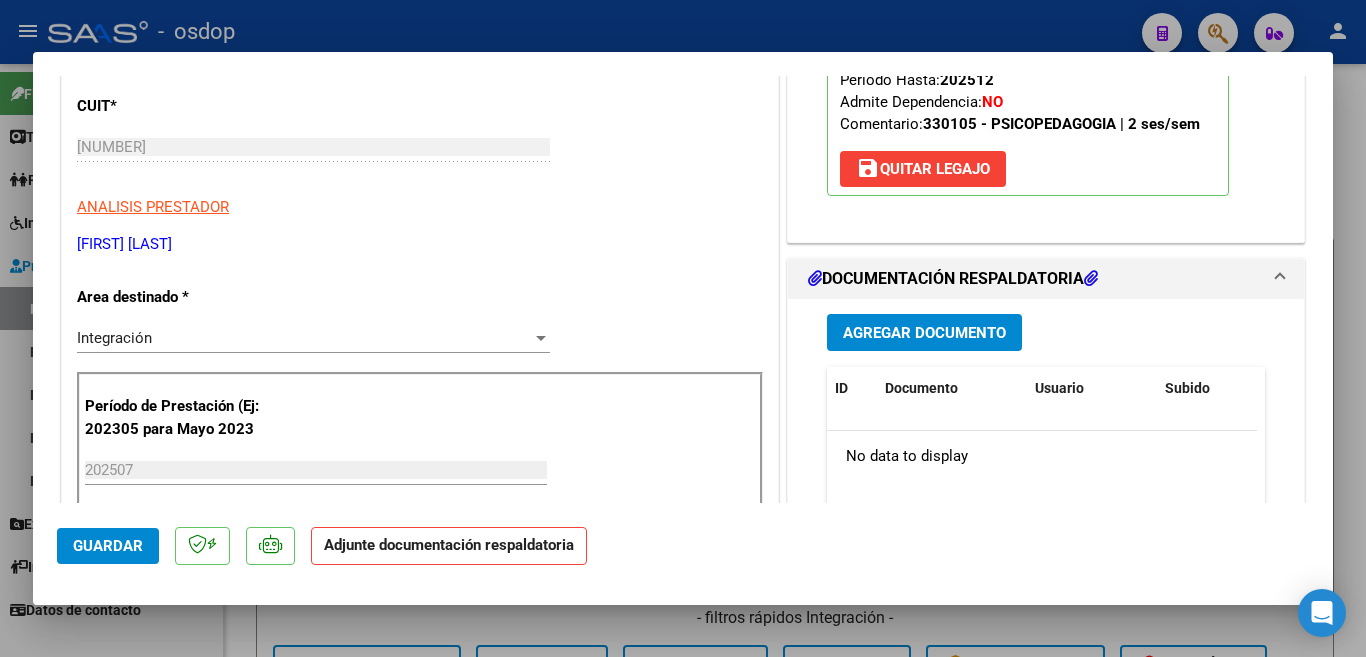 click on "Agregar Documento" at bounding box center (924, 332) 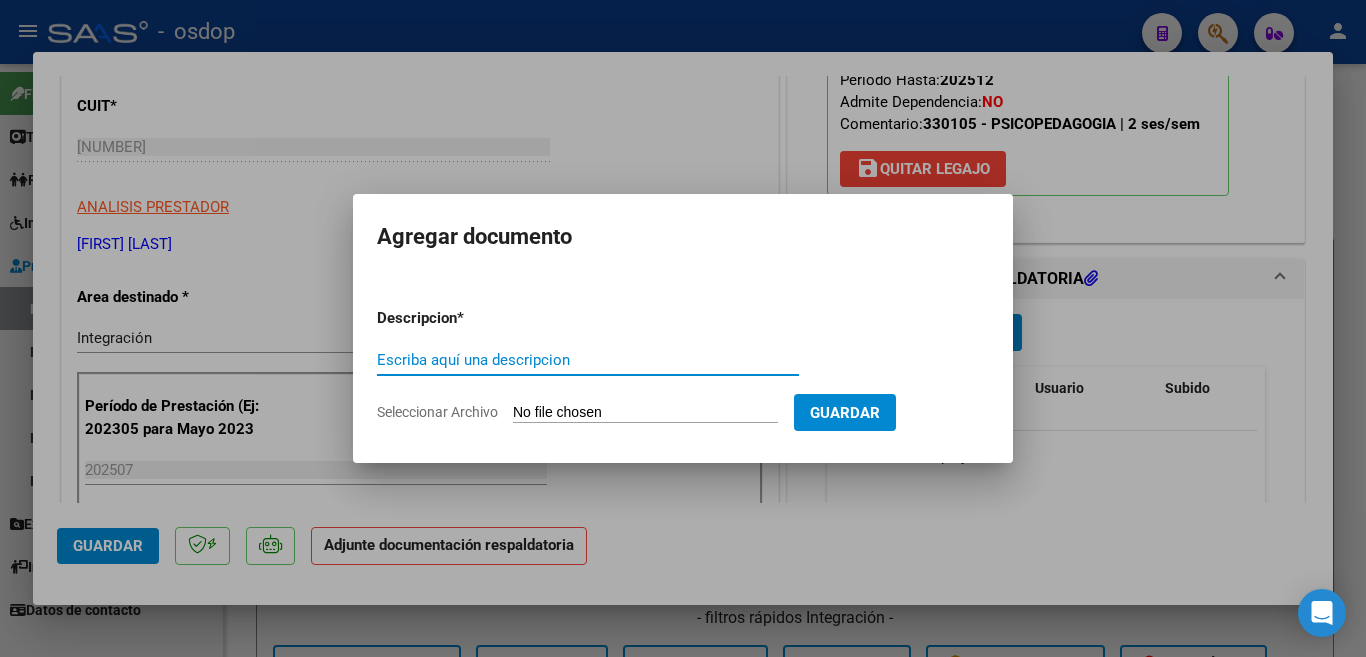 click on "Escriba aquí una descripcion" at bounding box center (588, 360) 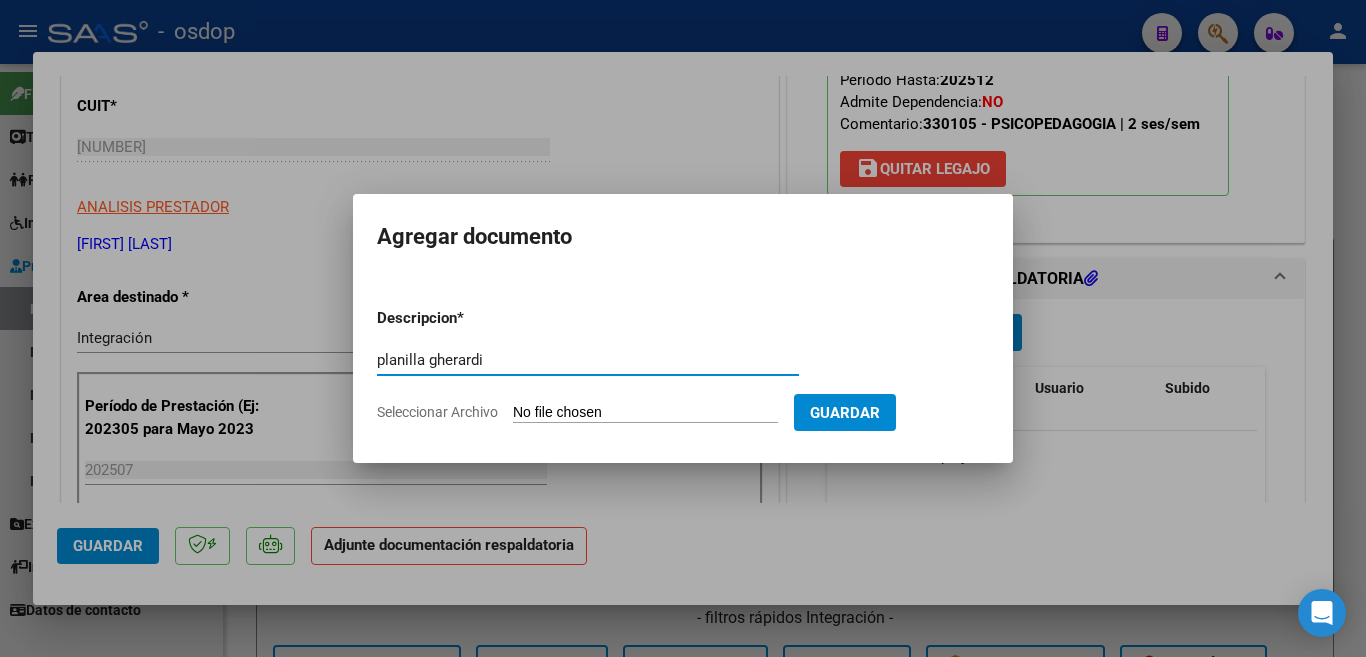 type on "planilla gherardi" 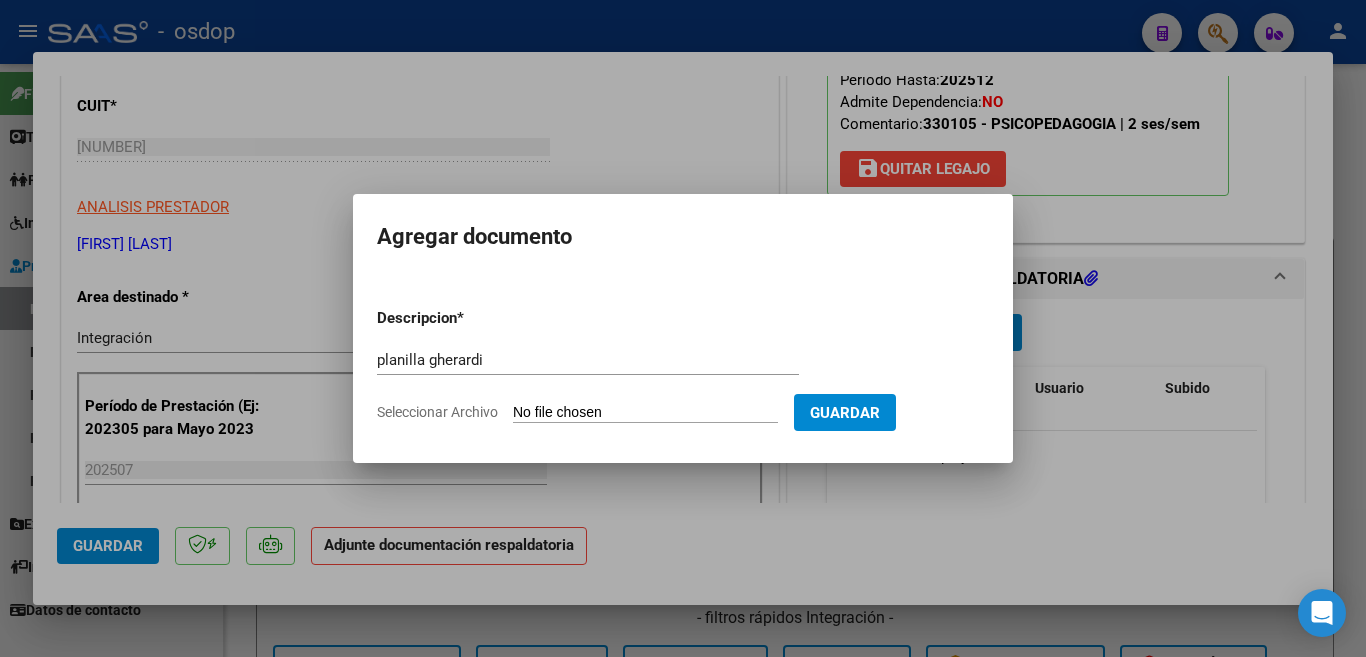 type on "C:\fakepath\[LAST] [LAST] [LAST].pdf" 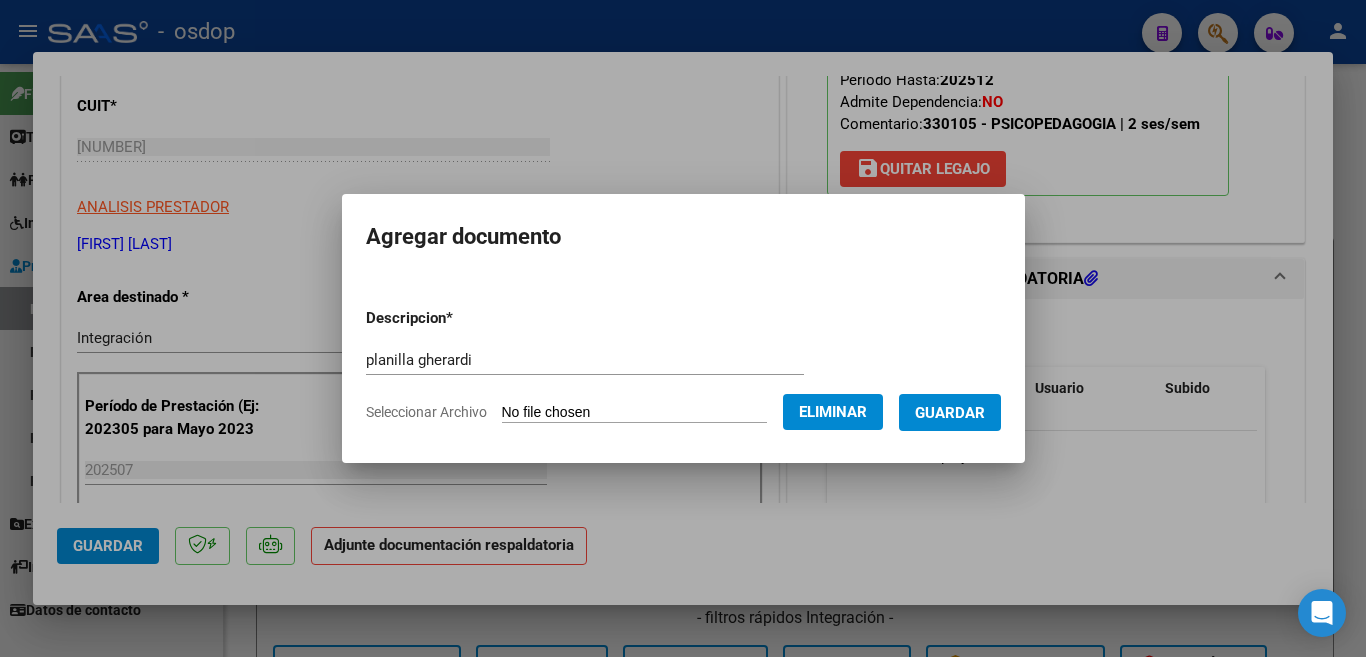 click on "Guardar" at bounding box center [950, 413] 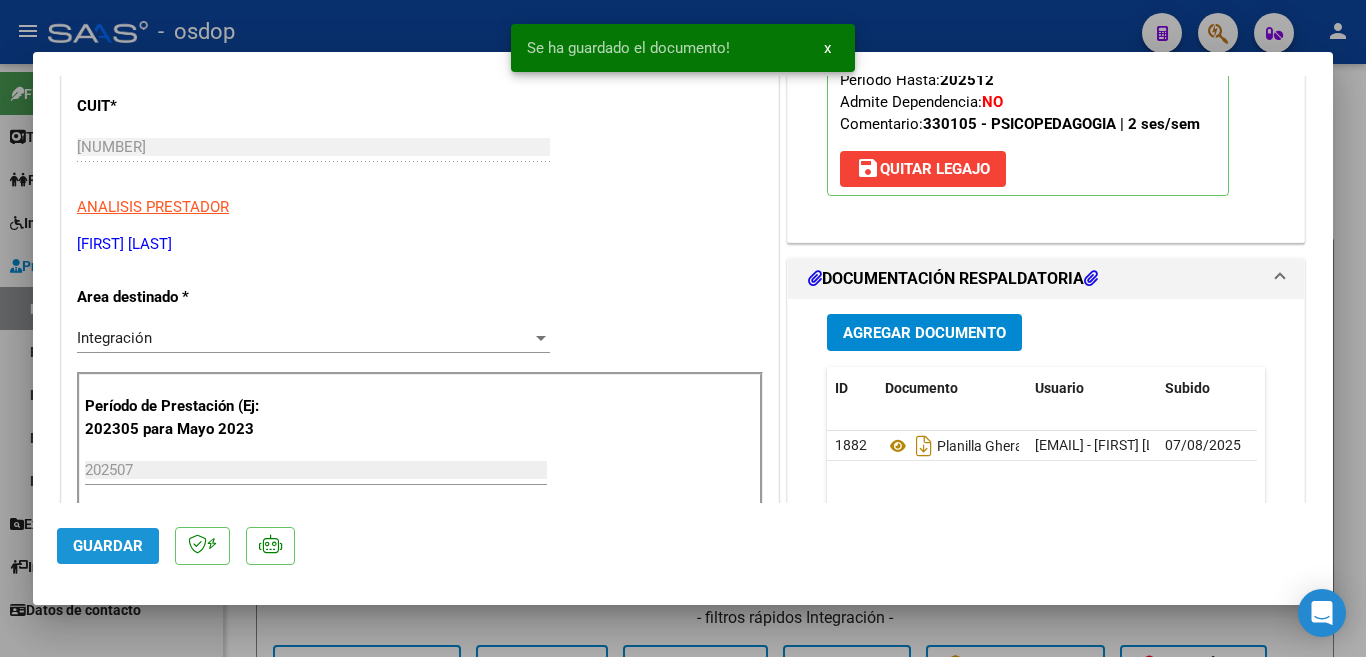 click on "Guardar" 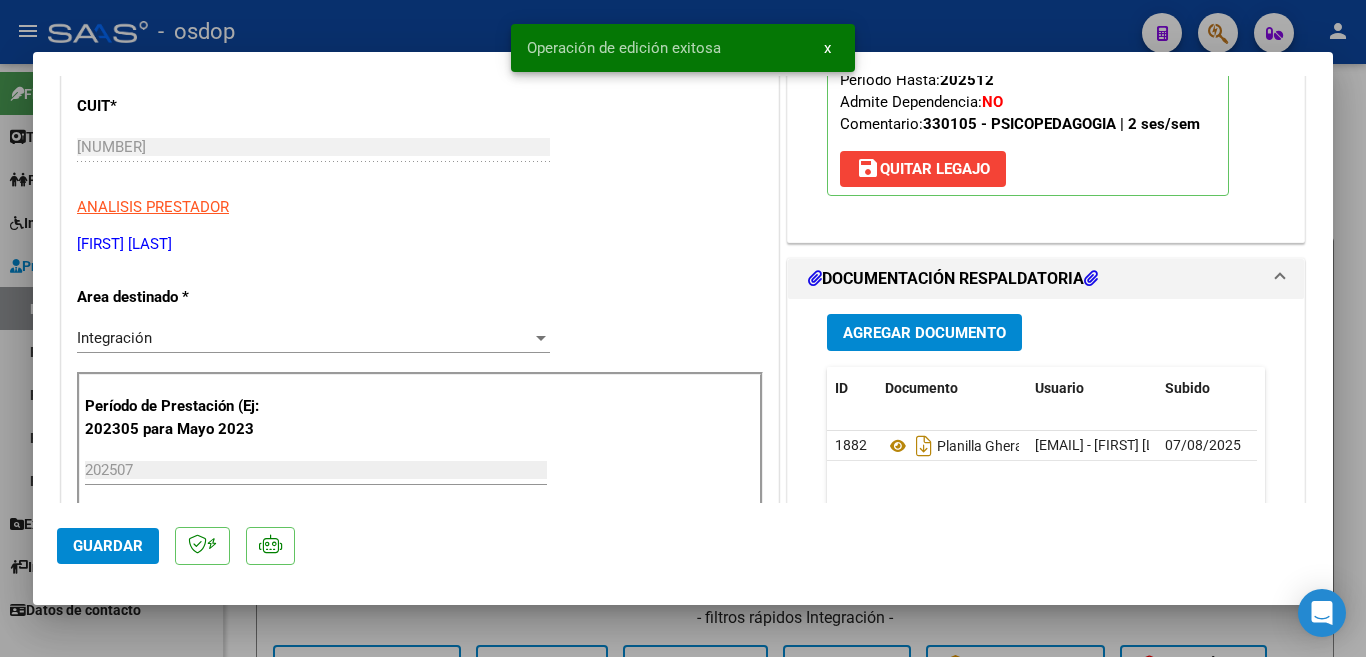 click at bounding box center [683, 328] 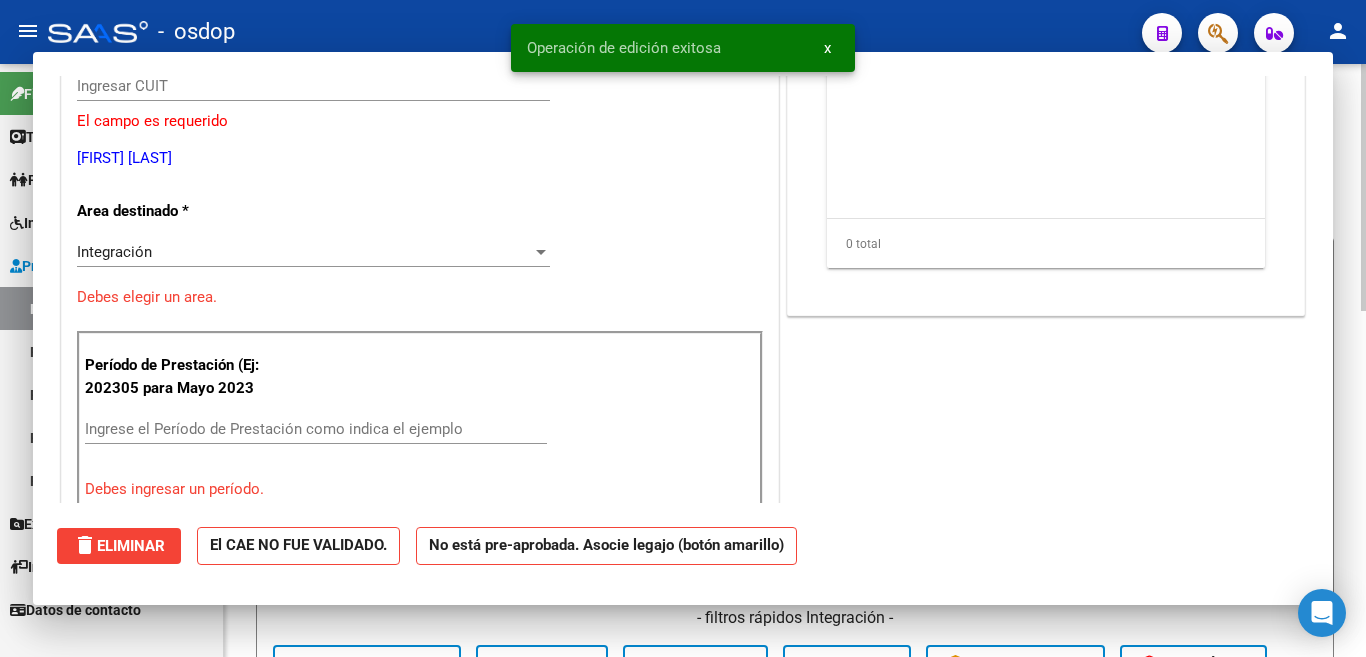 scroll, scrollTop: 0, scrollLeft: 0, axis: both 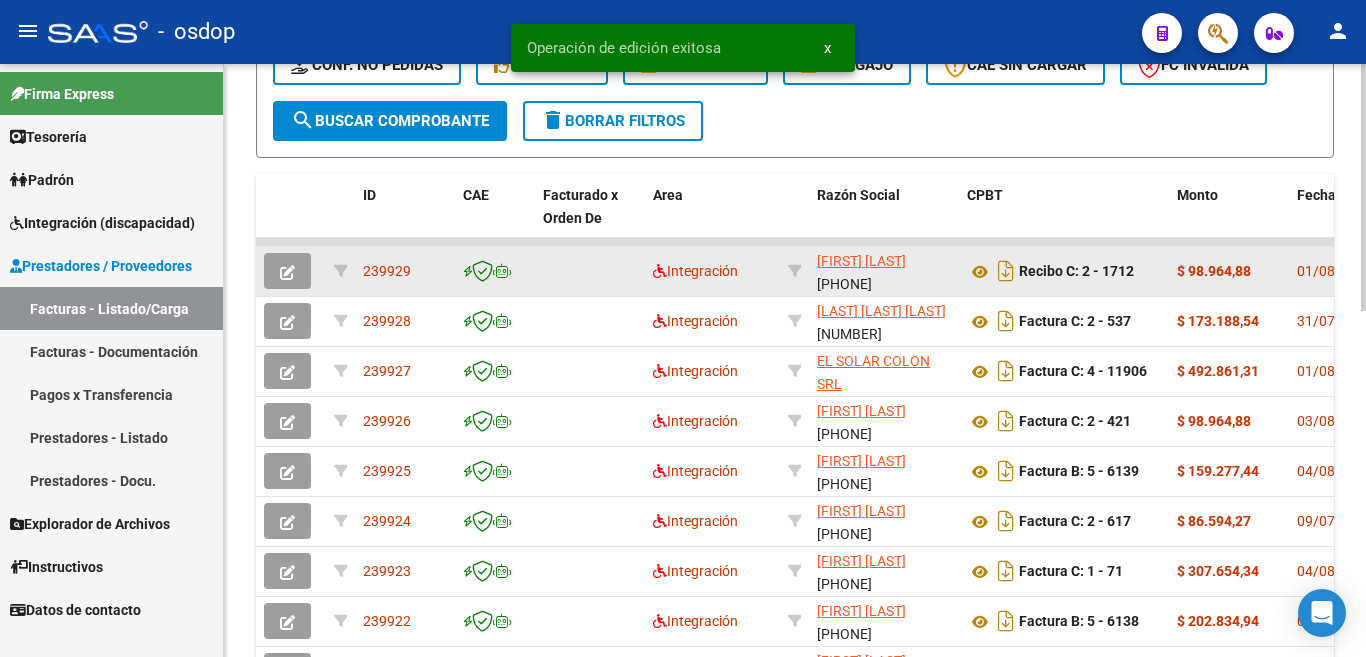 click on "239929" 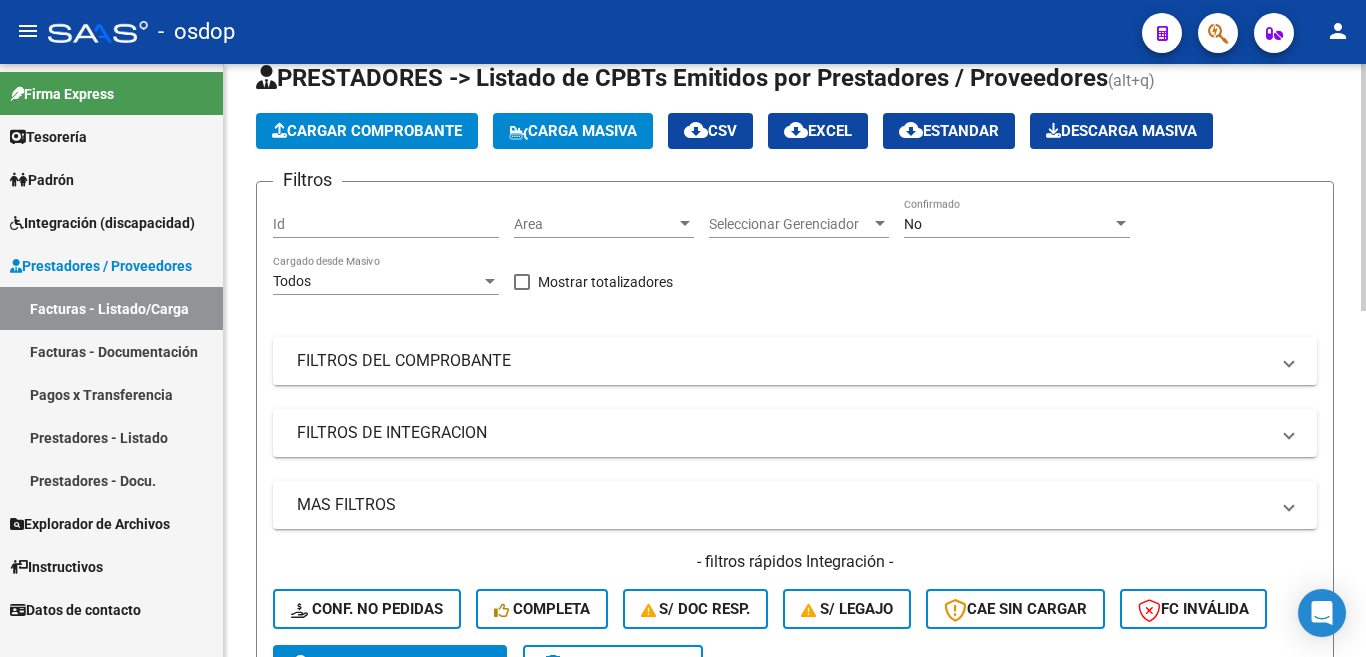 scroll, scrollTop: 0, scrollLeft: 0, axis: both 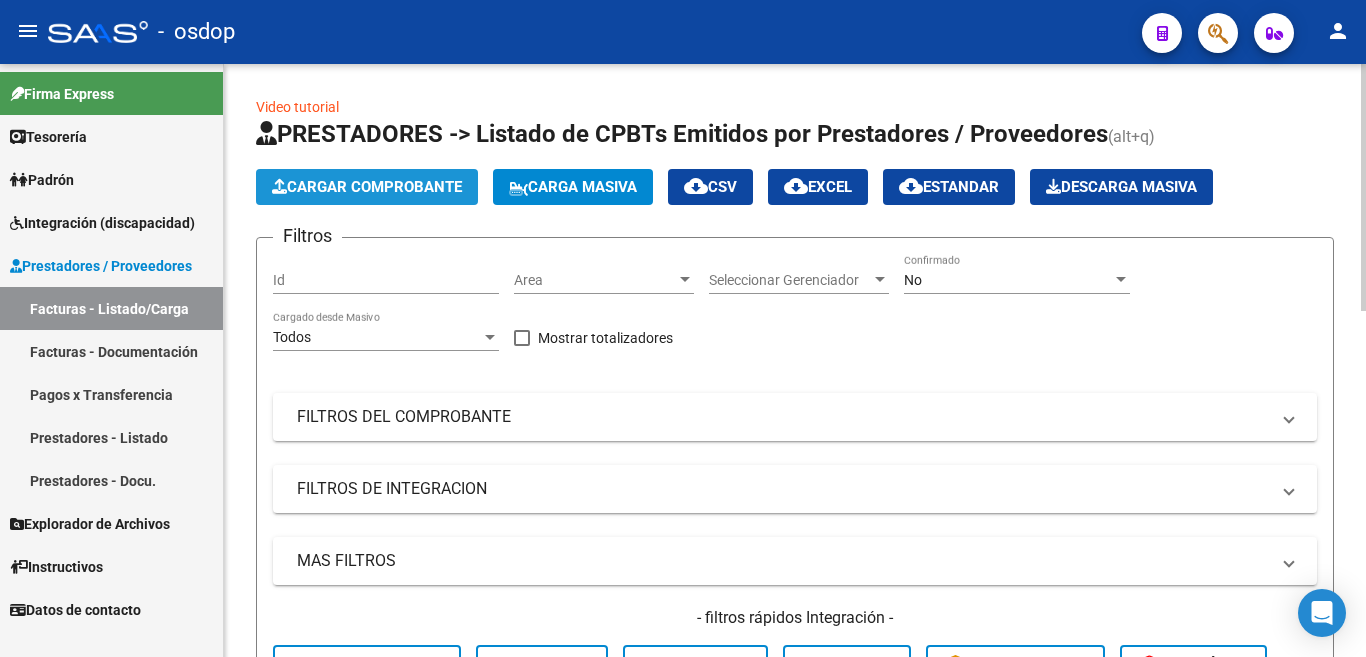 click on "Cargar Comprobante" 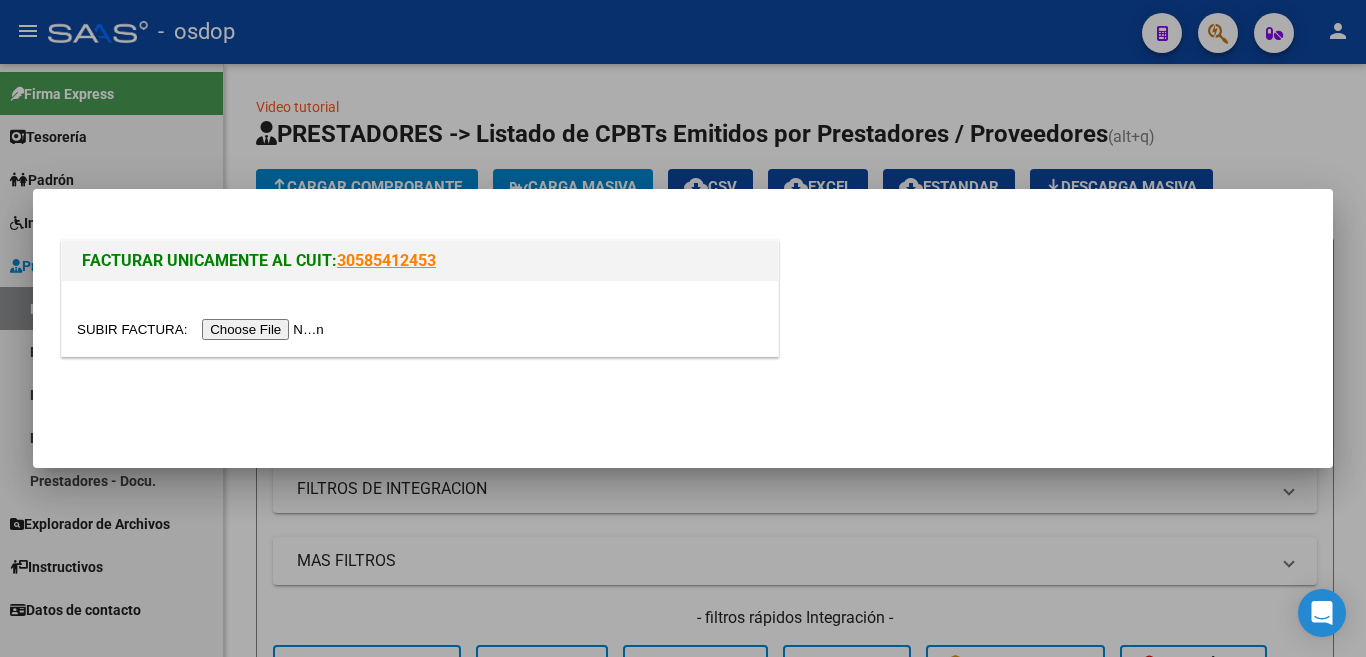 click at bounding box center (203, 329) 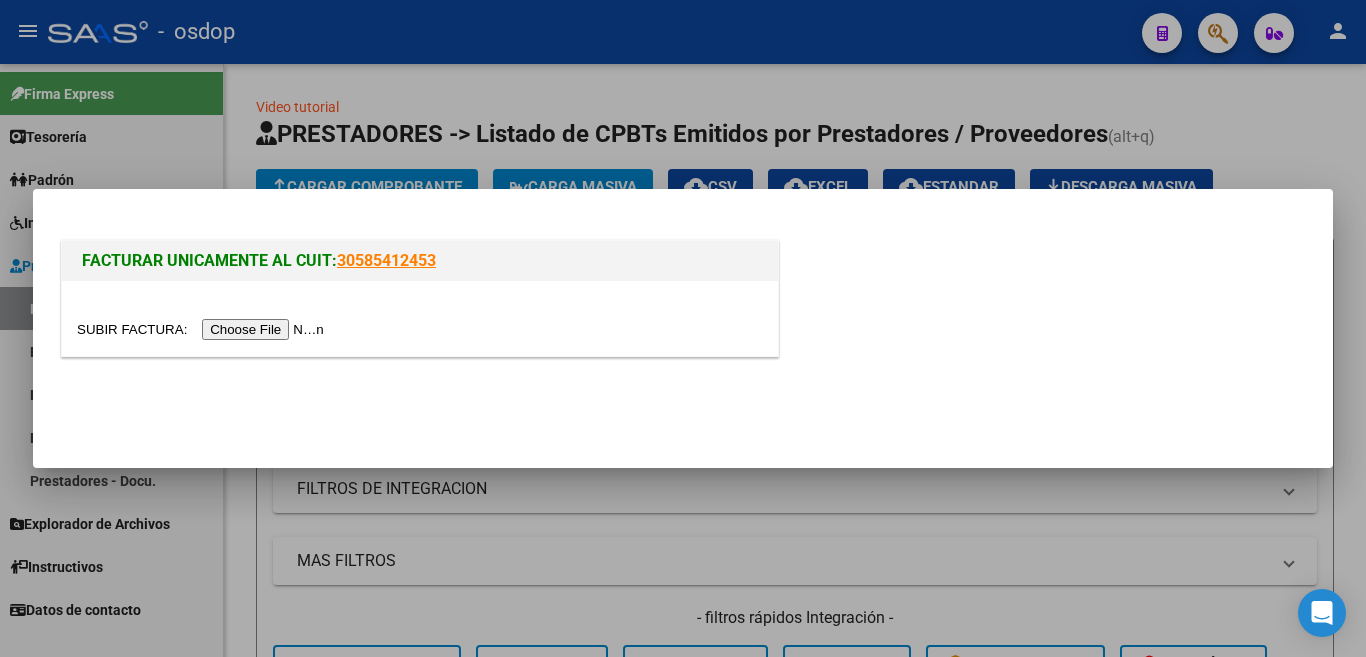 click at bounding box center (203, 329) 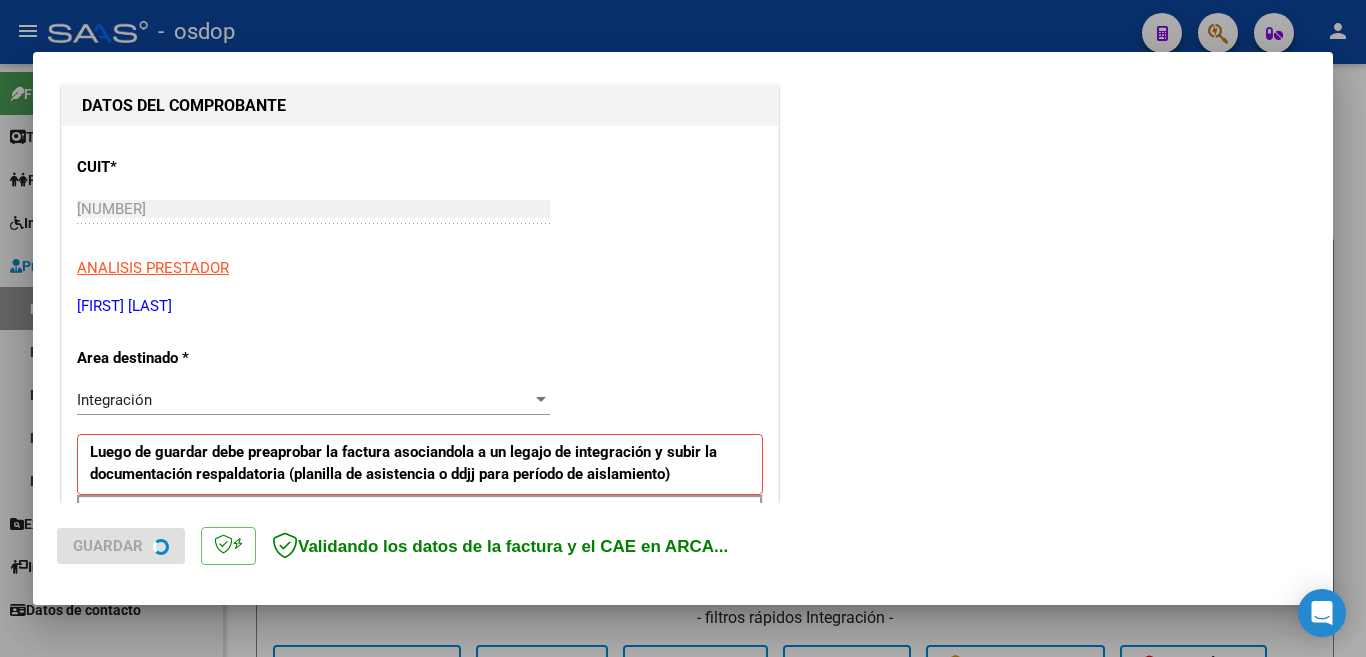 scroll, scrollTop: 400, scrollLeft: 0, axis: vertical 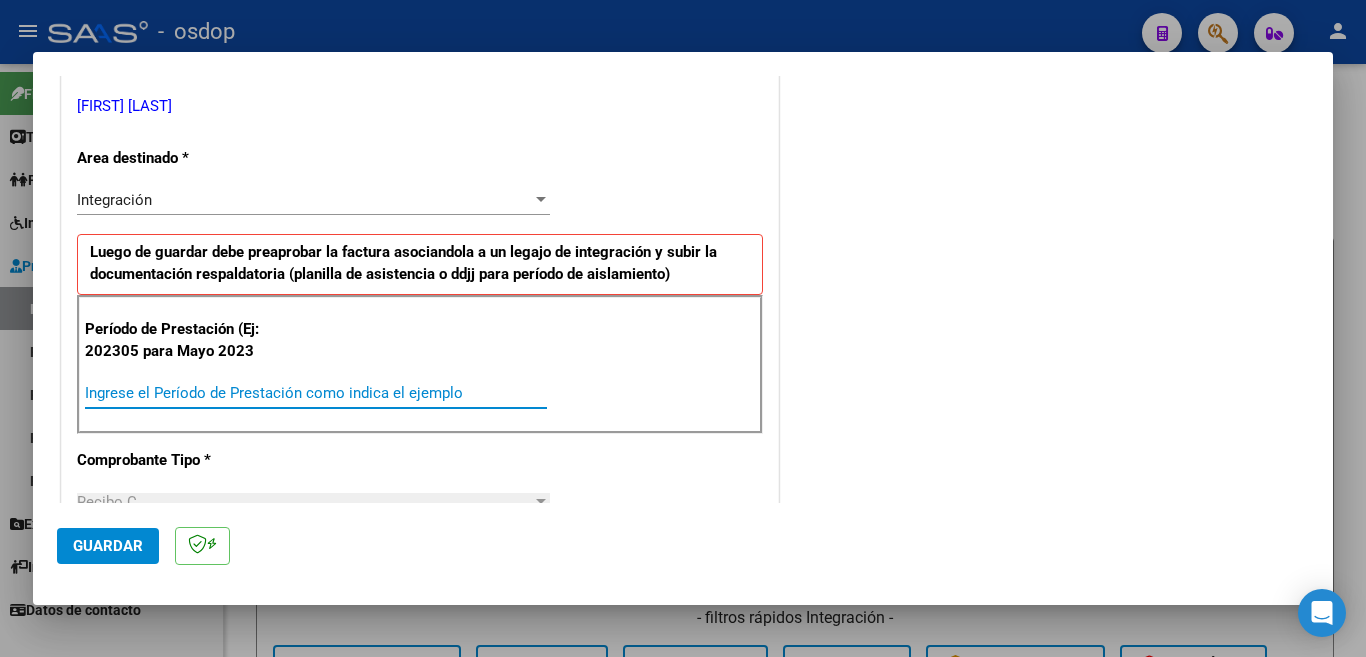 click on "Ingrese el Período de Prestación como indica el ejemplo" at bounding box center (316, 393) 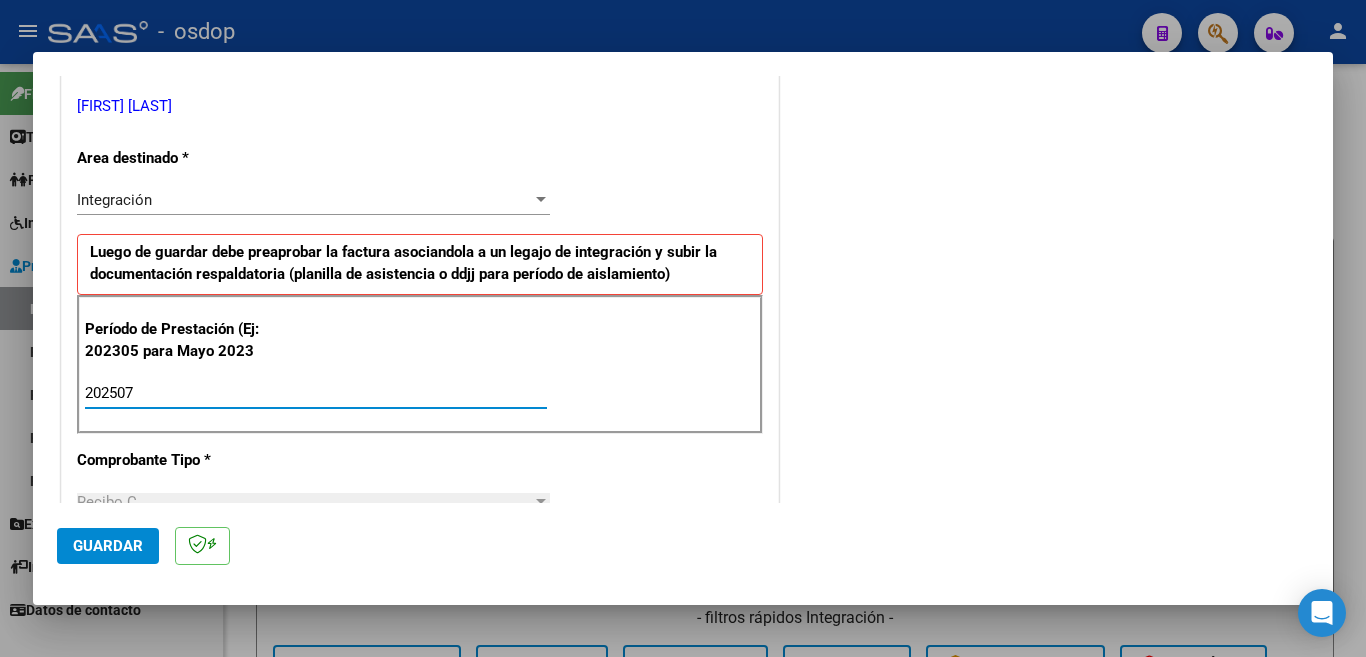 type on "202507" 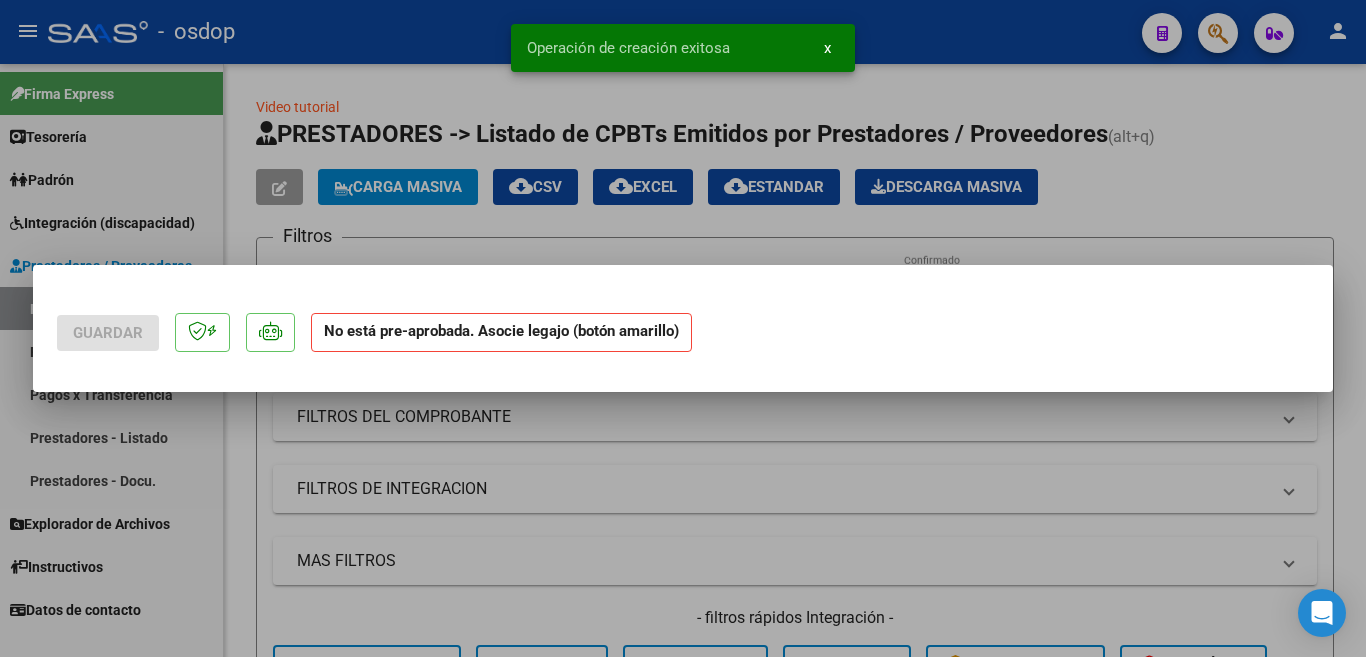 scroll, scrollTop: 0, scrollLeft: 0, axis: both 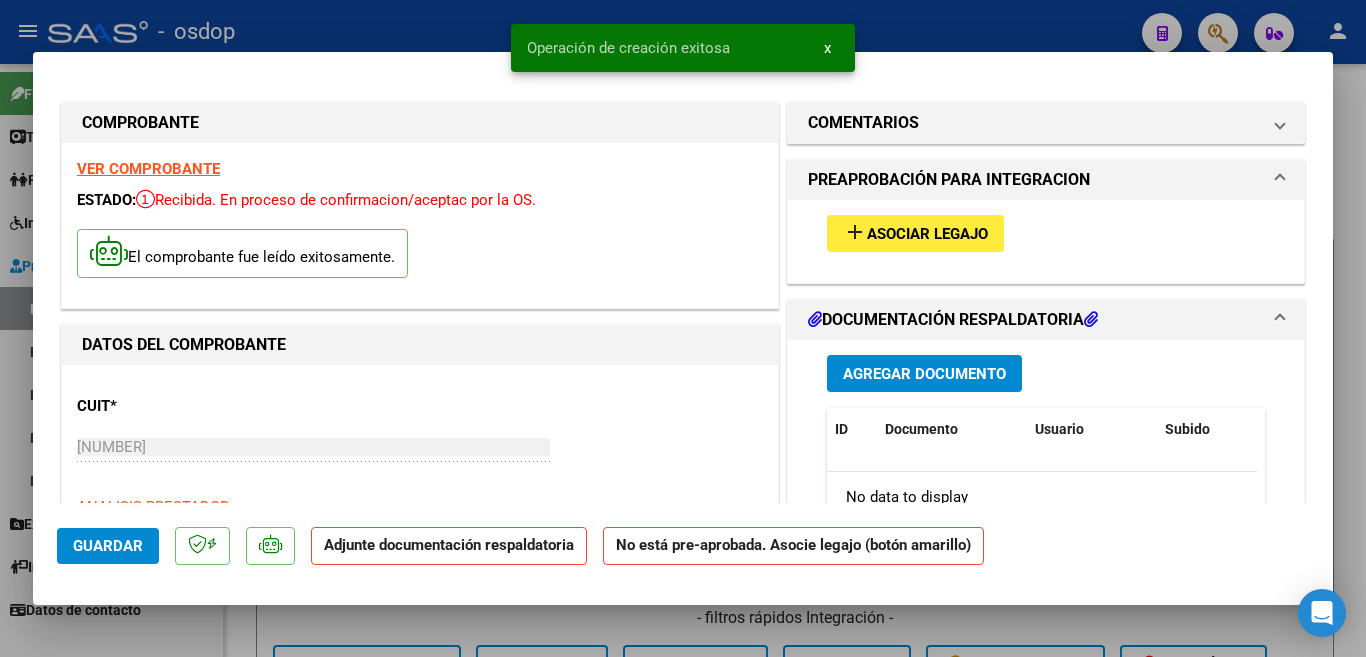 click on "Asociar Legajo" at bounding box center [927, 234] 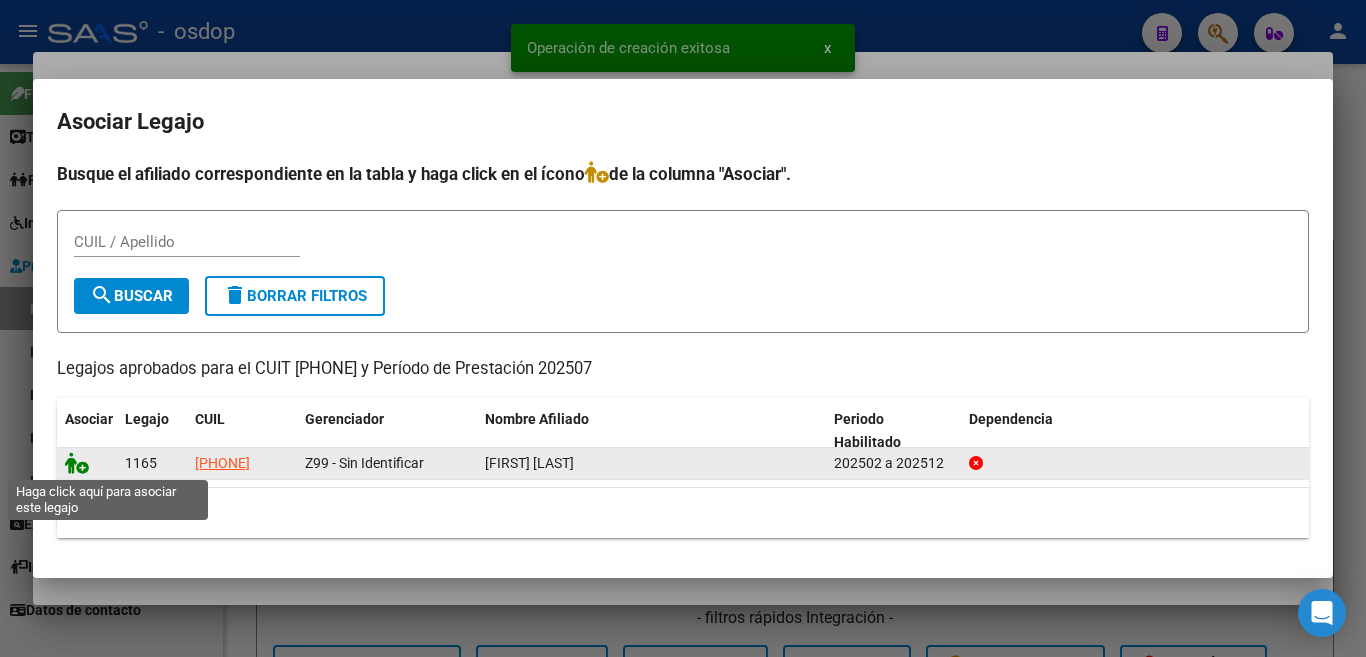 click 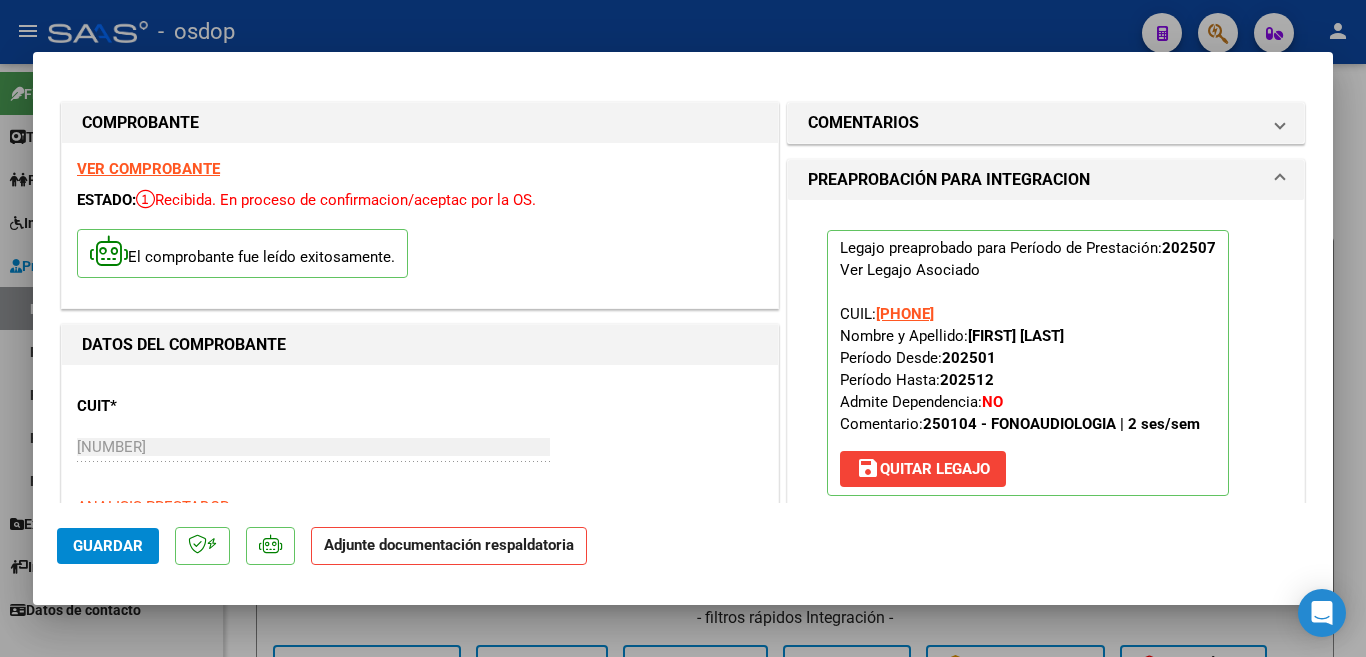 scroll, scrollTop: 300, scrollLeft: 0, axis: vertical 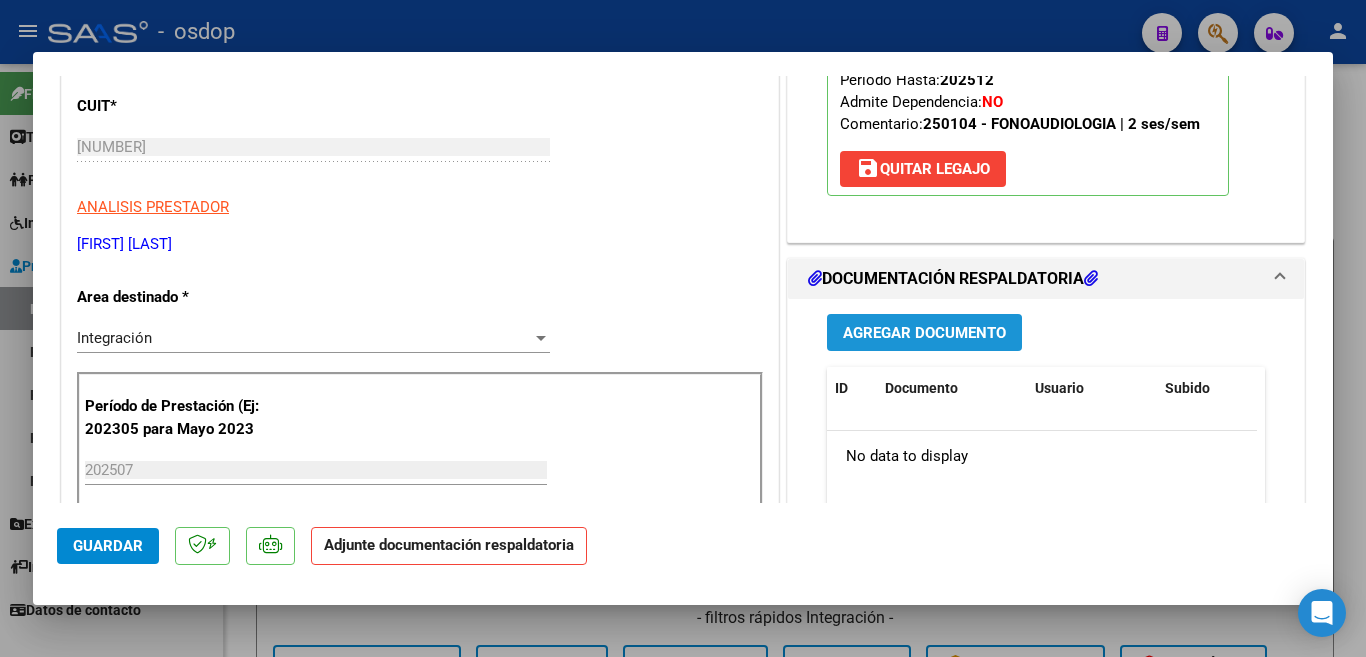 click on "Agregar Documento" at bounding box center (924, 333) 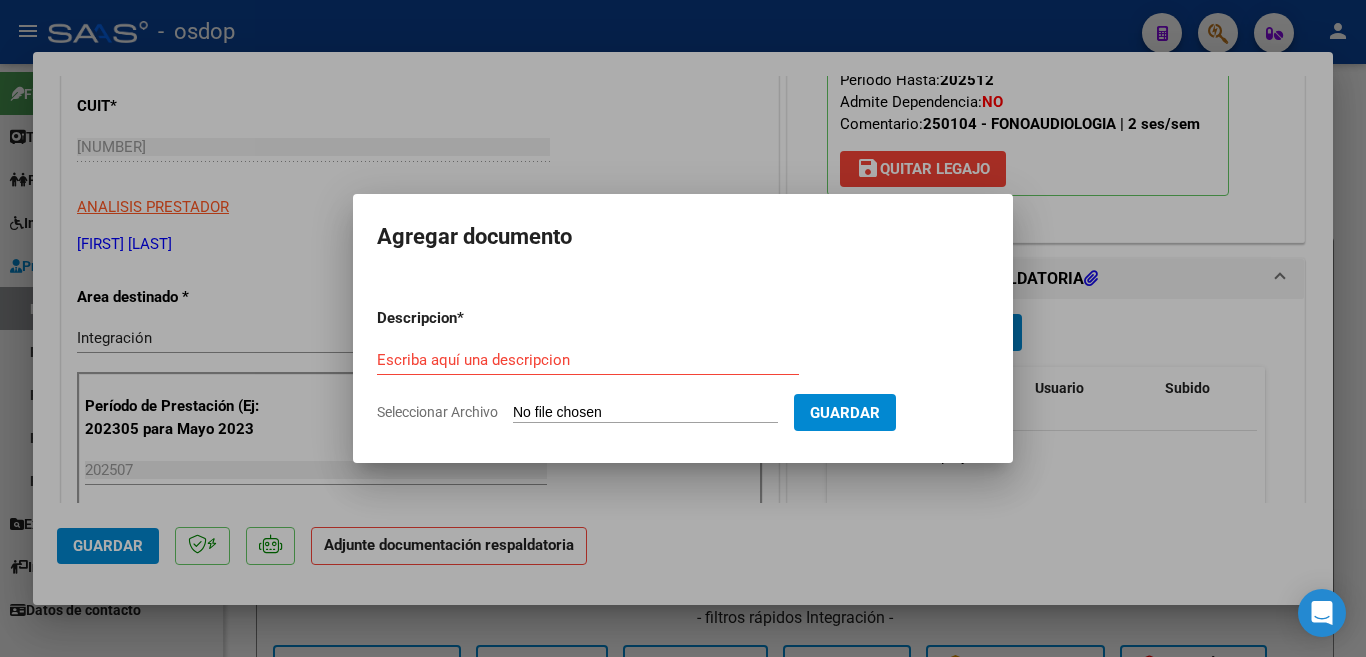 click on "Escriba aquí una descripcion" at bounding box center (588, 360) 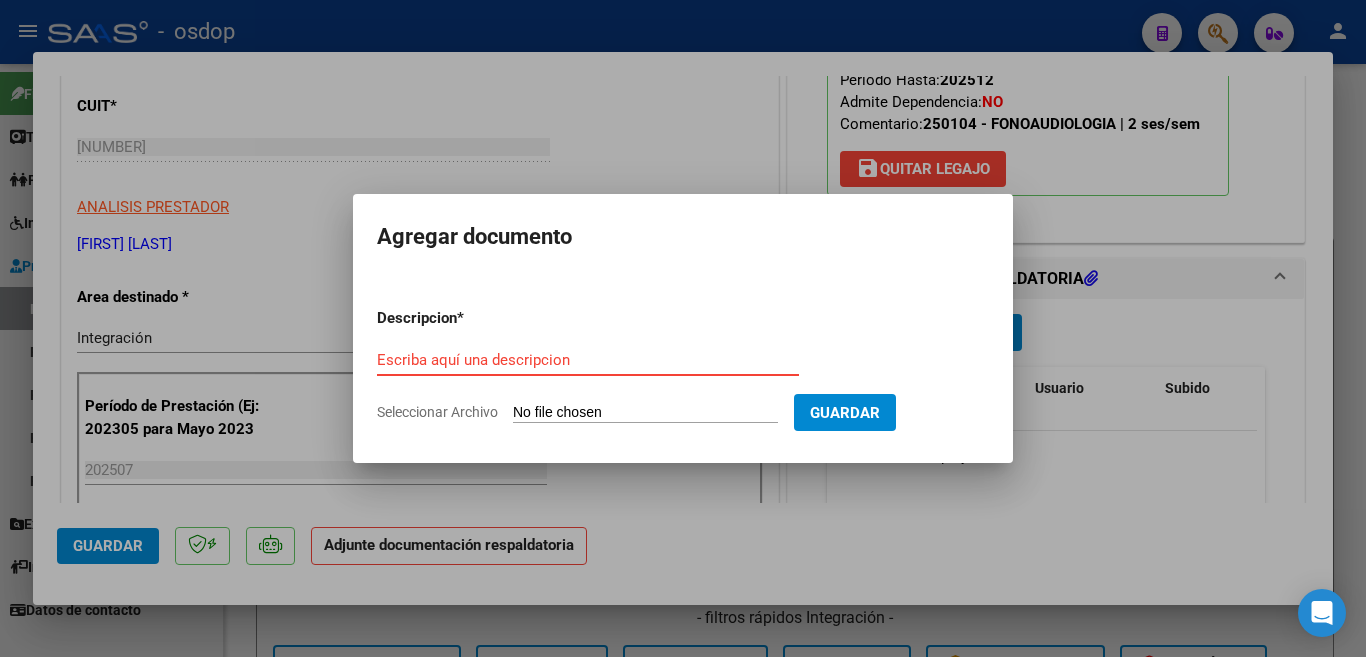 click on "Escriba aquí una descripcion" at bounding box center (588, 360) 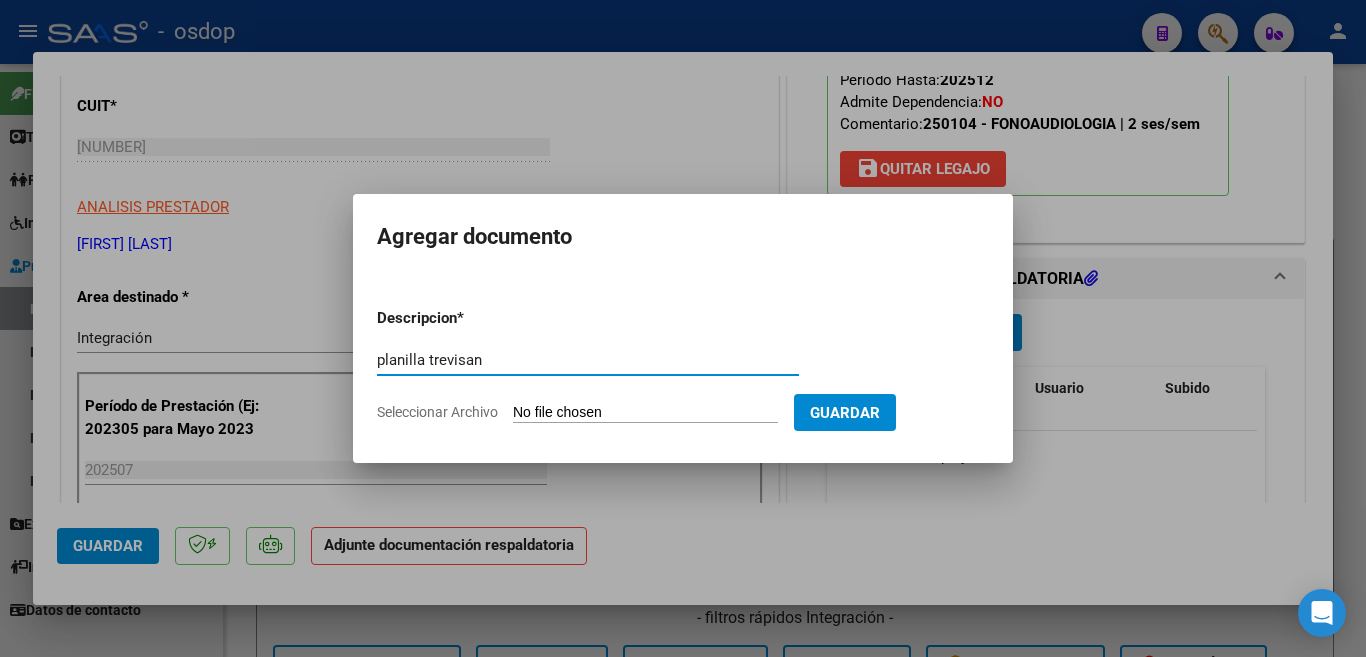 type on "planilla trevisan" 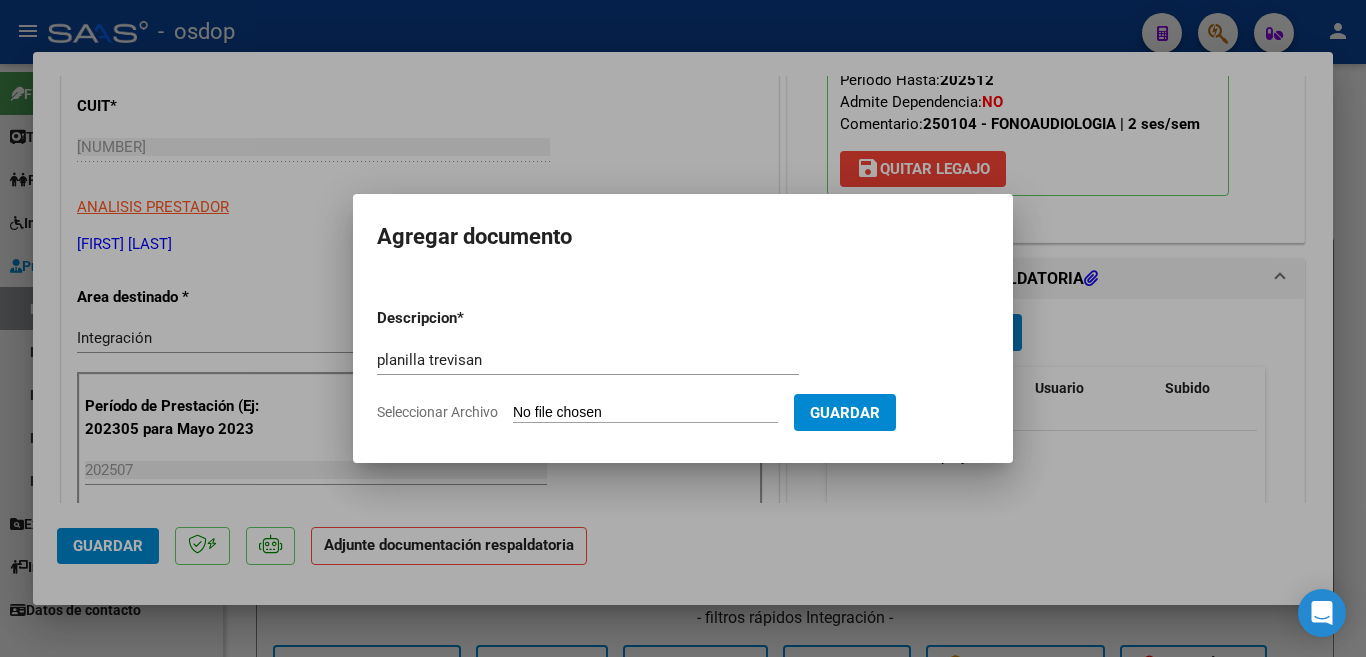 type on "C:\fakepath\planilla trevisan nave julio.pdf" 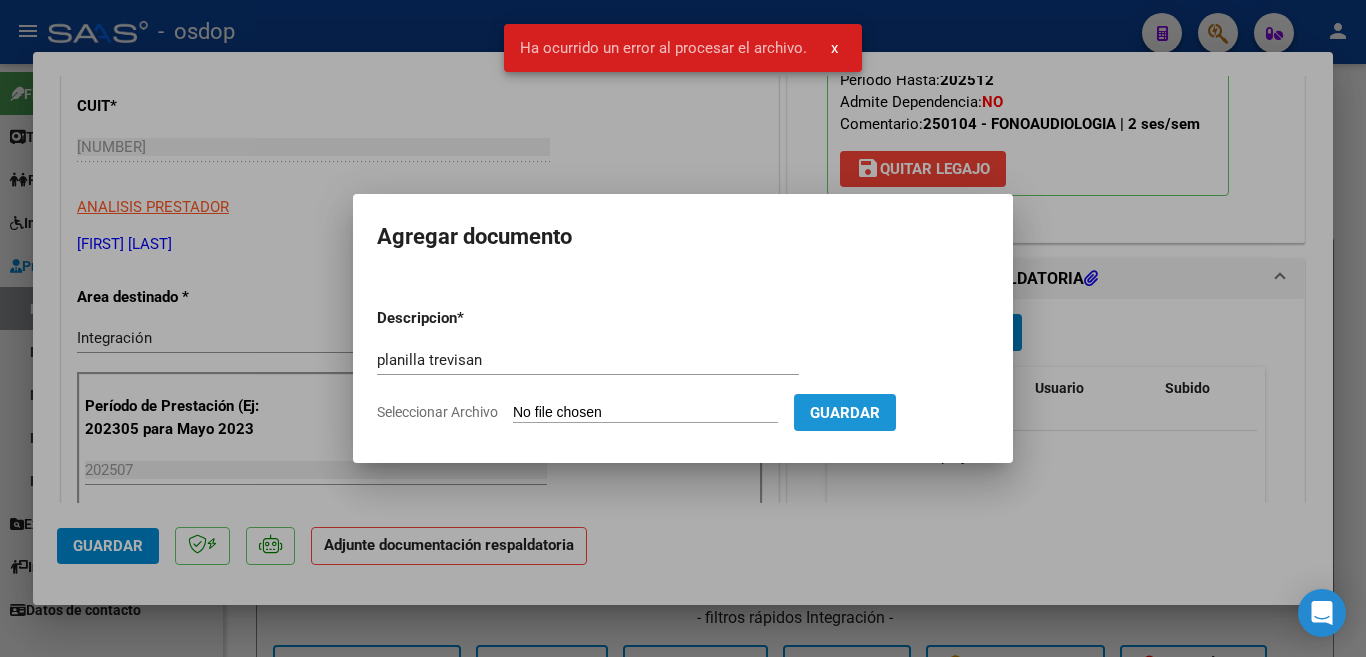 click on "Guardar" at bounding box center (845, 412) 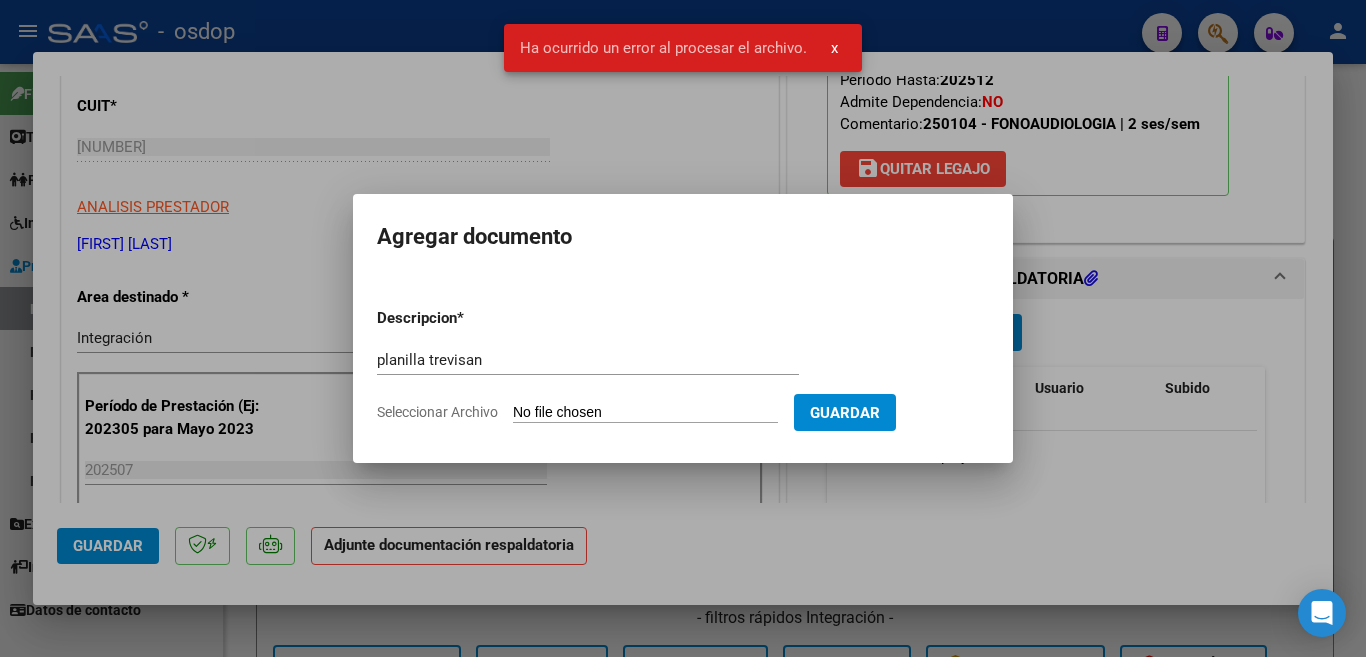 click on "Guardar" at bounding box center (845, 413) 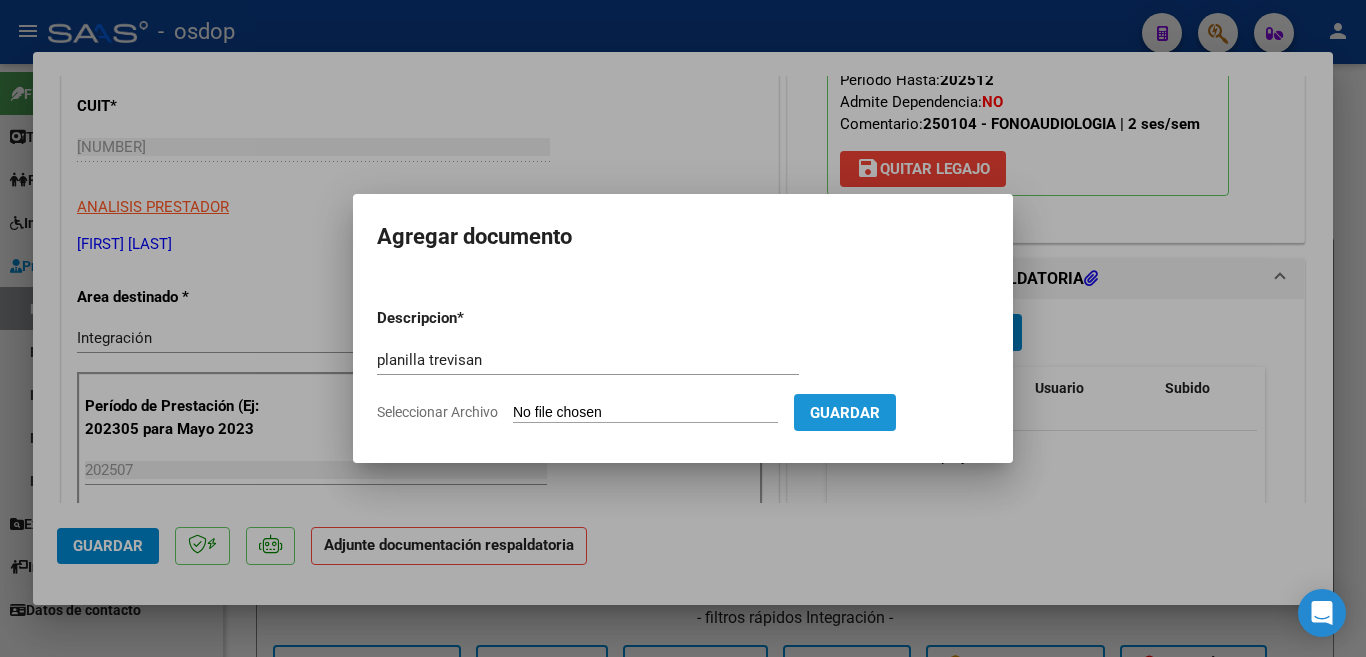 click on "Guardar" at bounding box center [845, 413] 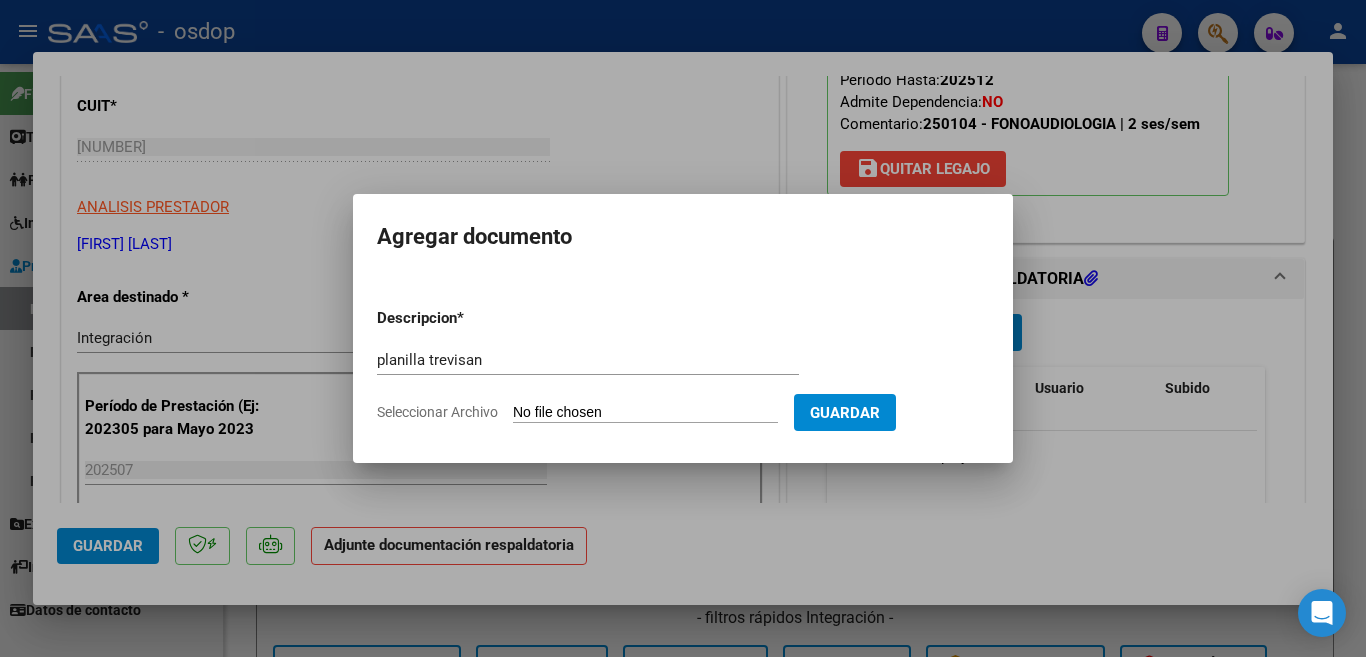 click on "Seleccionar Archivo" at bounding box center [645, 413] 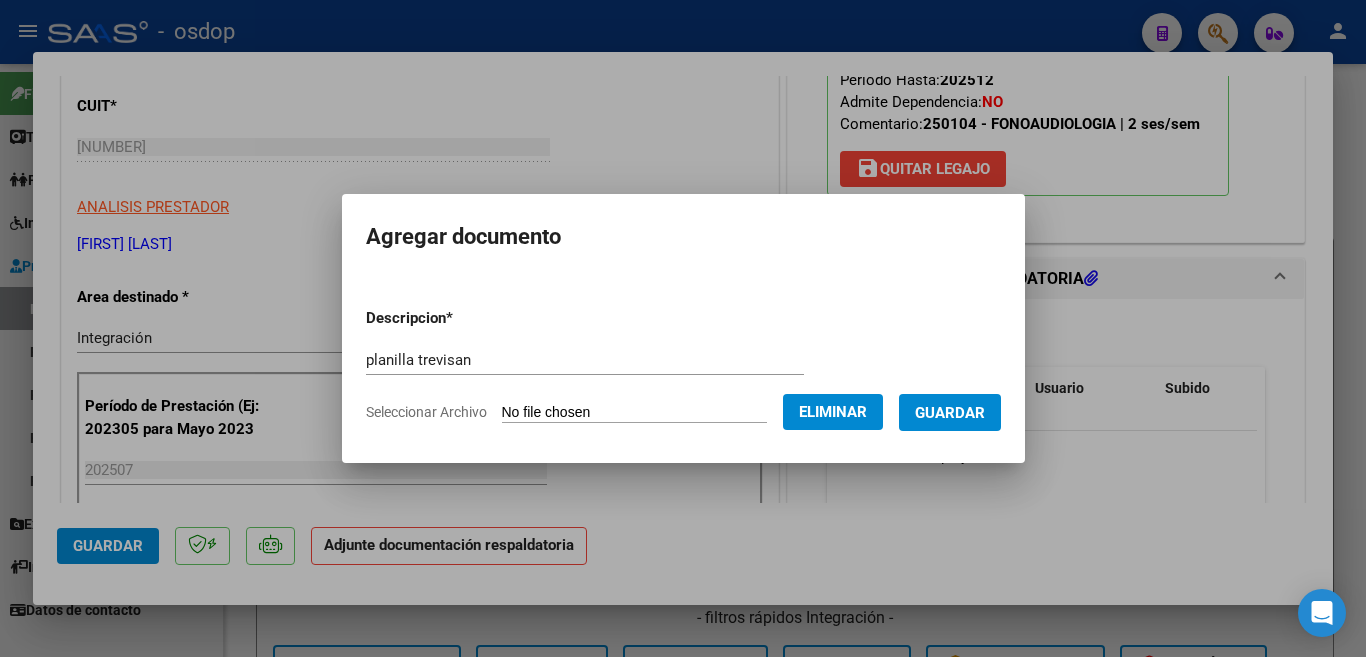 click on "Guardar" at bounding box center (950, 413) 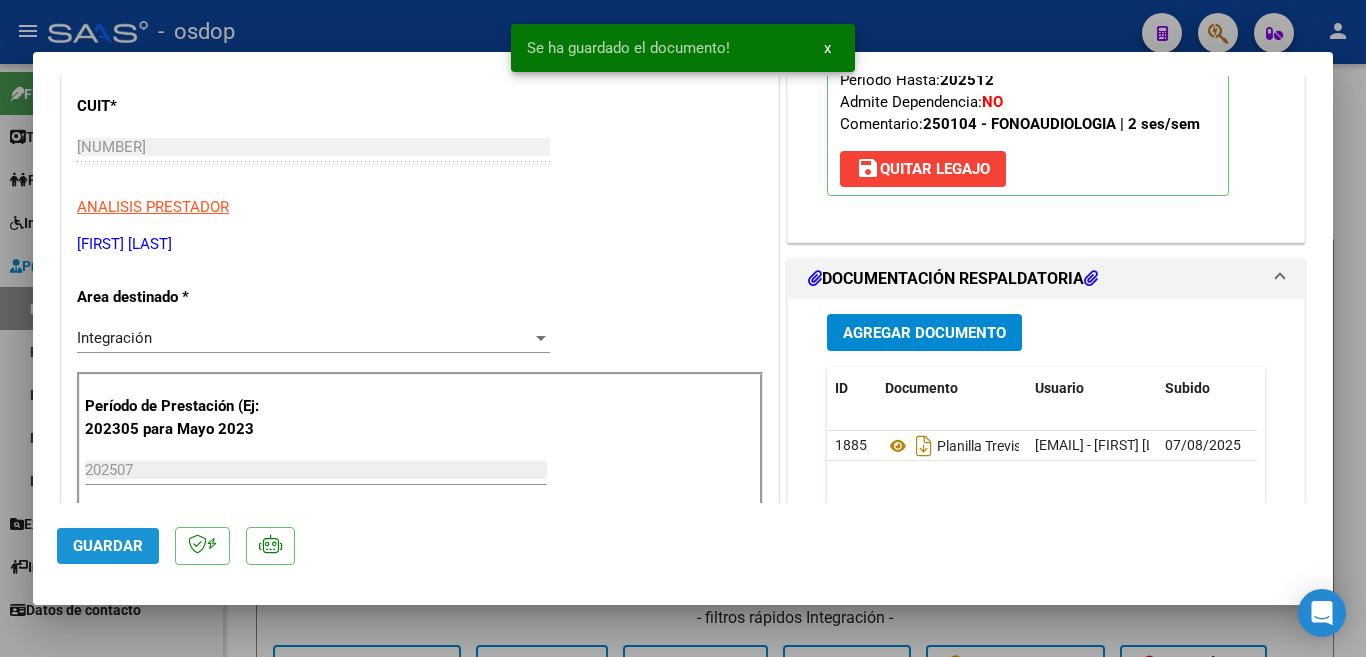click on "Guardar" 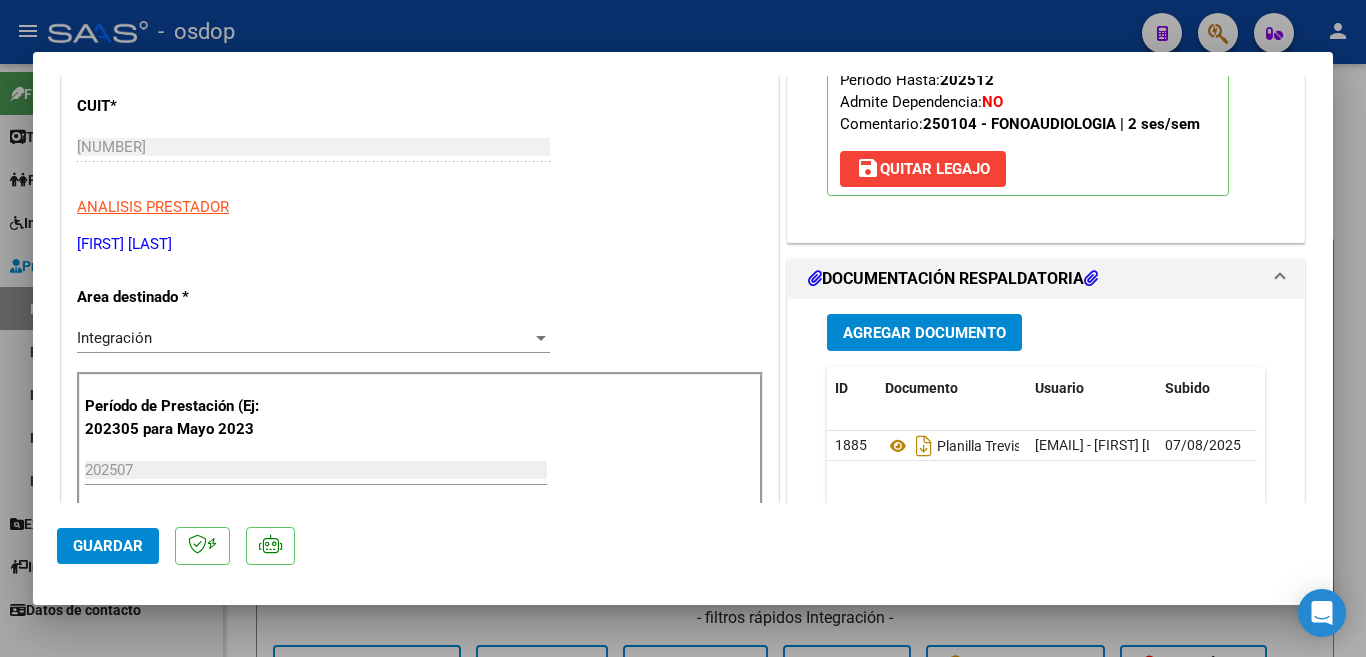 scroll, scrollTop: 600, scrollLeft: 0, axis: vertical 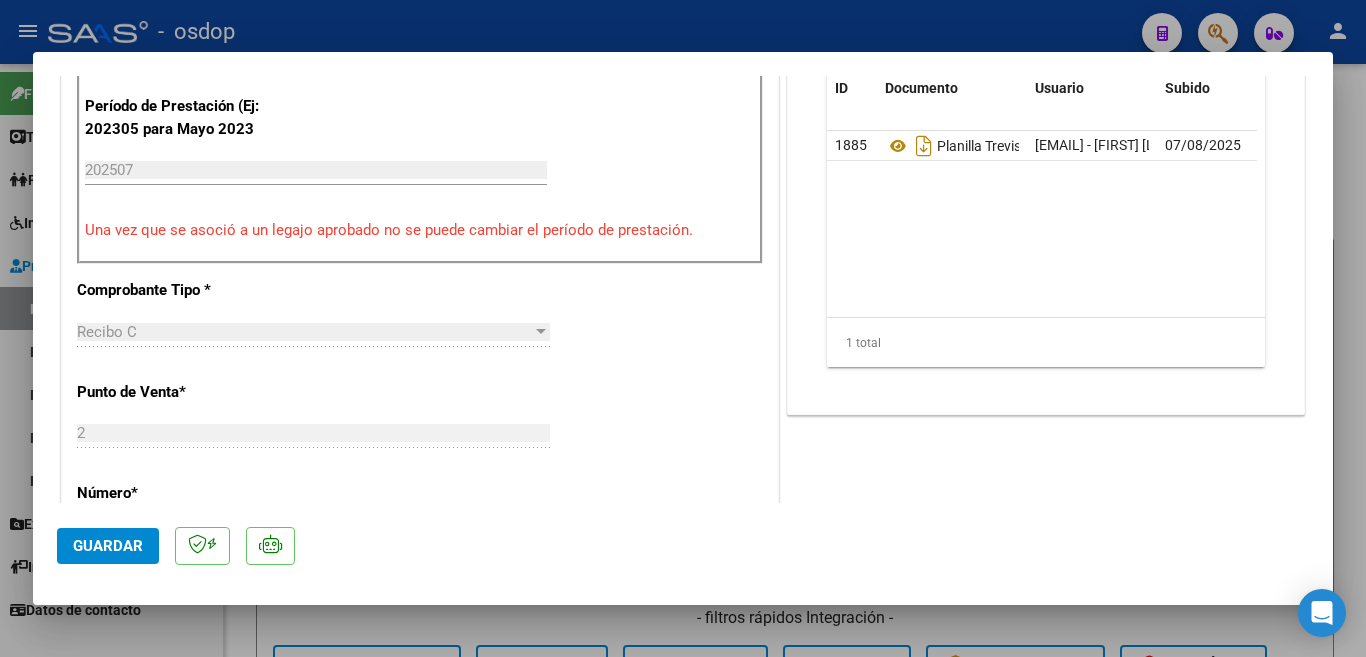 drag, startPoint x: 0, startPoint y: 413, endPoint x: 120, endPoint y: 291, distance: 171.12569 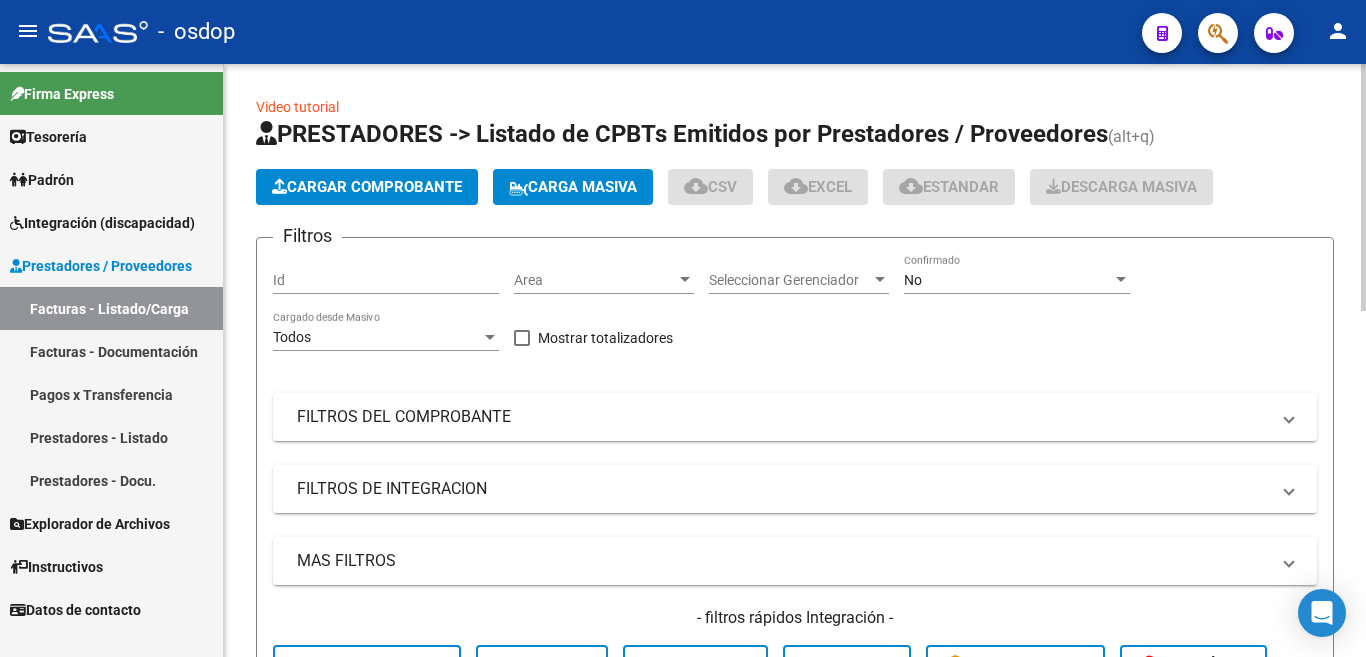scroll, scrollTop: 400, scrollLeft: 0, axis: vertical 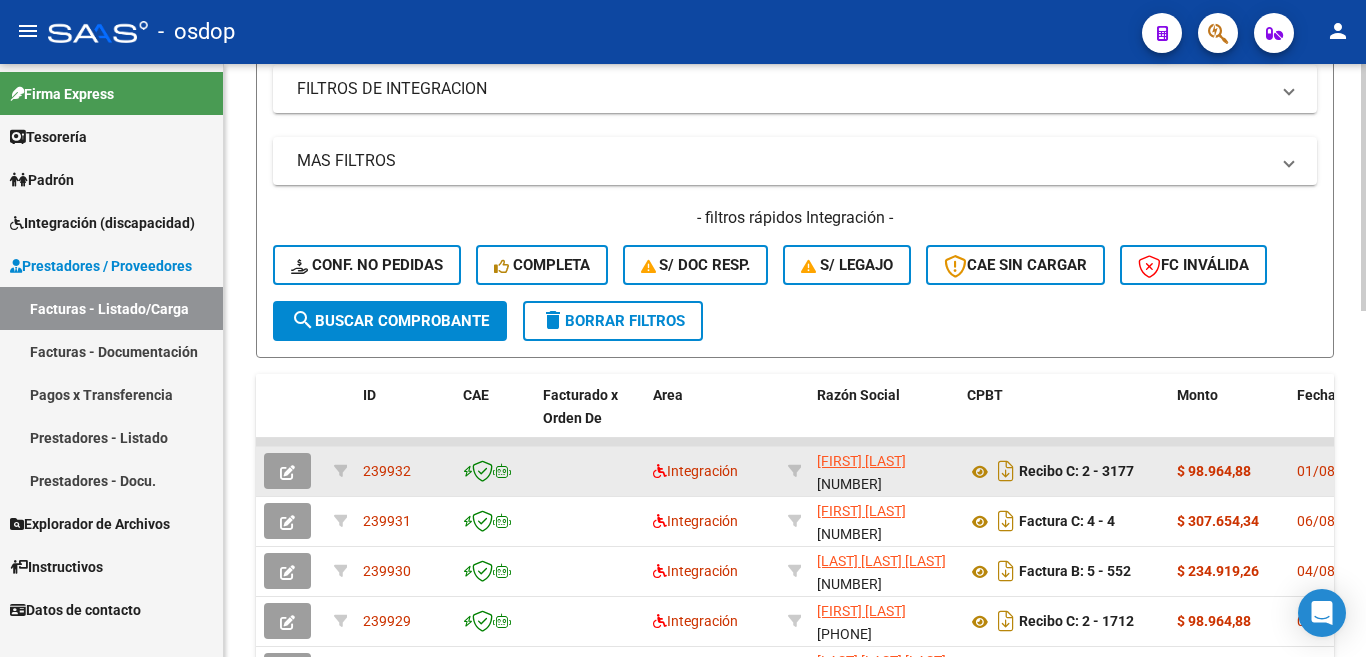 click on "239932" 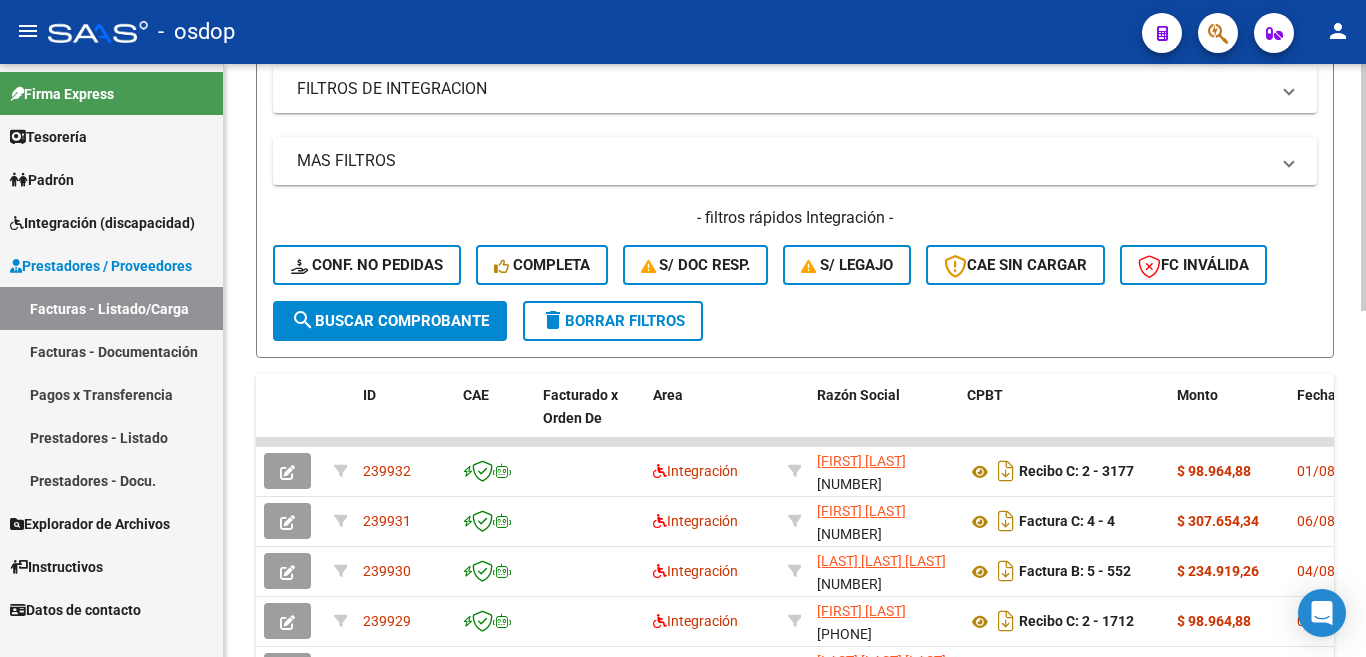 scroll, scrollTop: 0, scrollLeft: 0, axis: both 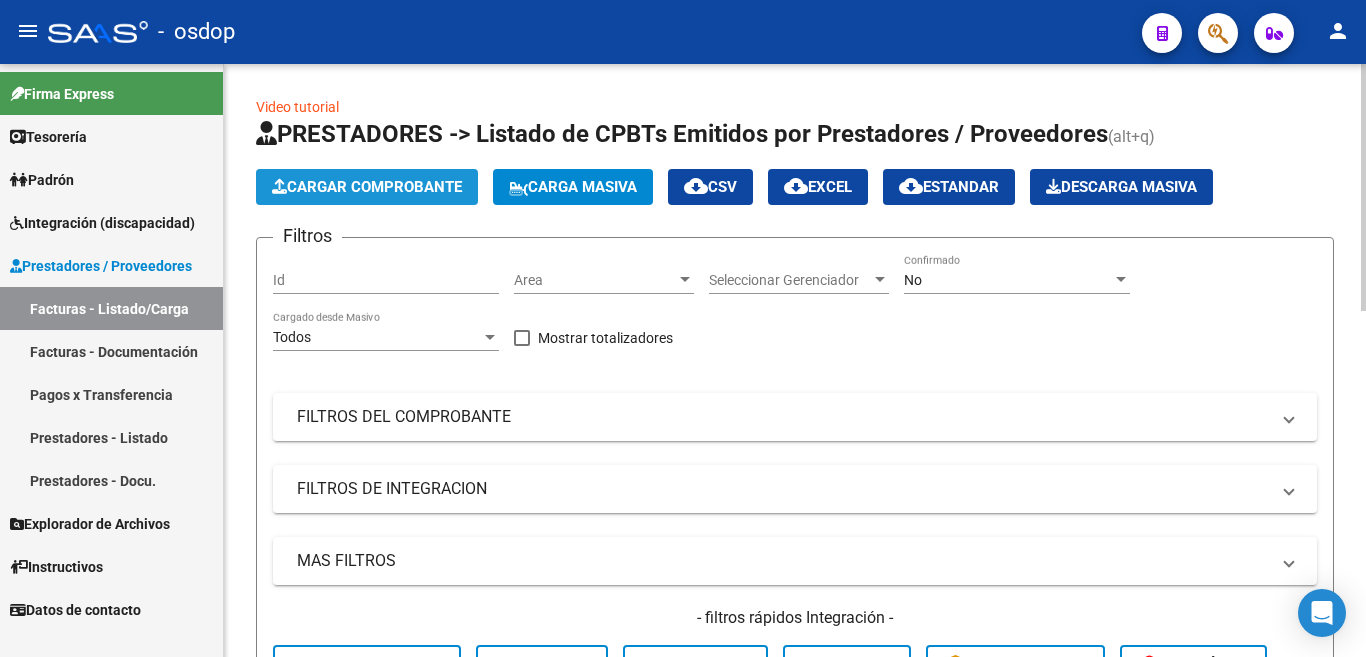click on "Cargar Comprobante" 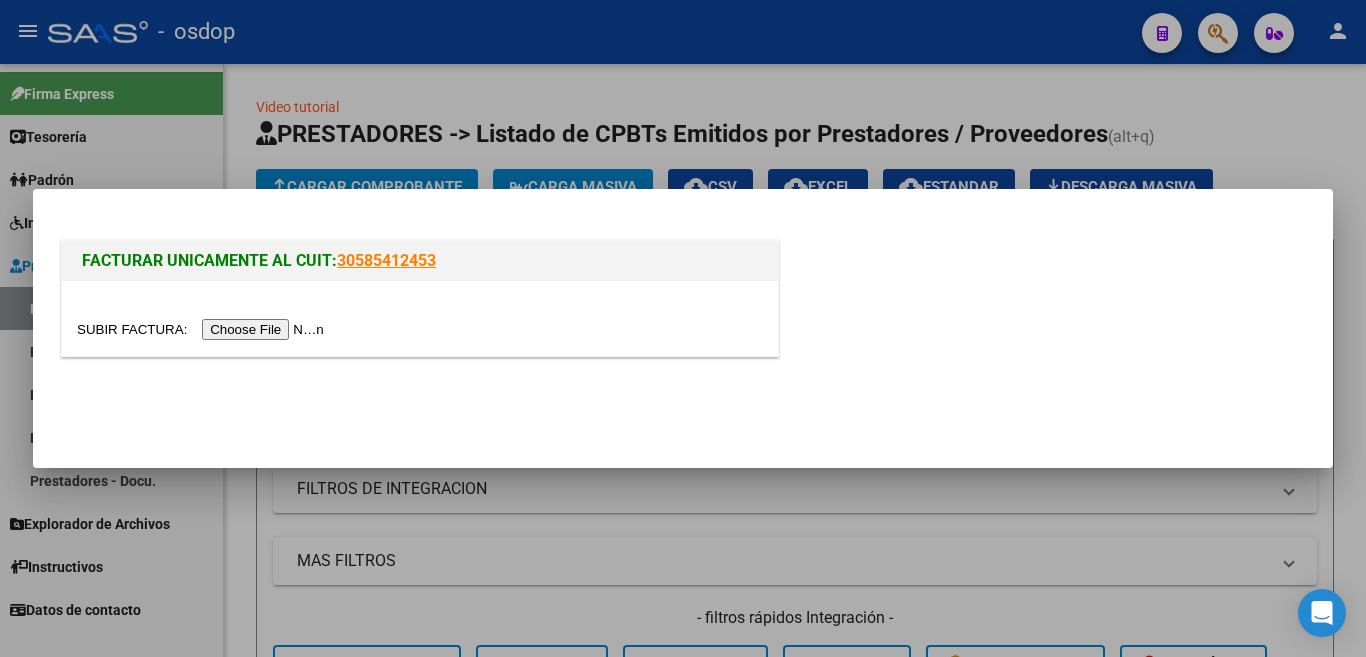 click at bounding box center (203, 329) 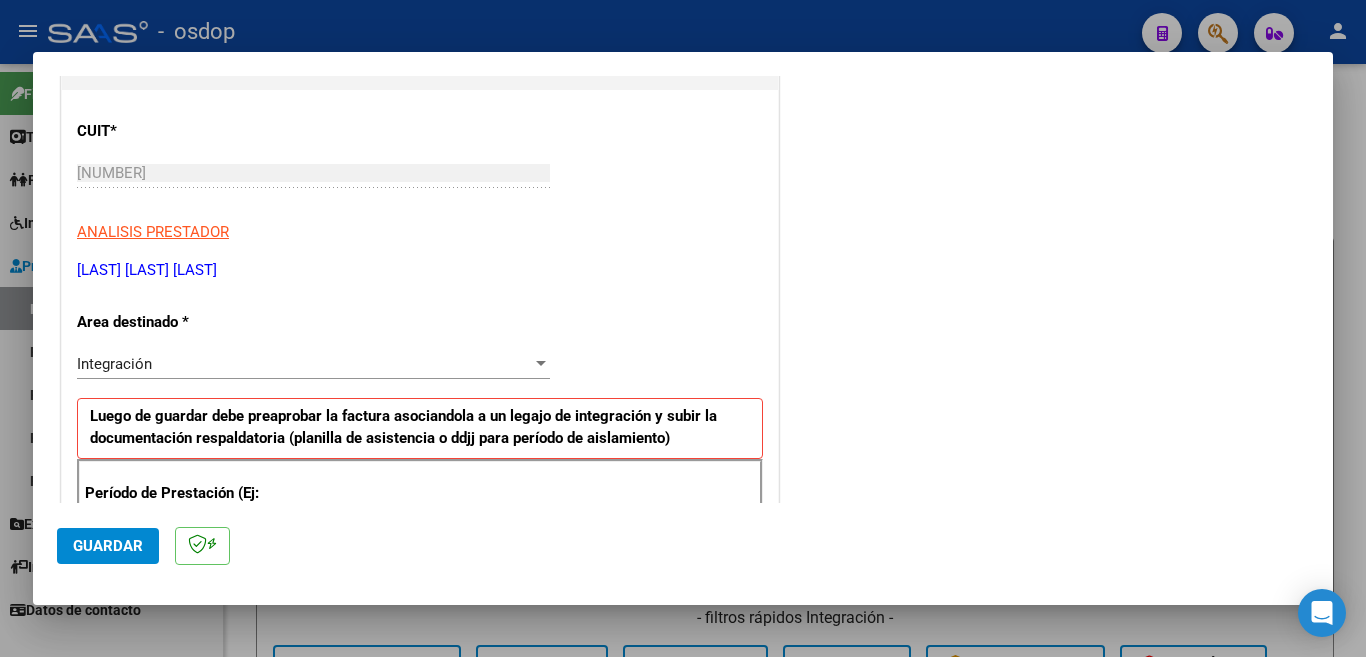 scroll, scrollTop: 400, scrollLeft: 0, axis: vertical 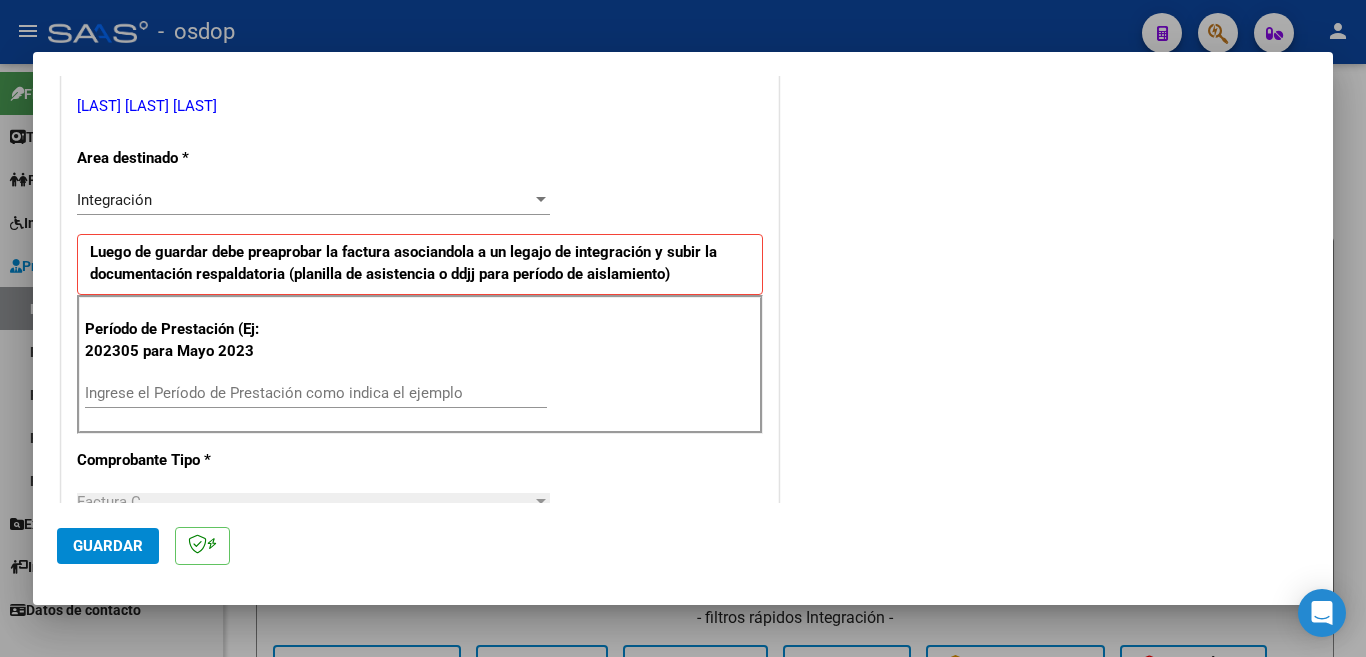 click on "Ingrese el Período de Prestación como indica el ejemplo" at bounding box center [316, 393] 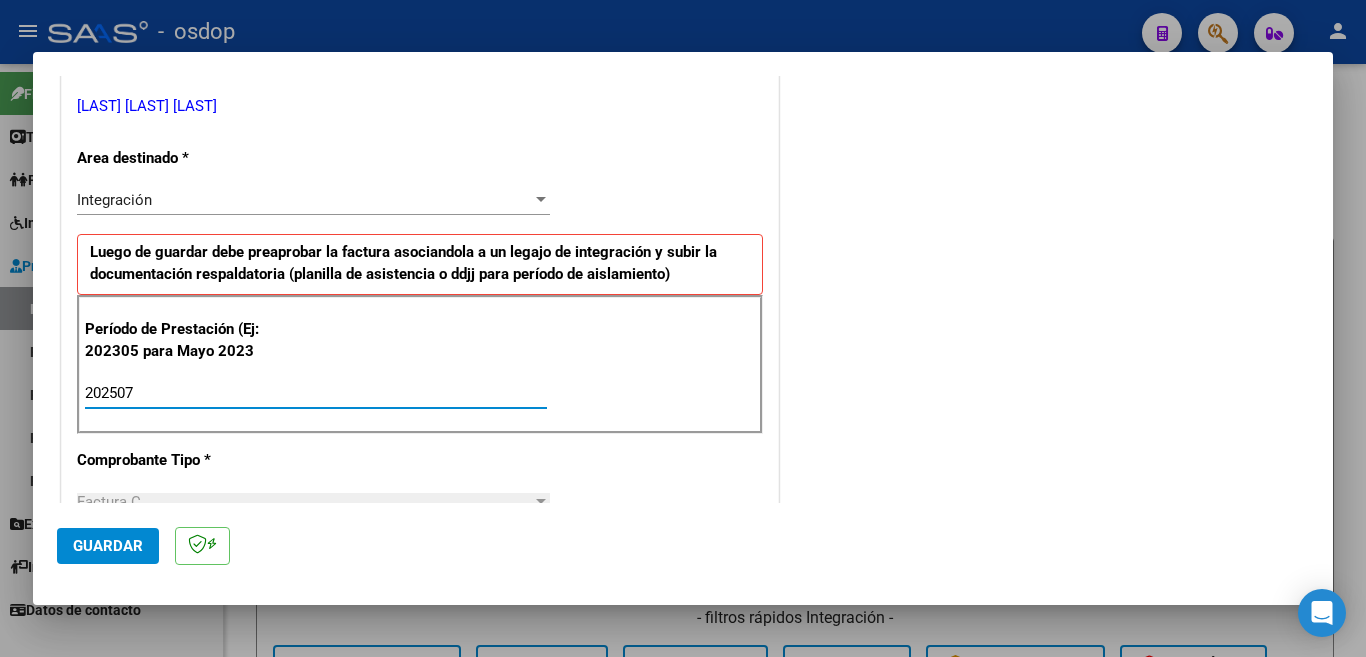type on "202507" 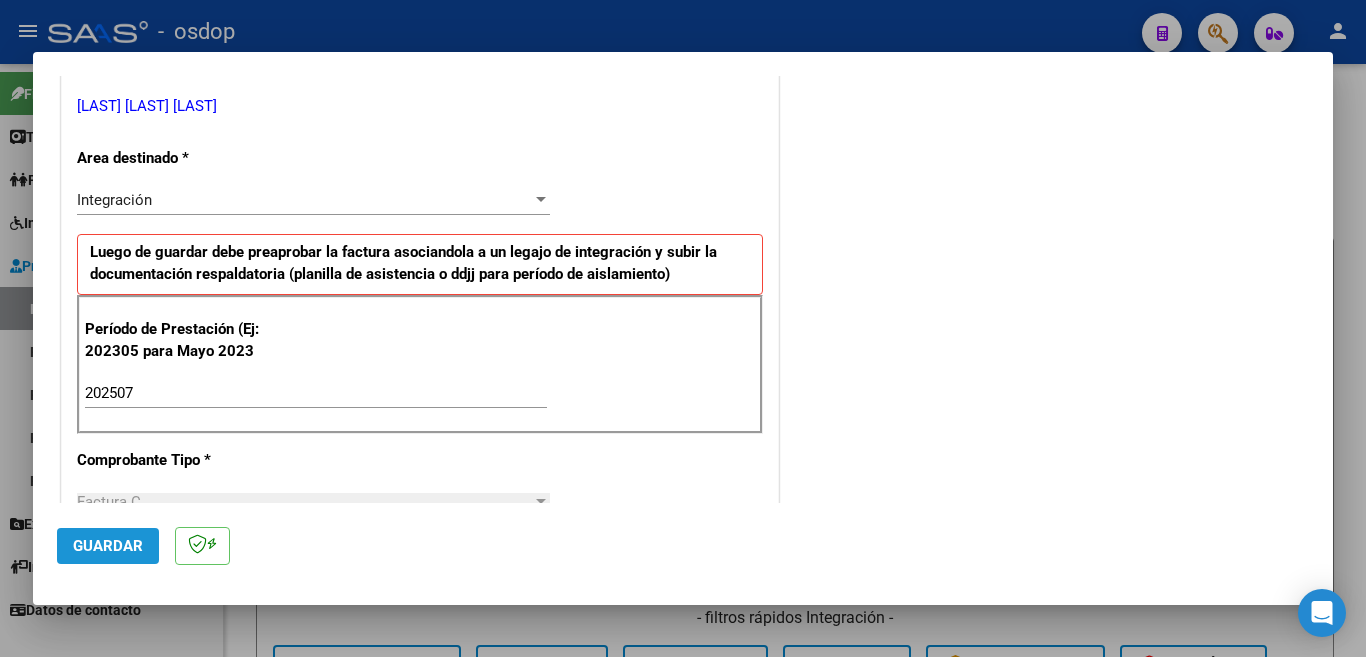 click on "Guardar" 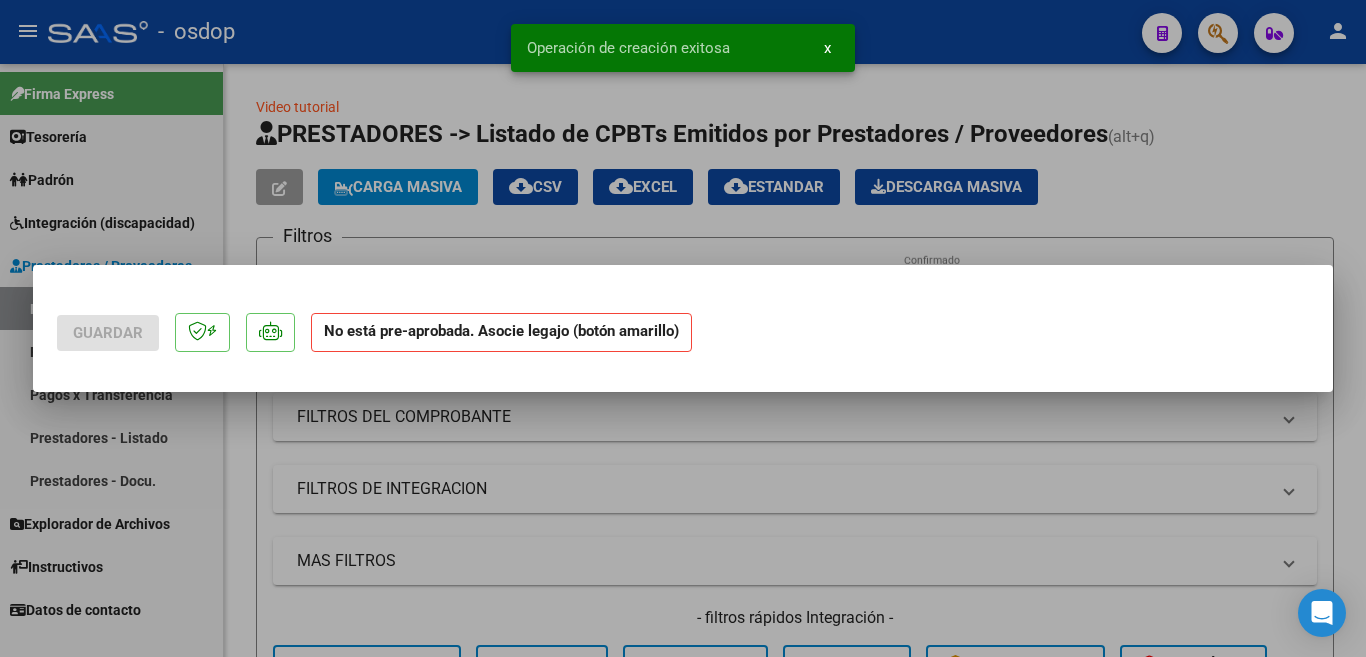 scroll, scrollTop: 0, scrollLeft: 0, axis: both 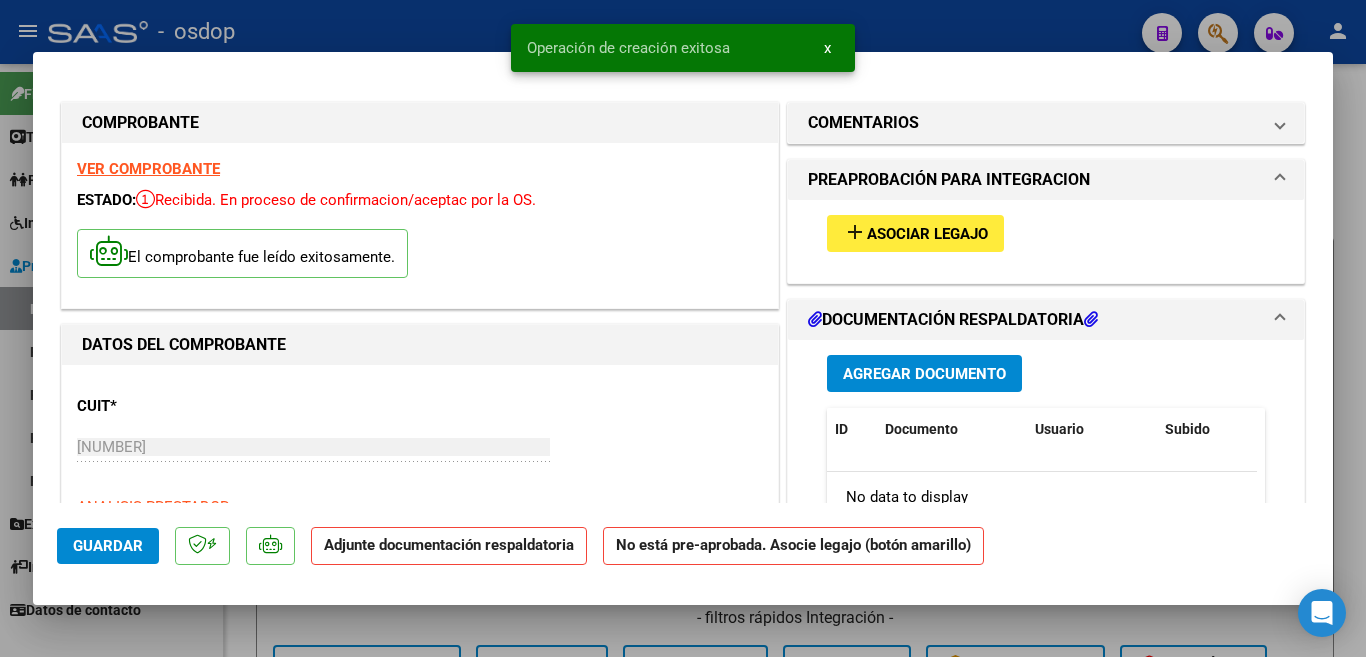 click on "add Asociar Legajo" at bounding box center [915, 233] 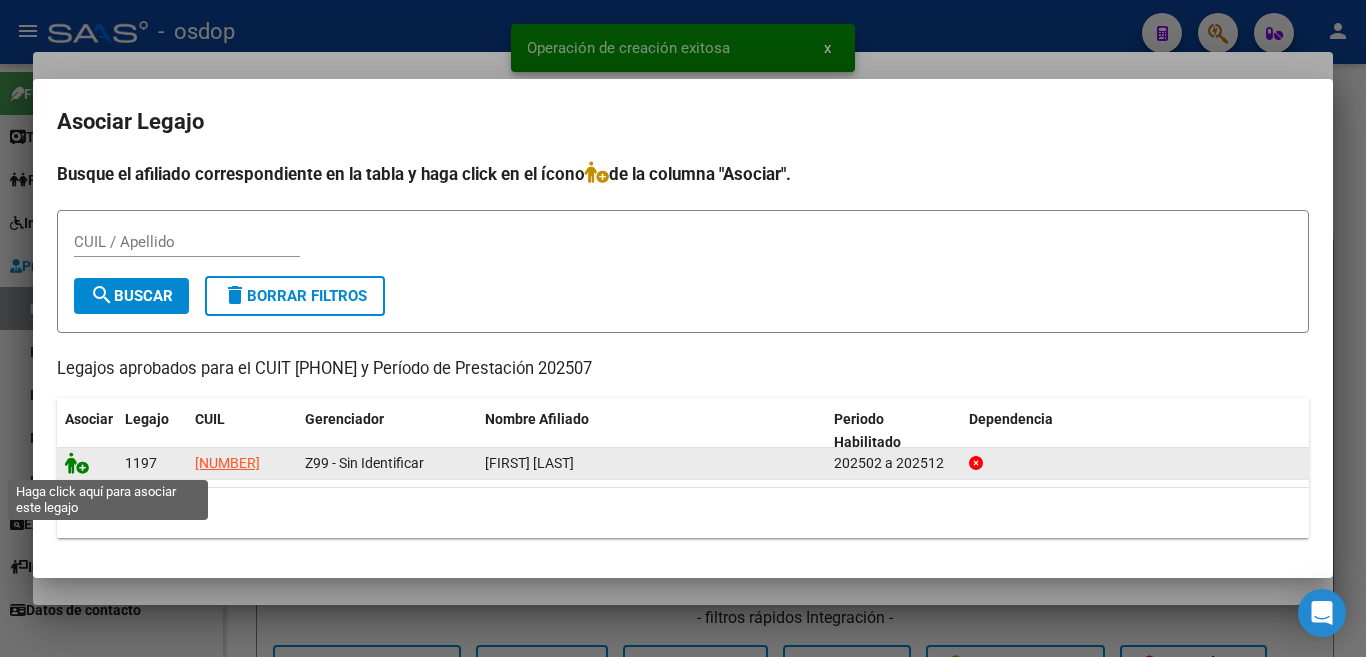 click 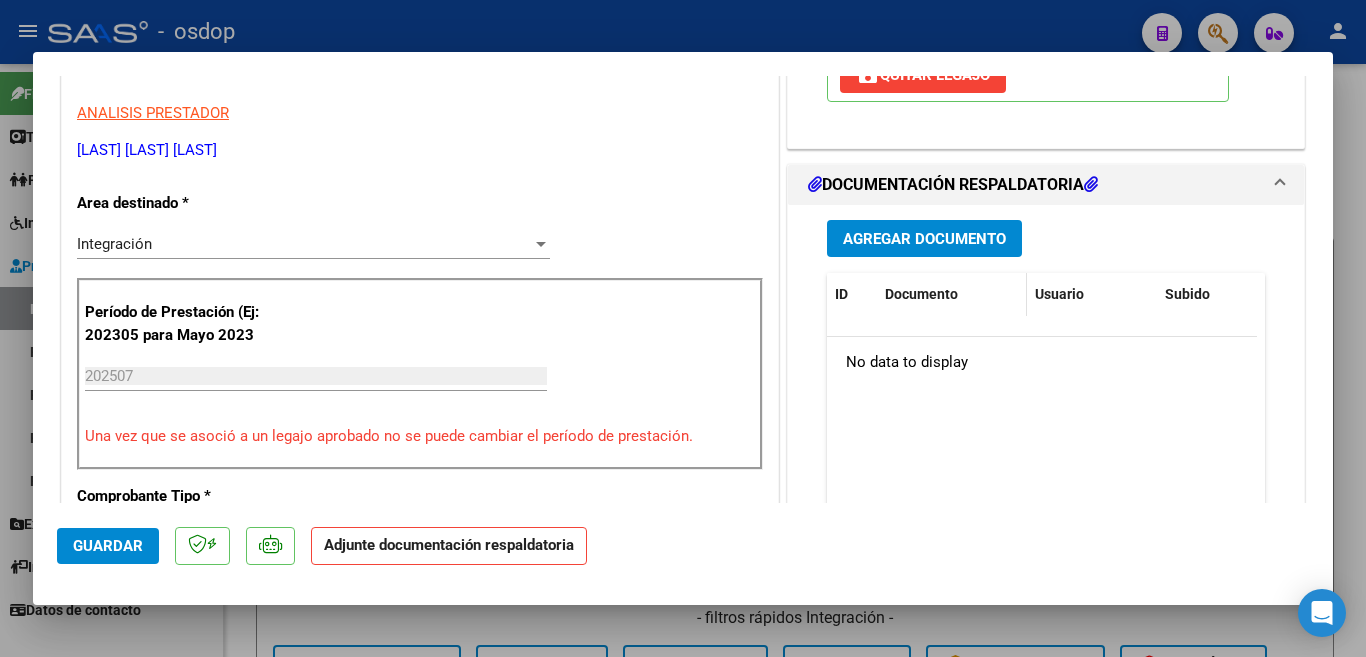 scroll, scrollTop: 400, scrollLeft: 0, axis: vertical 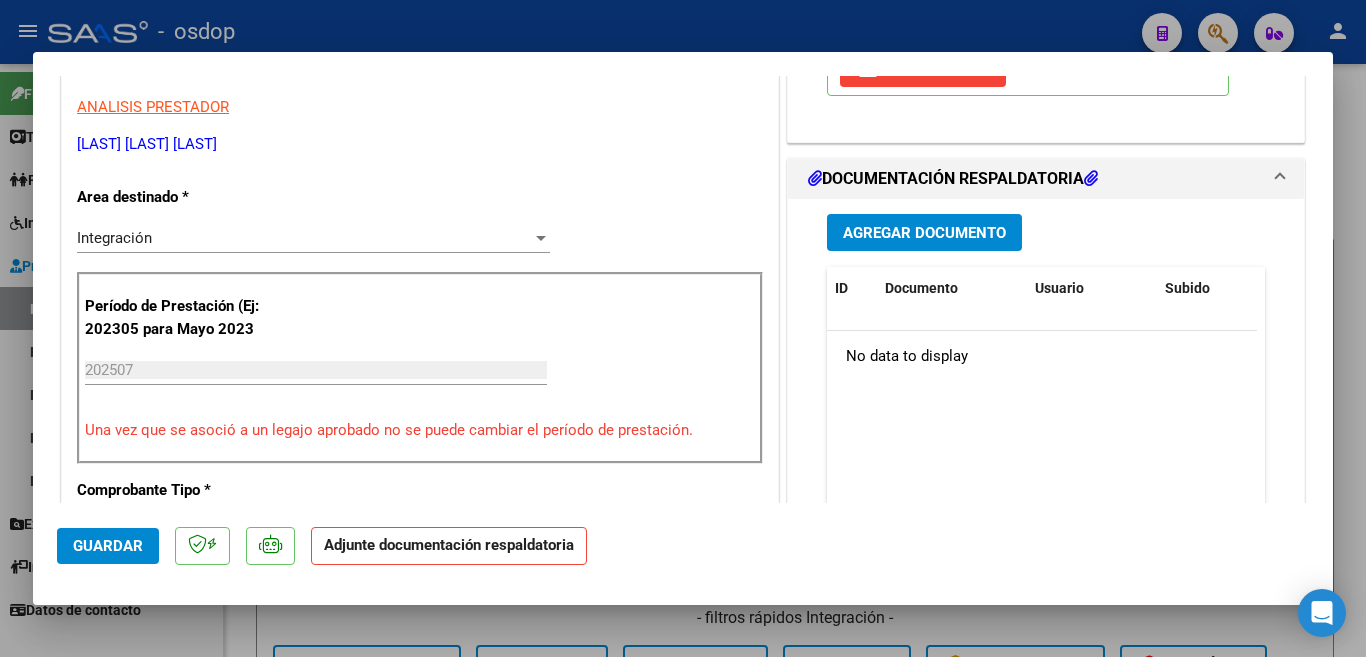 click on "Agregar Documento" at bounding box center [924, 233] 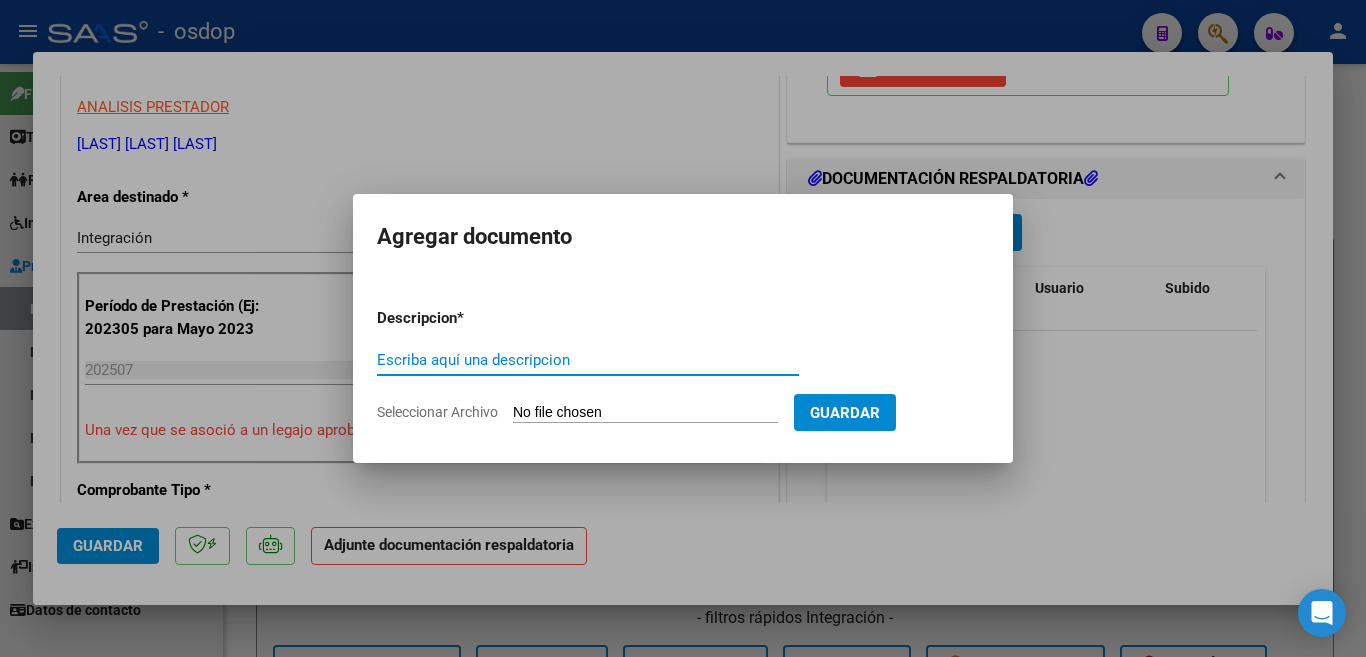 click on "Escriba aquí una descripcion" at bounding box center (588, 360) 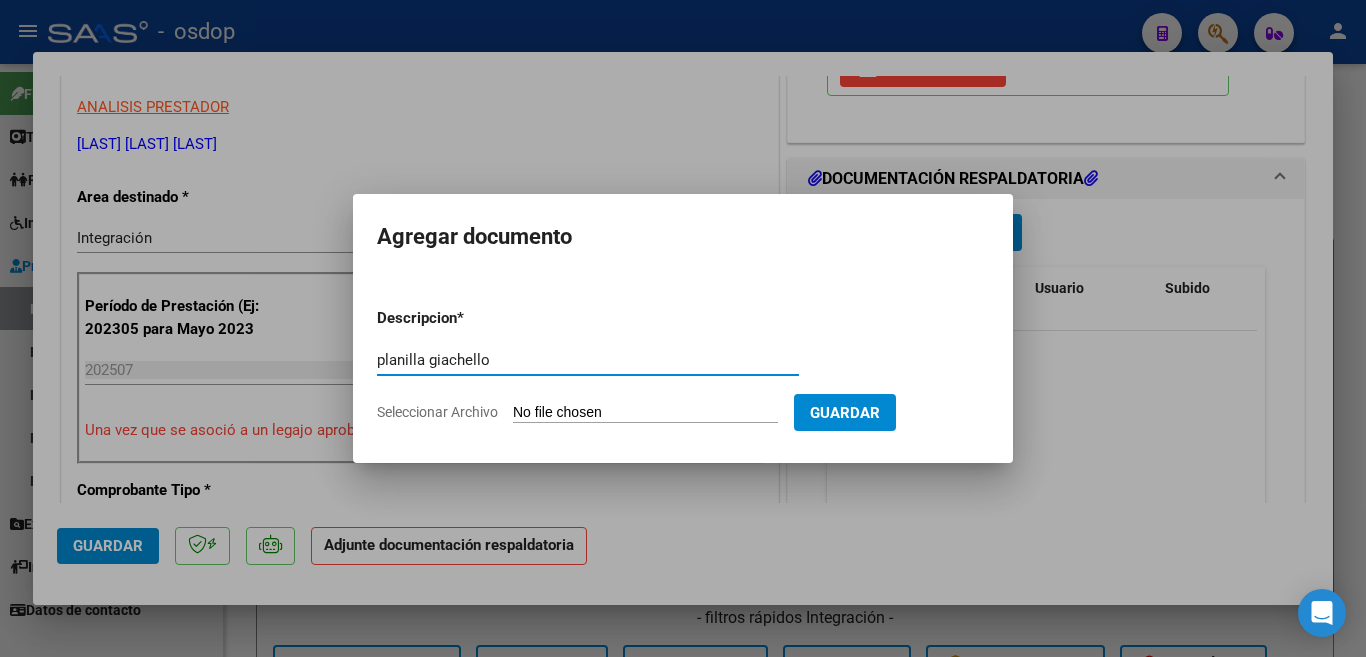 type on "planilla giachello" 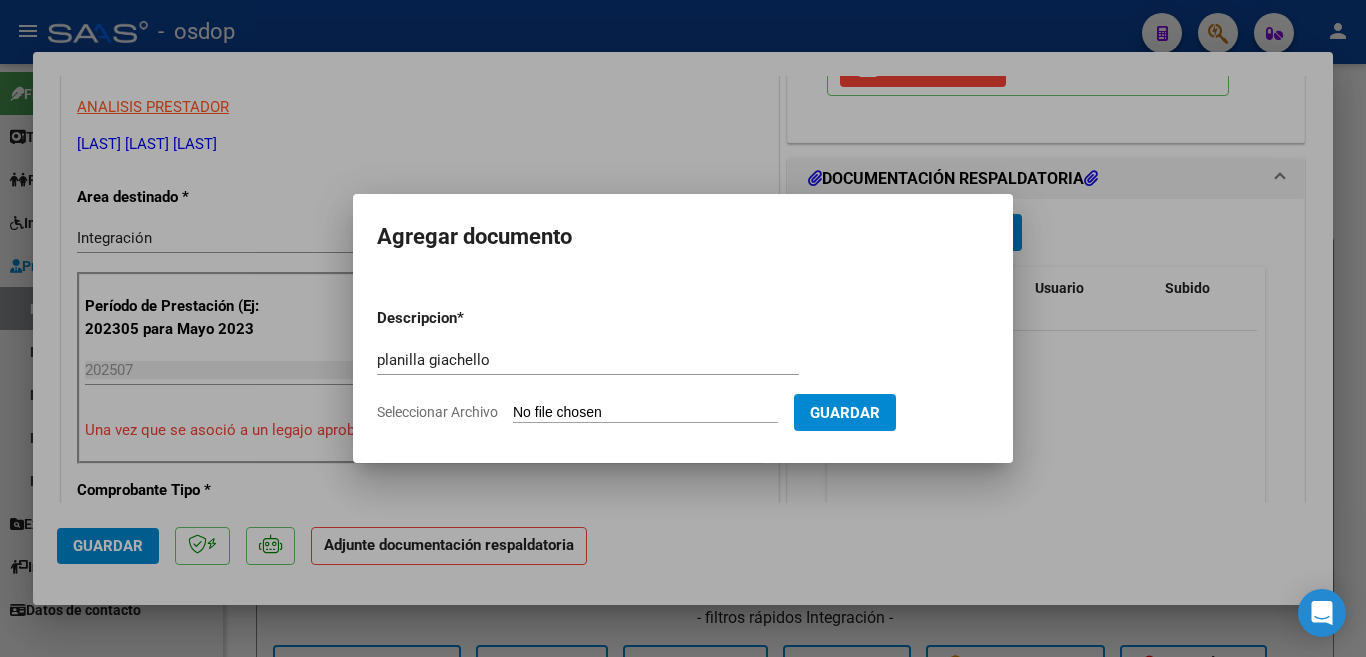 type on "C:\fakepath\planilla giachello junio.pdf" 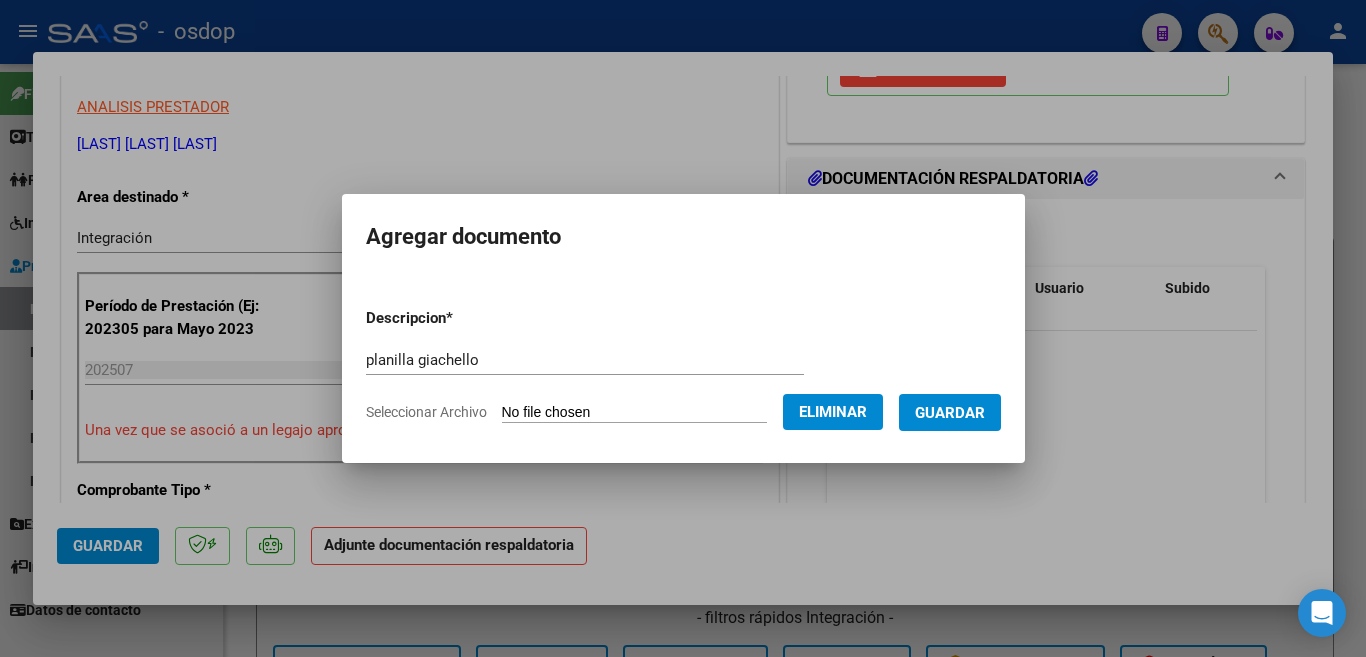 click on "Guardar" at bounding box center [950, 412] 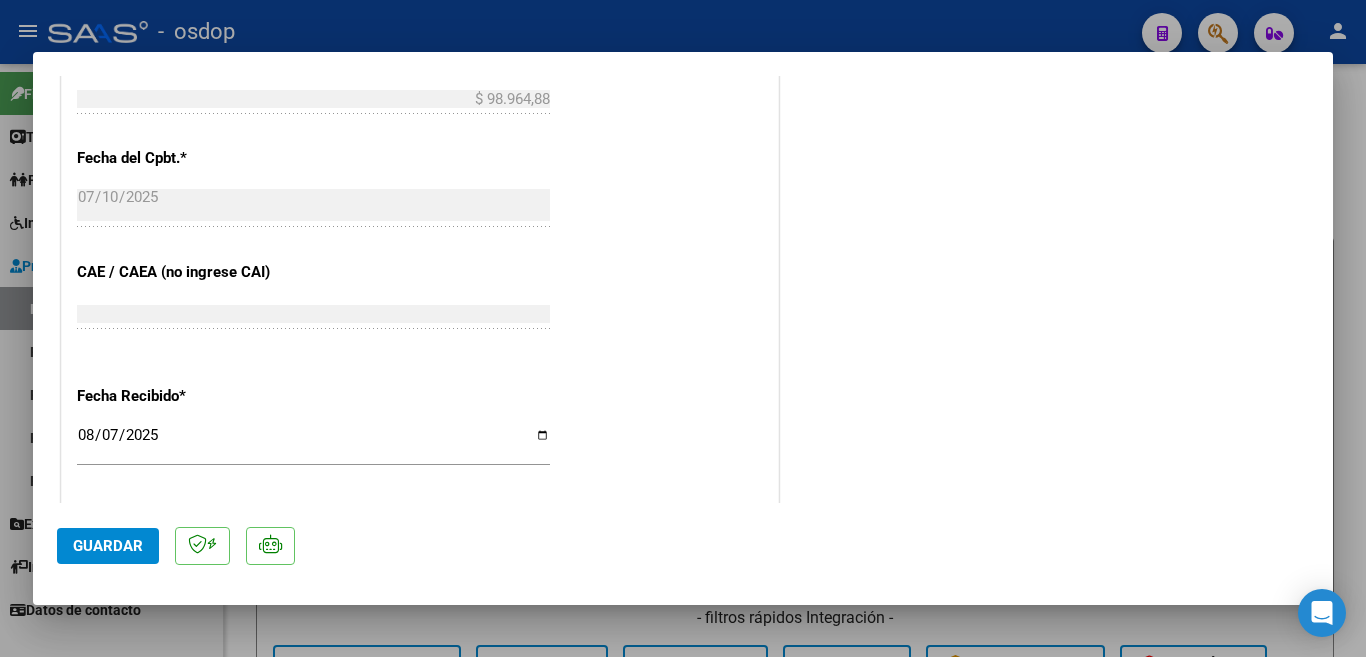scroll, scrollTop: 1200, scrollLeft: 0, axis: vertical 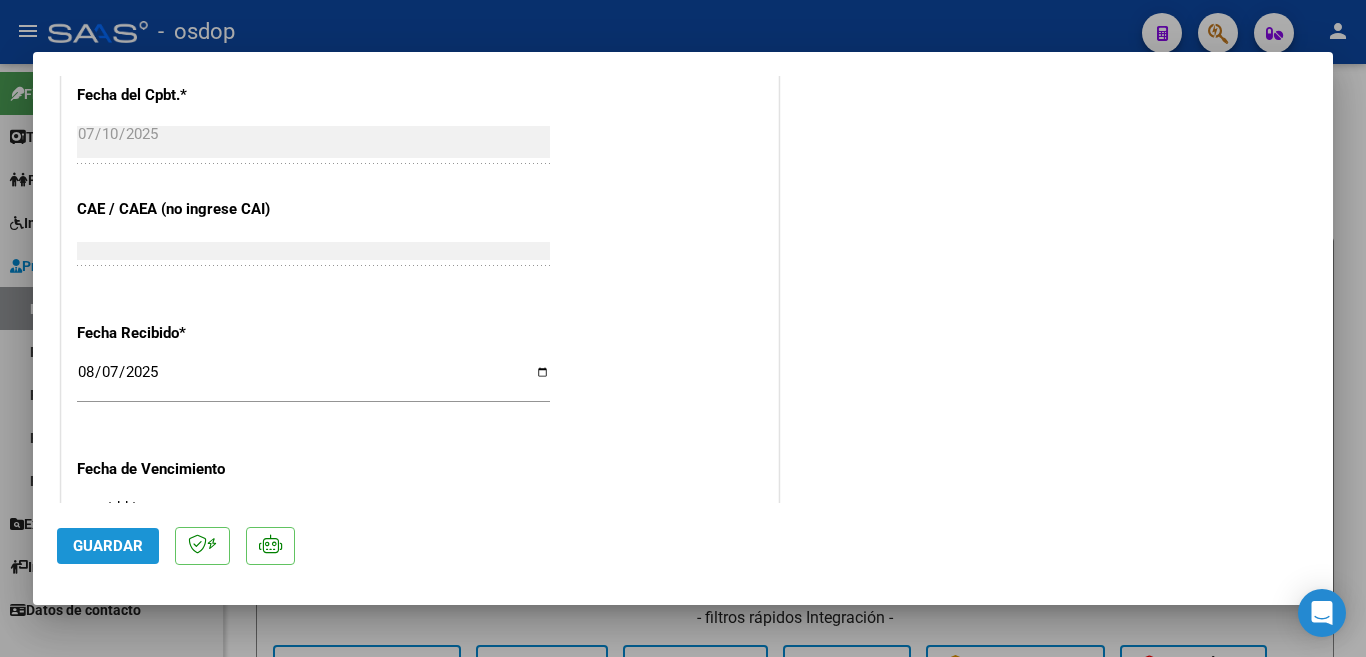 click on "Guardar" 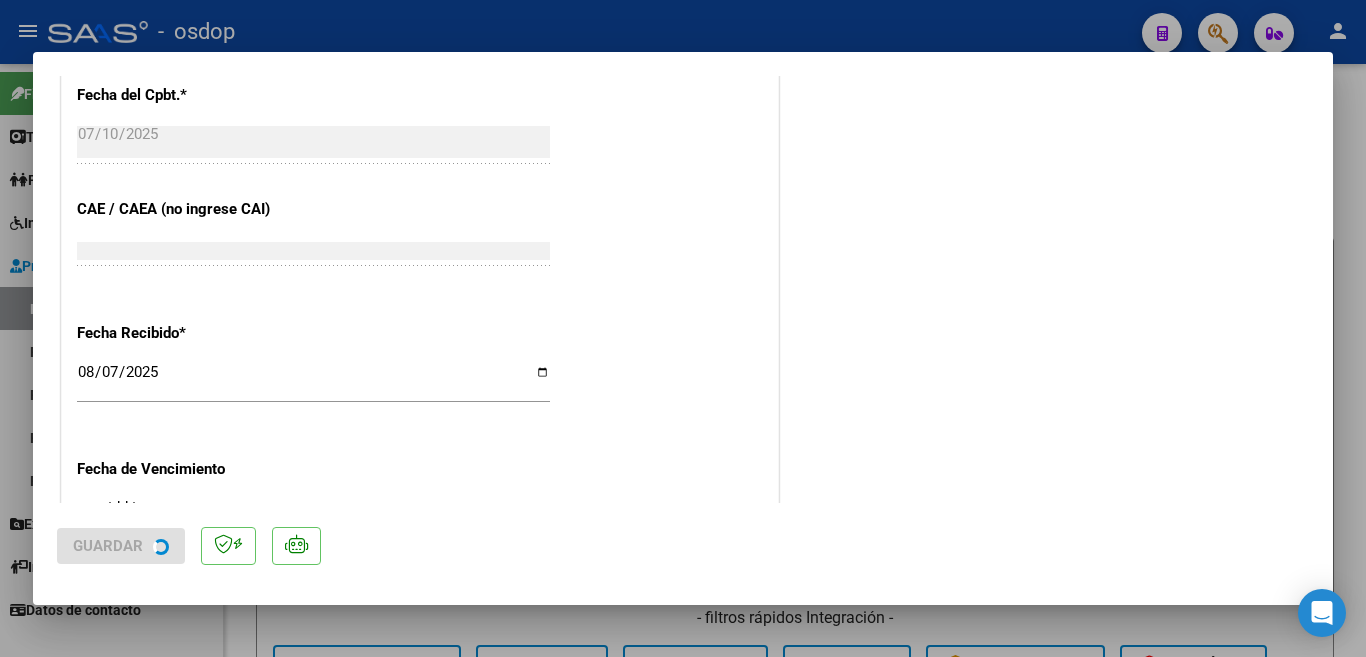 drag, startPoint x: 0, startPoint y: 411, endPoint x: 10, endPoint y: 396, distance: 18.027756 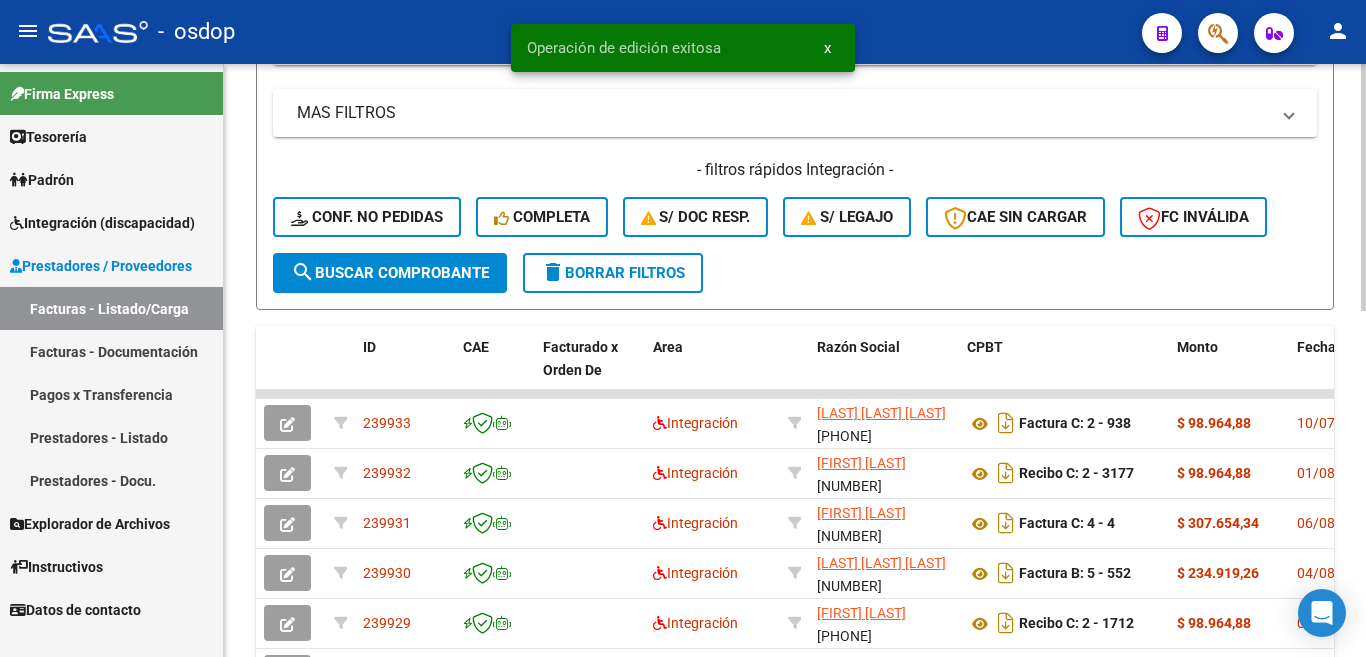 scroll, scrollTop: 600, scrollLeft: 0, axis: vertical 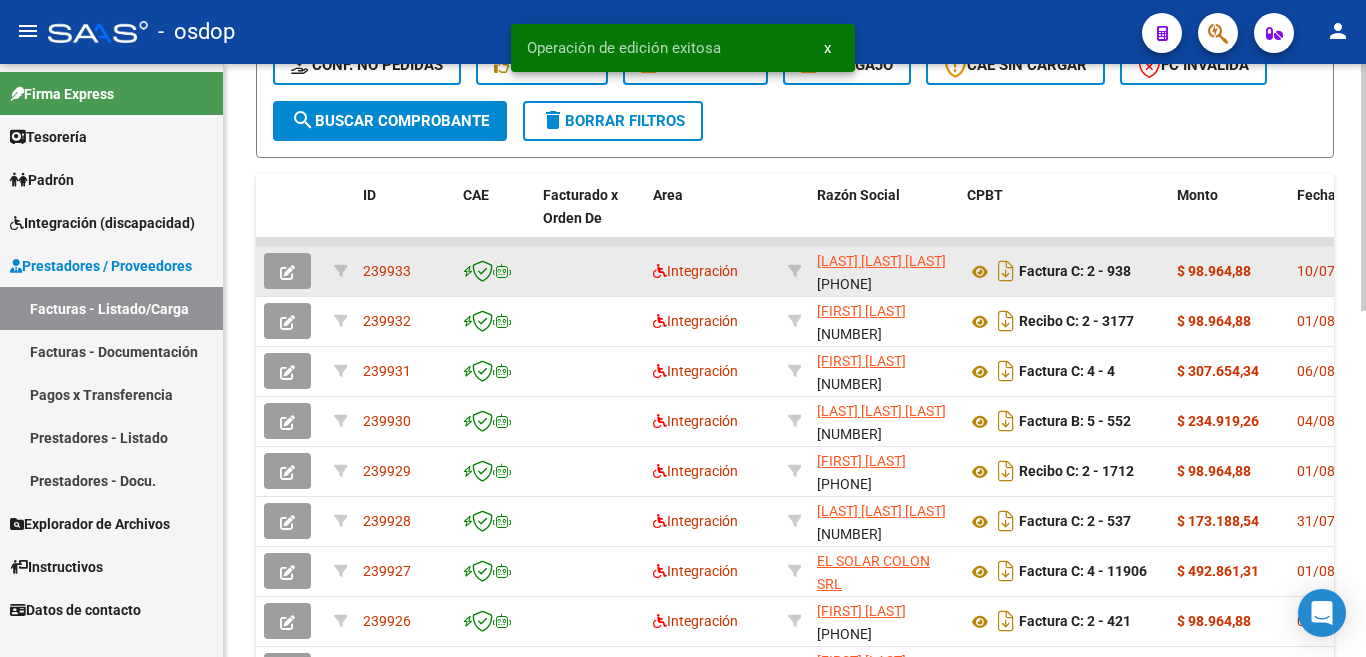click on "239933" 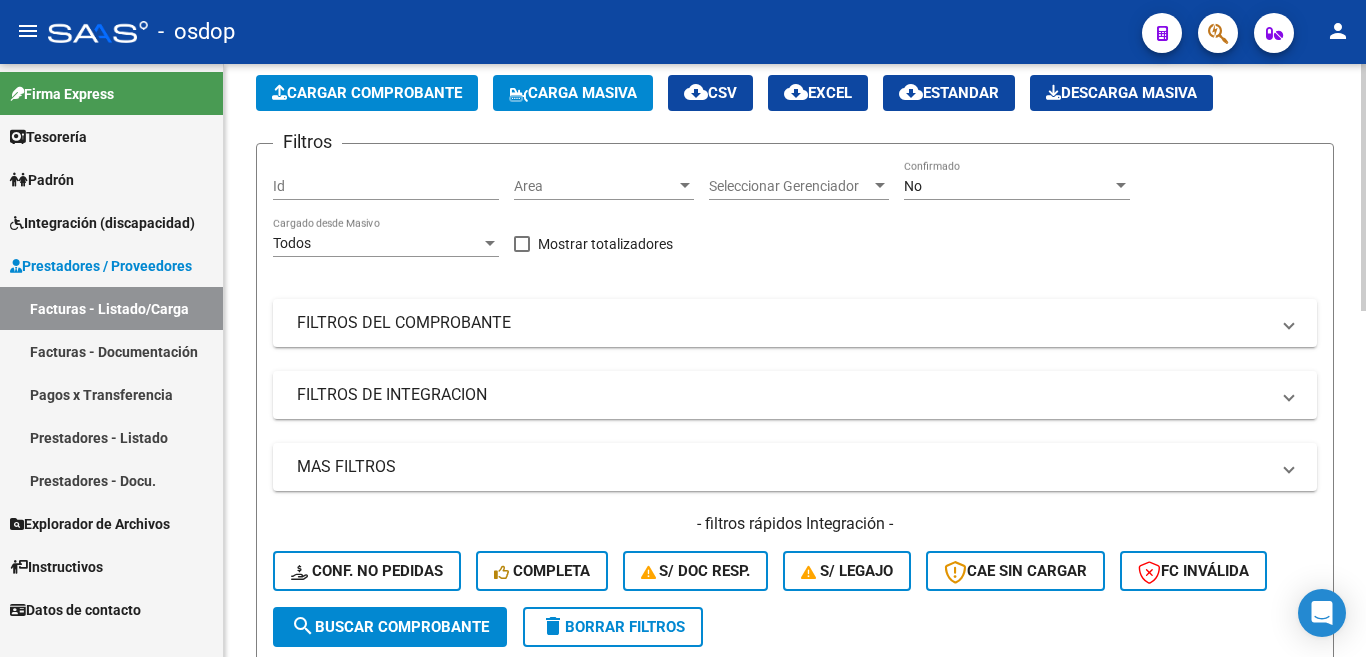 scroll, scrollTop: 0, scrollLeft: 0, axis: both 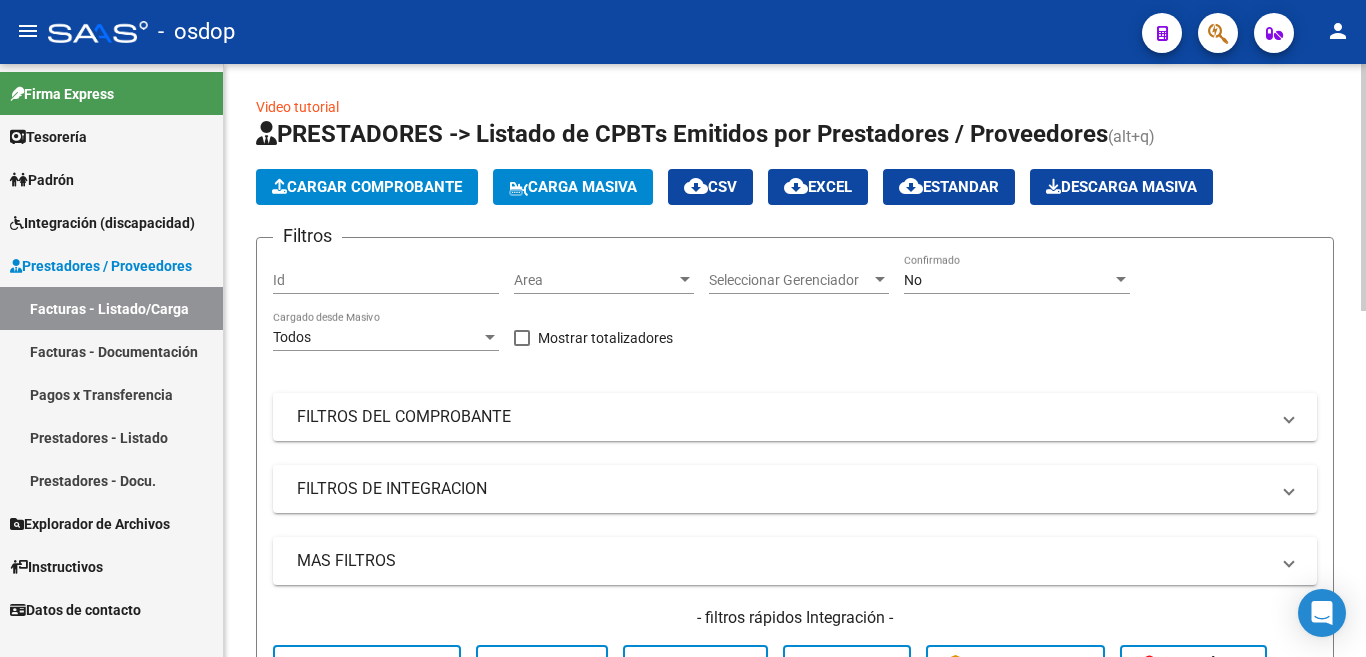 click on "PRESTADORES -> Listado de CPBTs Emitidos por Prestadores / Proveedores (alt+q)   Cargar Comprobante
Carga Masiva  cloud_download  CSV  cloud_download  EXCEL  cloud_download  Estandar   Descarga Masiva
Filtros Id Area Area Seleccionar Gerenciador Seleccionar Gerenciador No Confirmado Todos Cargado desde Masivo   Mostrar totalizadores   FILTROS DEL COMPROBANTE  Comprobante Tipo Comprobante Tipo Start date – End date Fec. Comprobante Desde / Hasta Días Emisión Desde(cant. días) Días Emisión Hasta(cant. días) CUIT / Razón Social Pto. Venta Nro. Comprobante Código SSS CAE Válido CAE Válido Todos Cargado Módulo Hosp. Todos Tiene facturacion Apócrifa Hospital Refes  FILTROS DE INTEGRACION  Todos Cargado en Para Enviar SSS Período De Prestación Campos del Archivo de Rendición Devuelto x SSS (dr_envio) Todos Rendido x SSS (dr_envio) Tipo de Registro Tipo de Registro Período Presentación Período Presentación Campos del Legajo Asociado (preaprobación) Afiliado Legajo (cuil/nombre) Todos –" 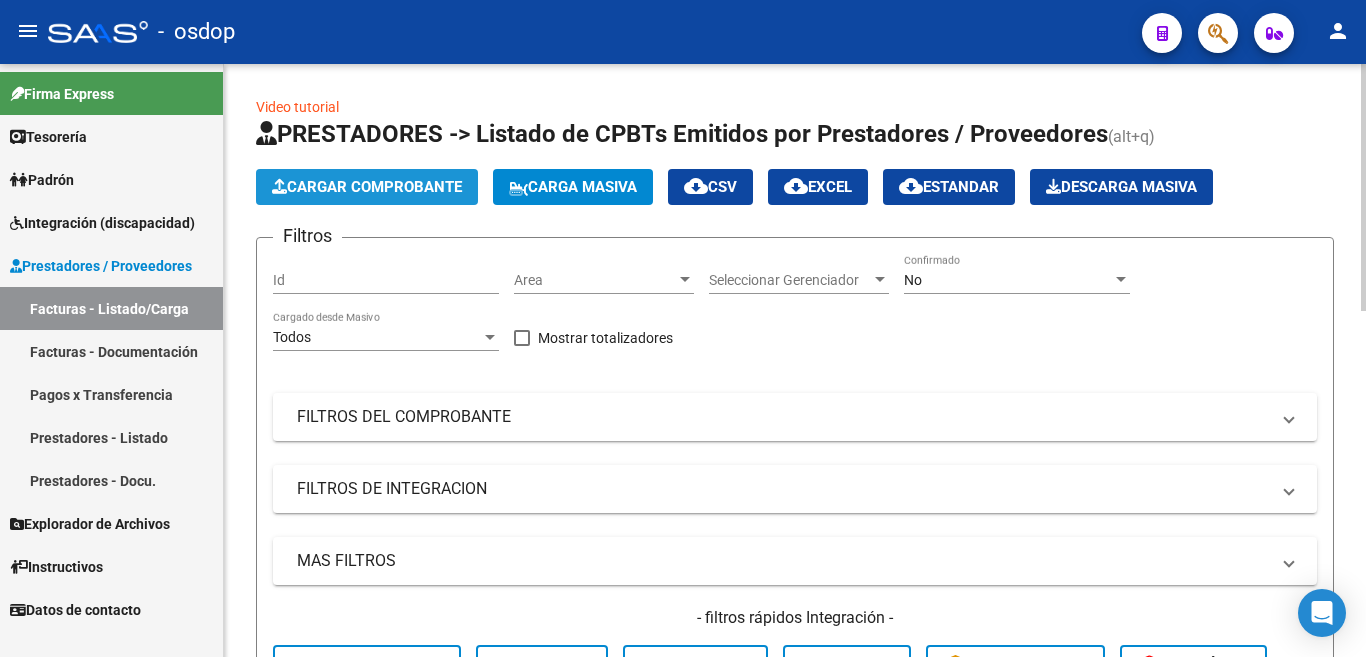 click on "Cargar Comprobante" 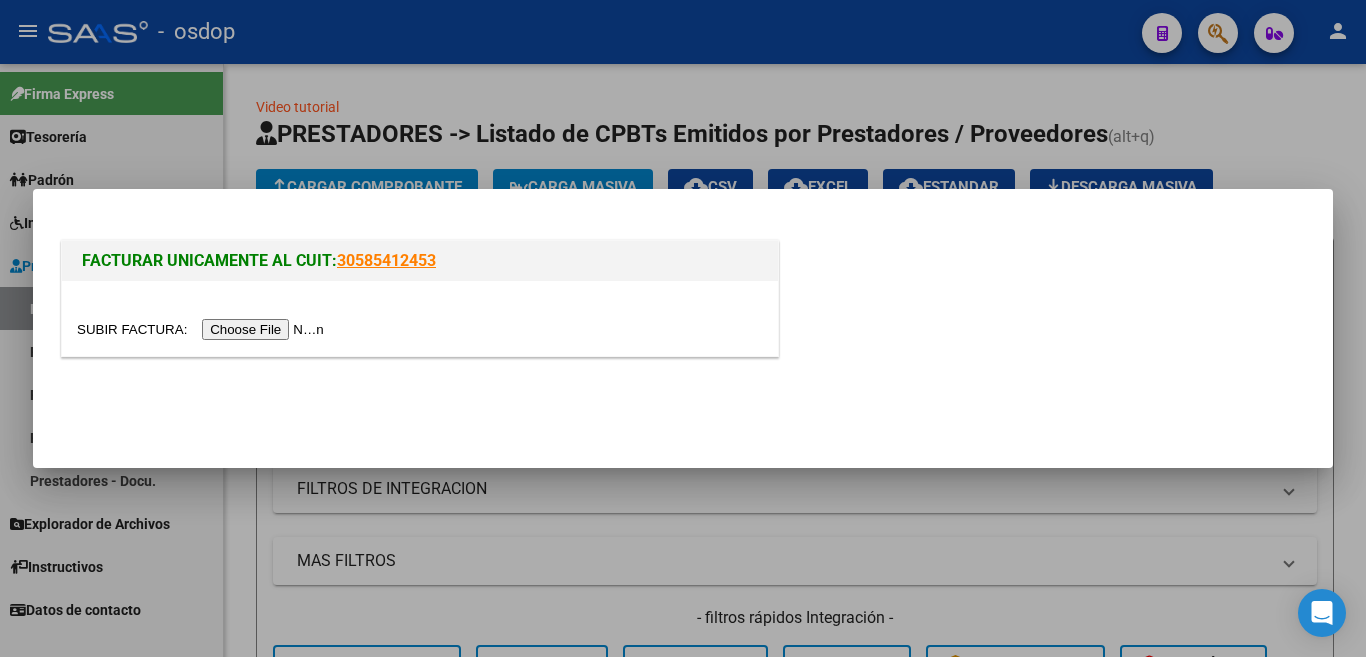 click at bounding box center [203, 329] 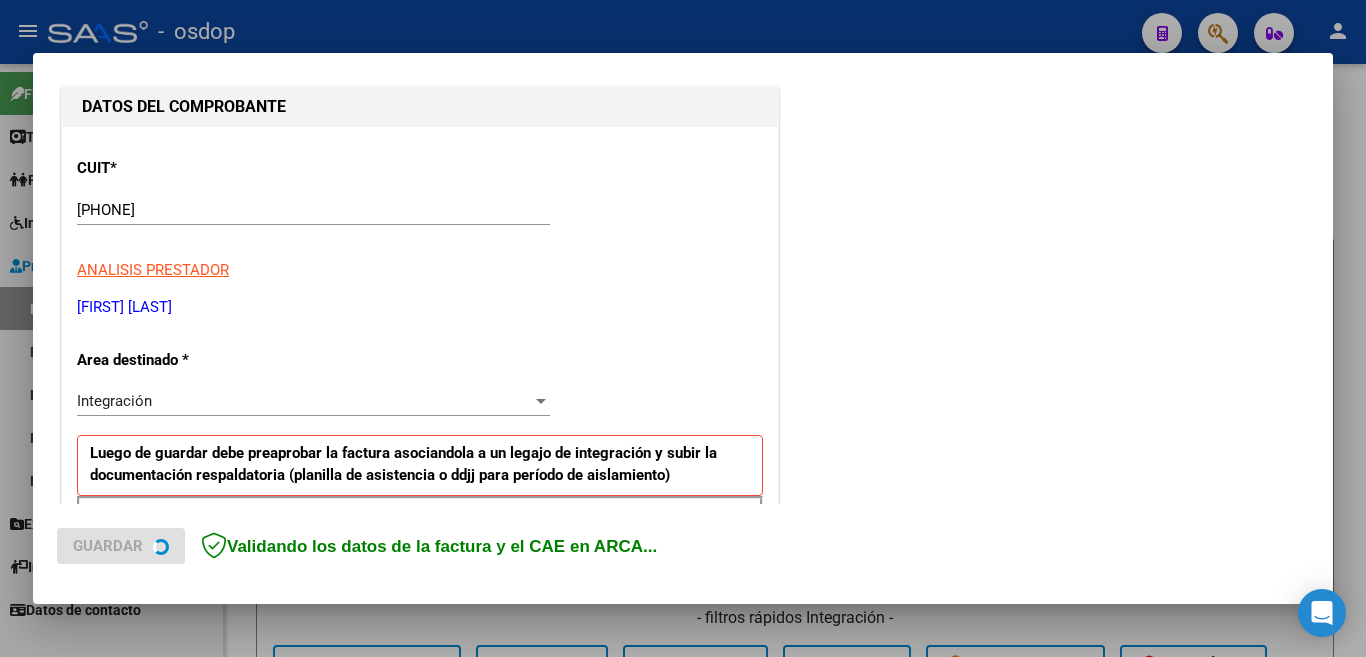 scroll, scrollTop: 300, scrollLeft: 0, axis: vertical 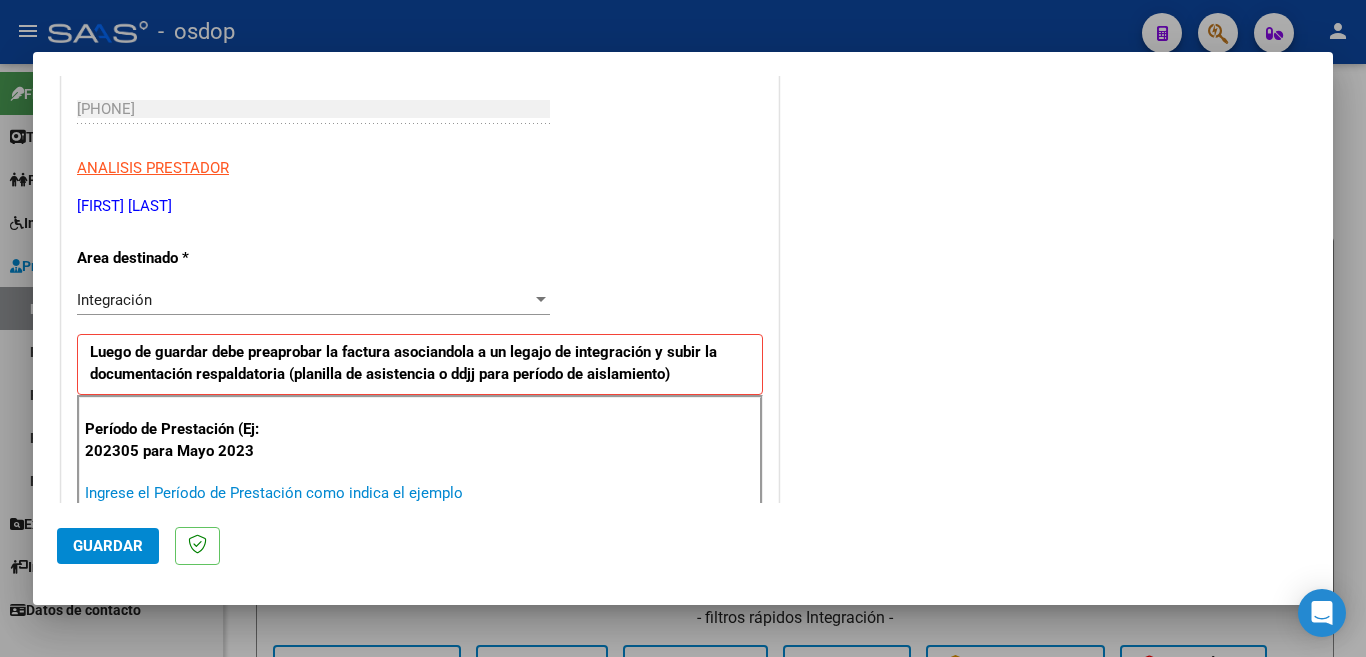 click on "Ingrese el Período de Prestación como indica el ejemplo" at bounding box center (316, 493) 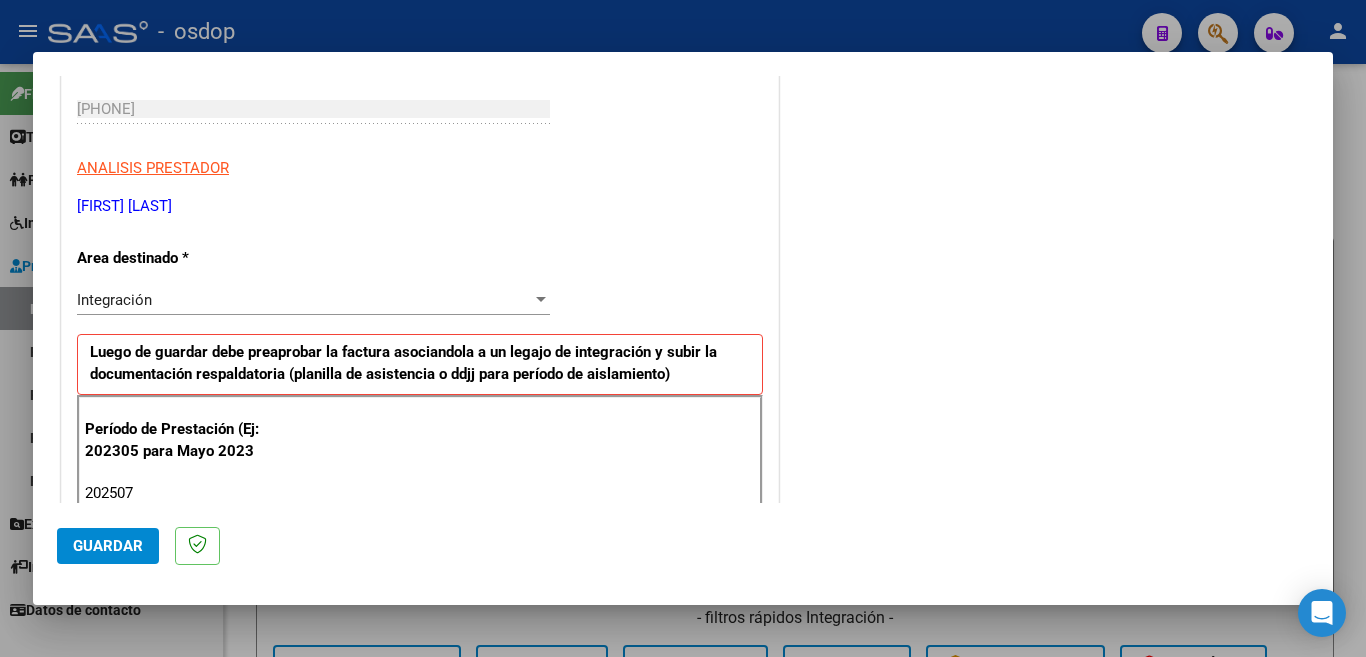 type on "202507" 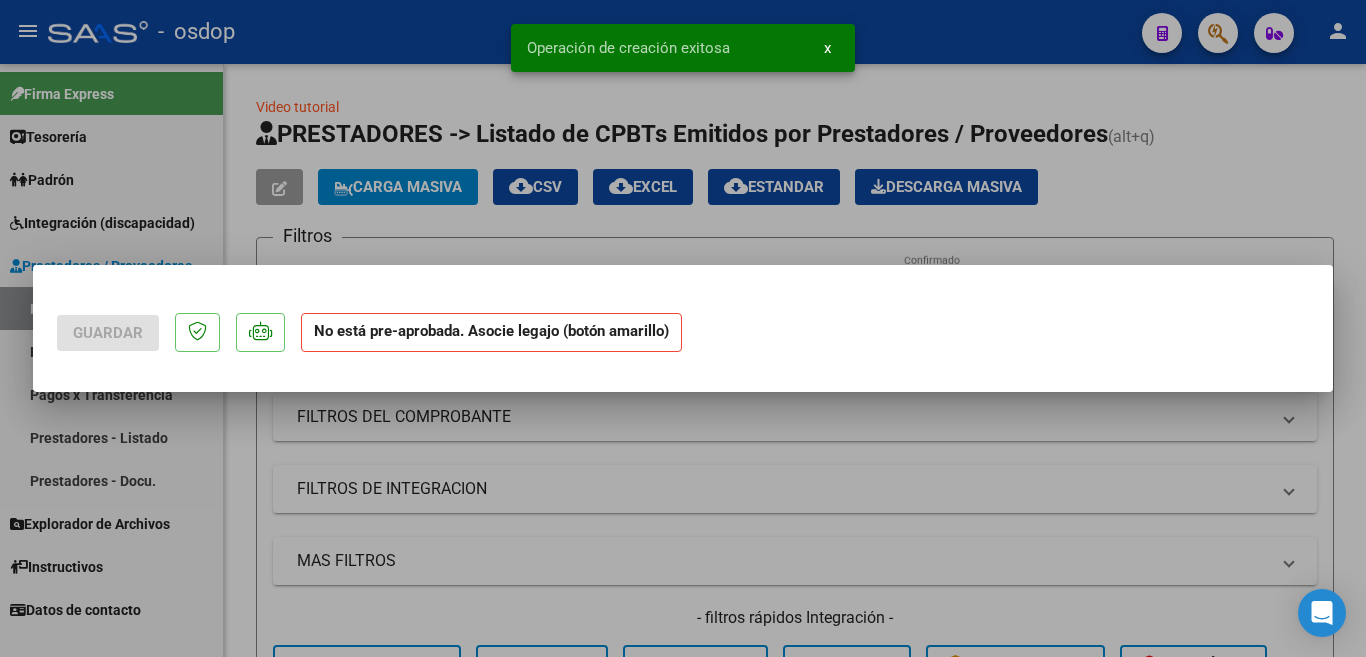 scroll, scrollTop: 0, scrollLeft: 0, axis: both 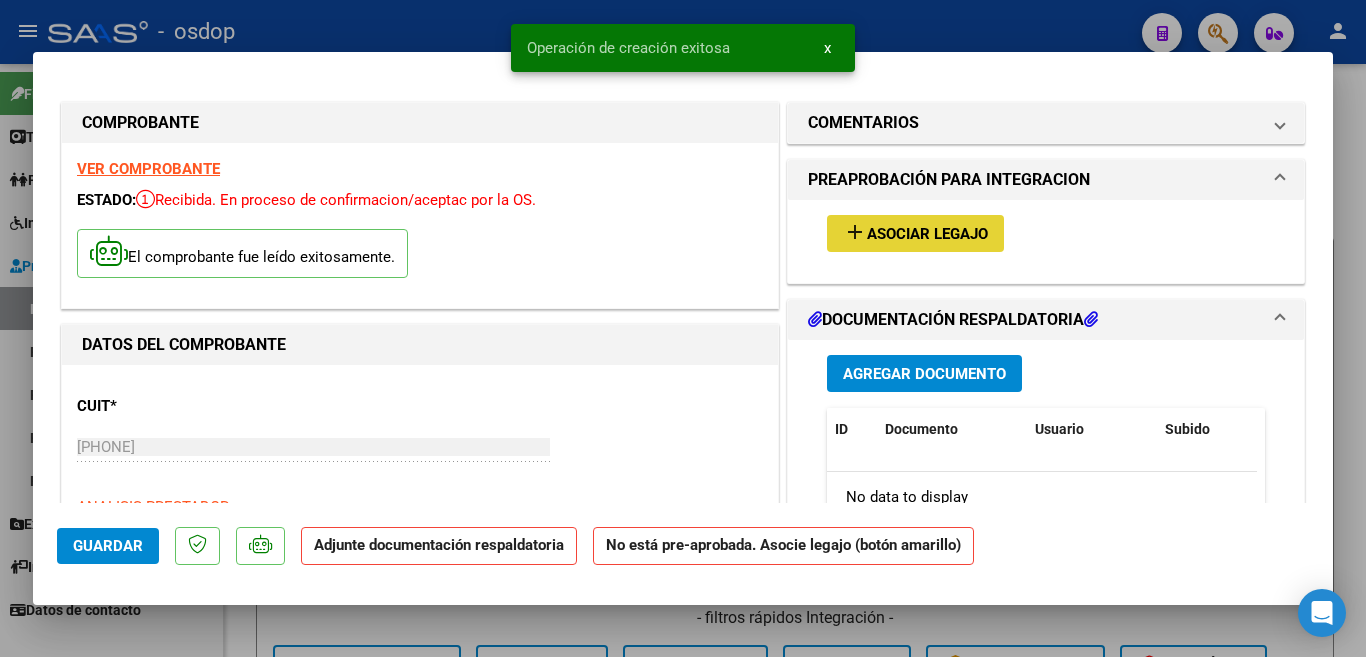 click on "Asociar Legajo" at bounding box center (927, 234) 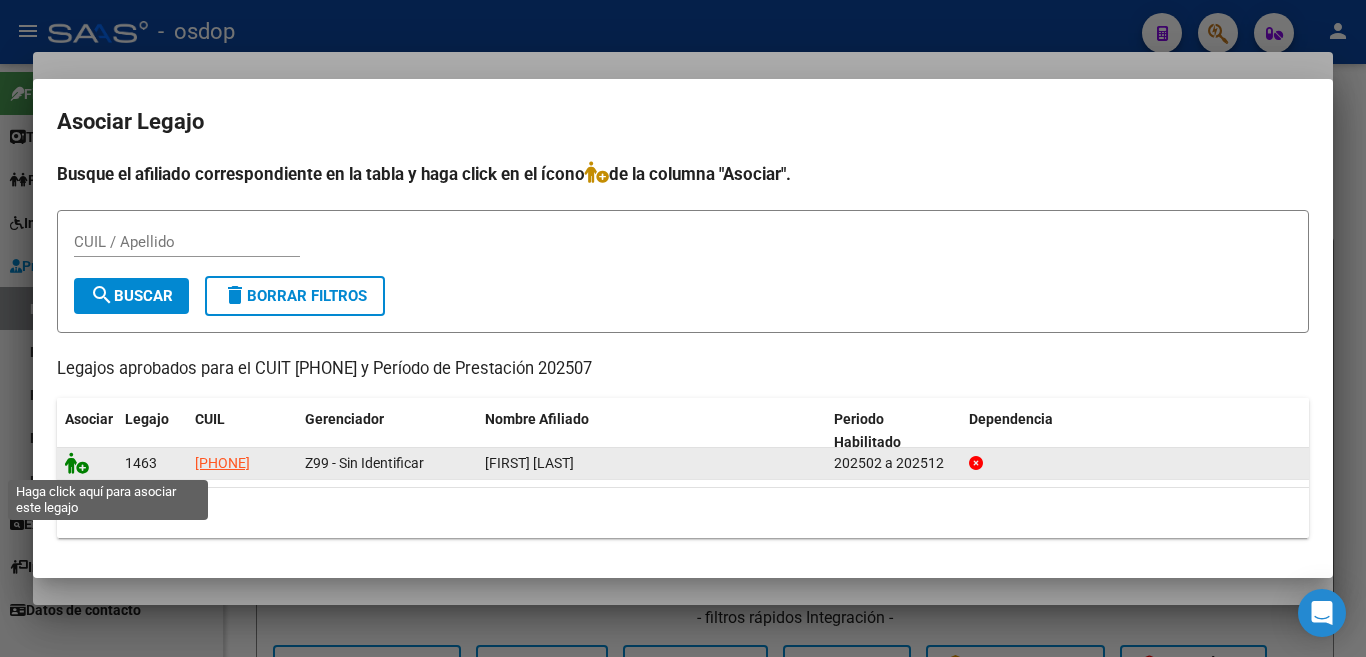 click 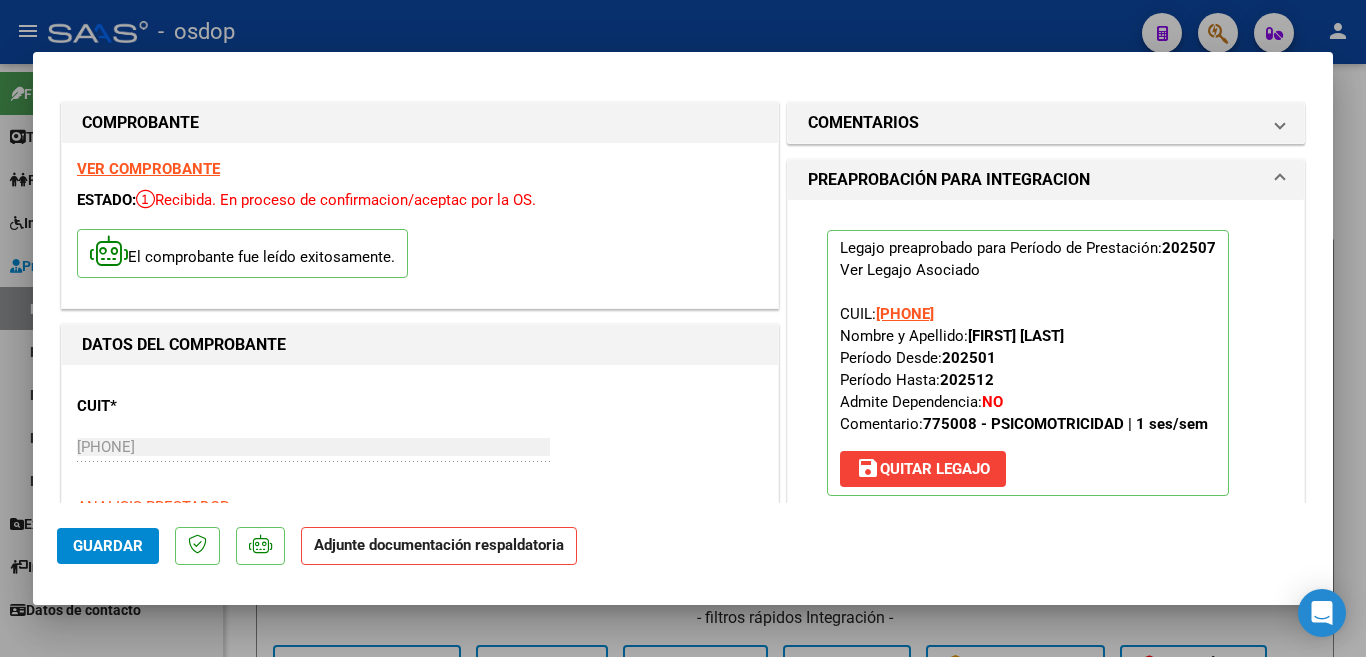 scroll, scrollTop: 200, scrollLeft: 0, axis: vertical 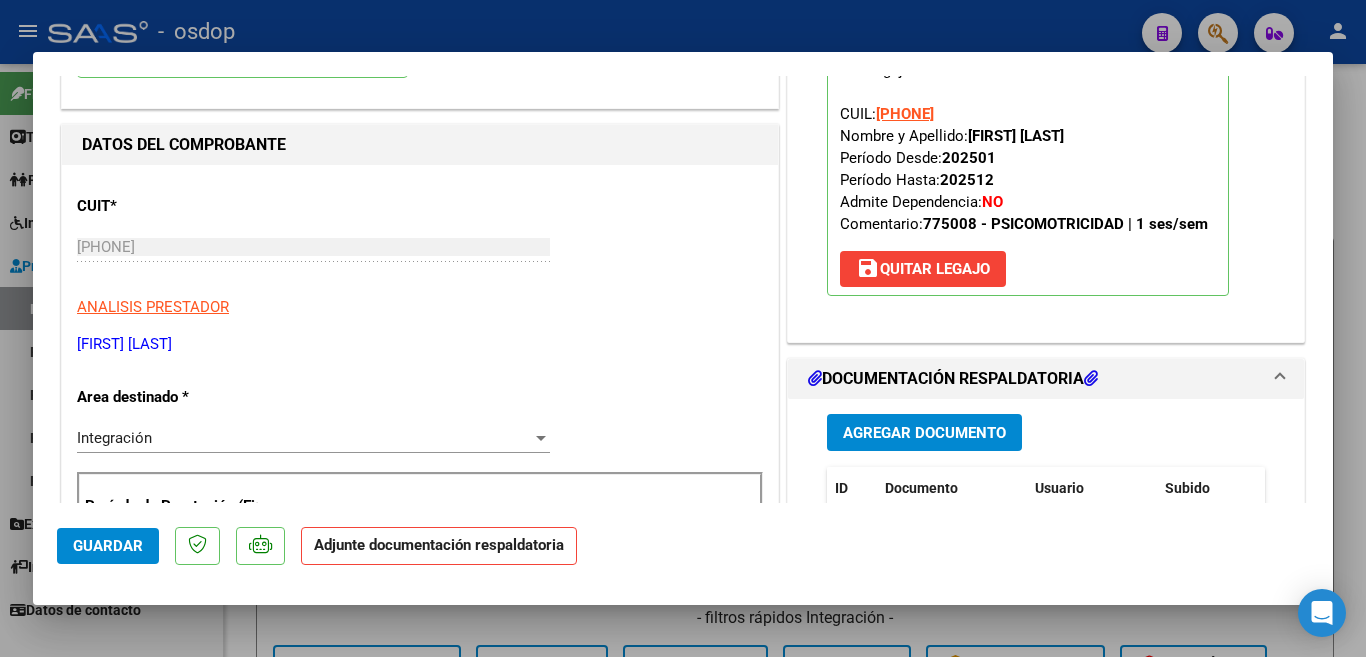 click on "Agregar Documento" at bounding box center [924, 432] 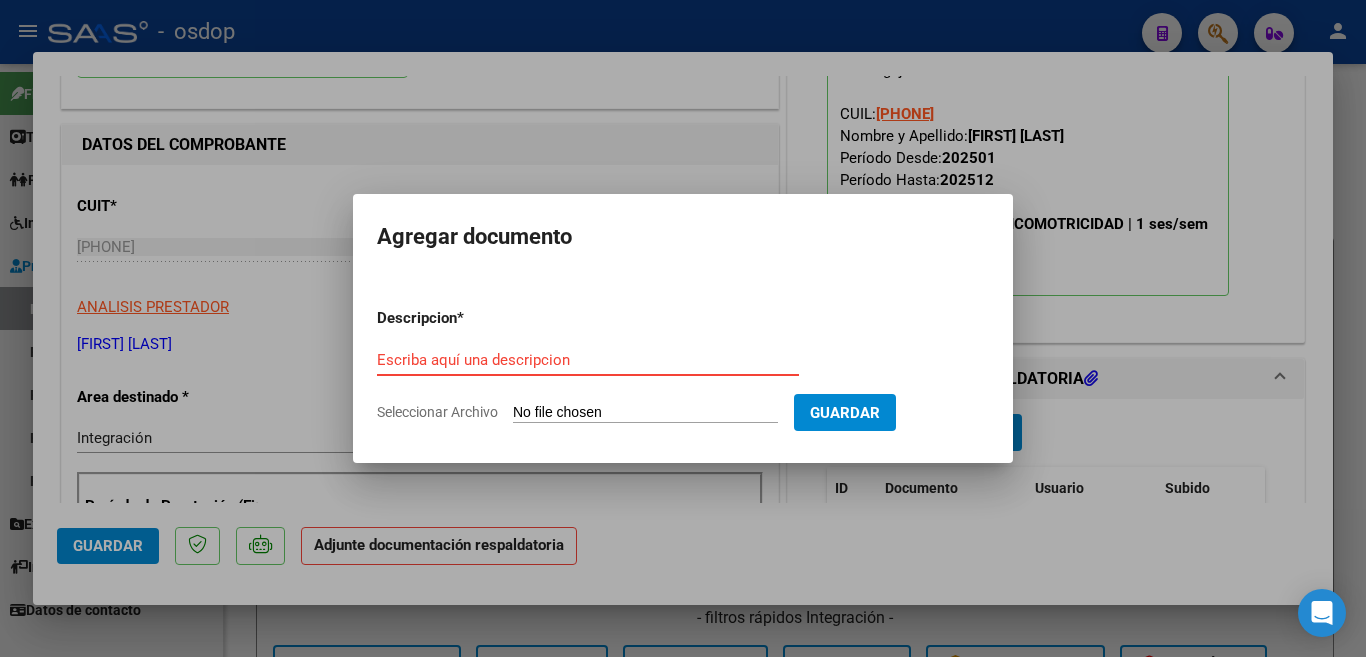 click on "Escriba aquí una descripcion" at bounding box center (588, 360) 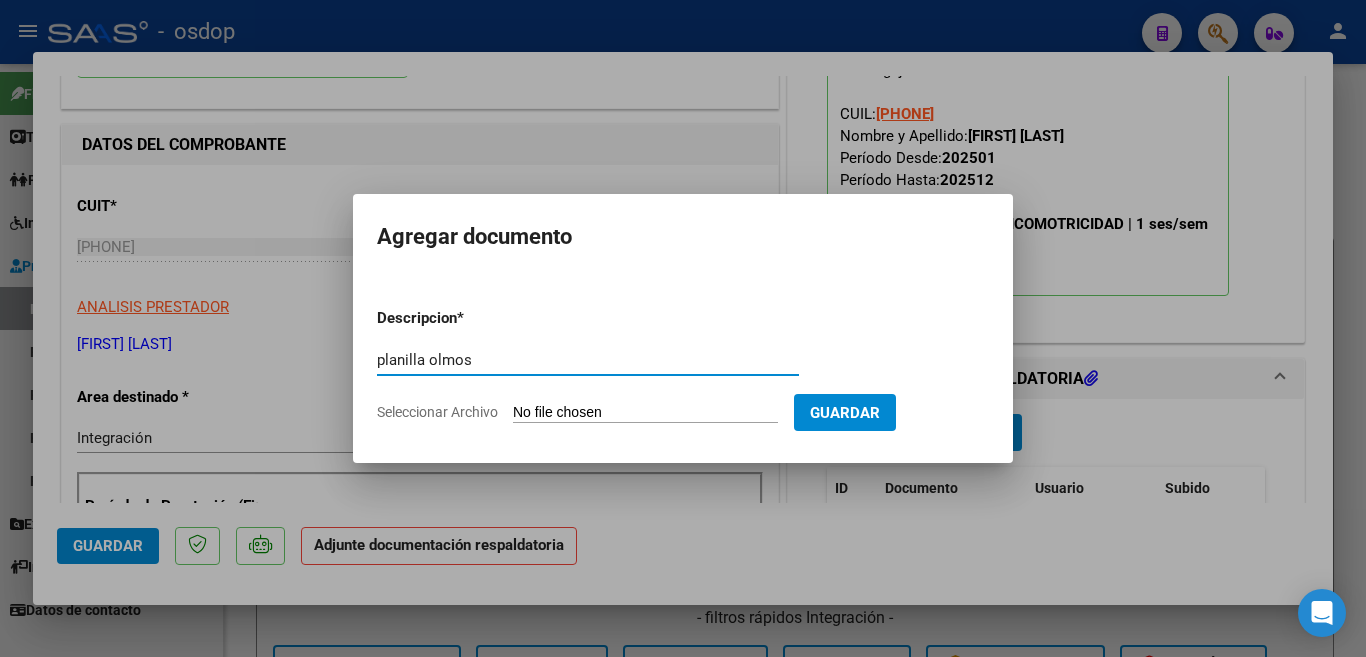 type on "planilla olmos" 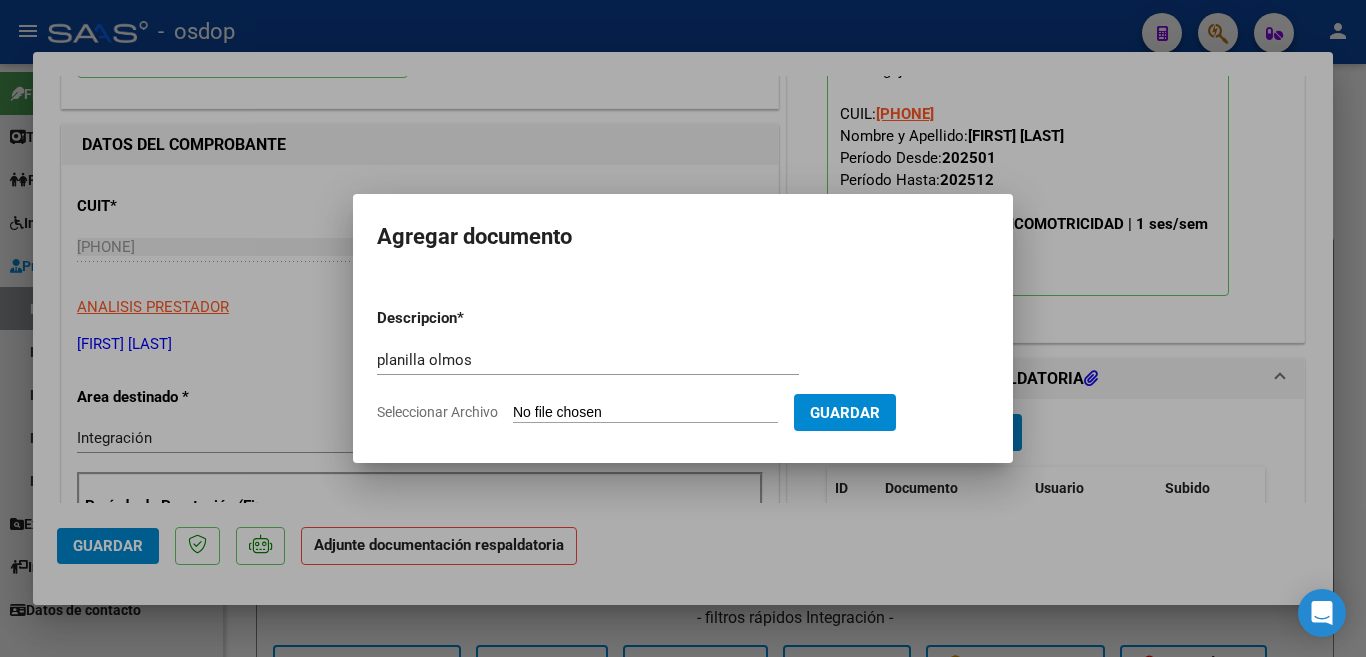 click on "Seleccionar Archivo" at bounding box center (645, 413) 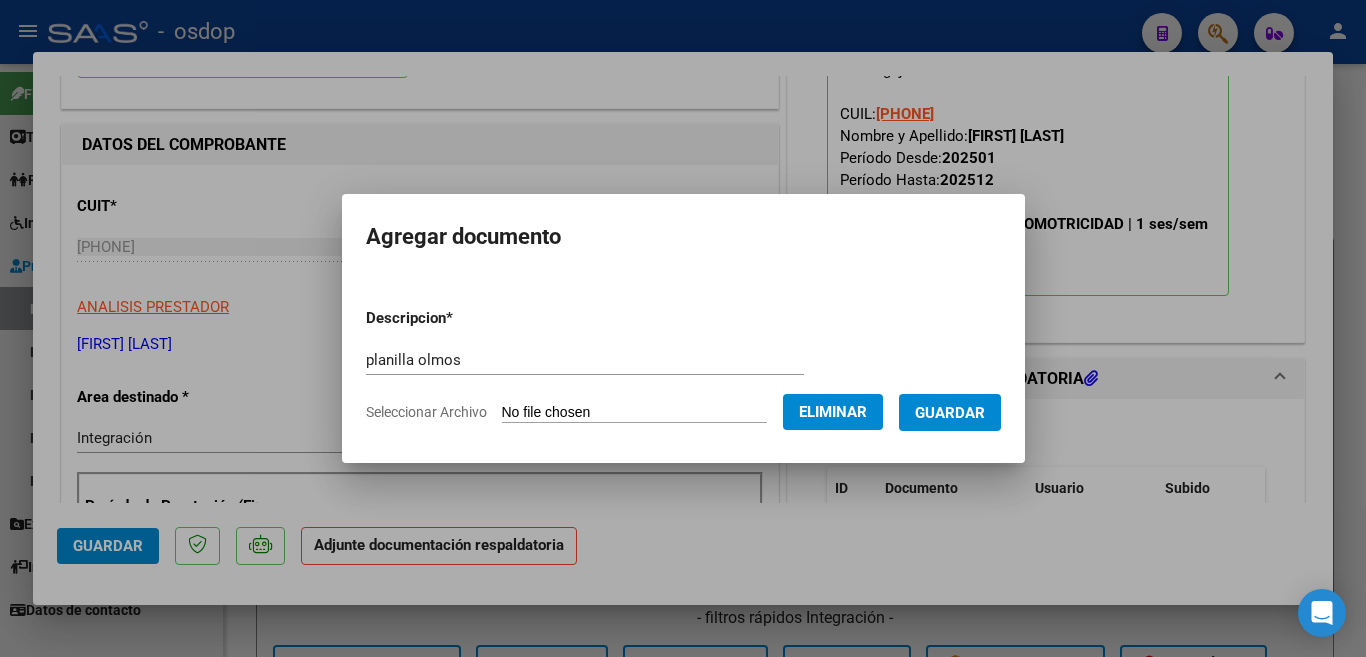 click on "Guardar" at bounding box center (950, 412) 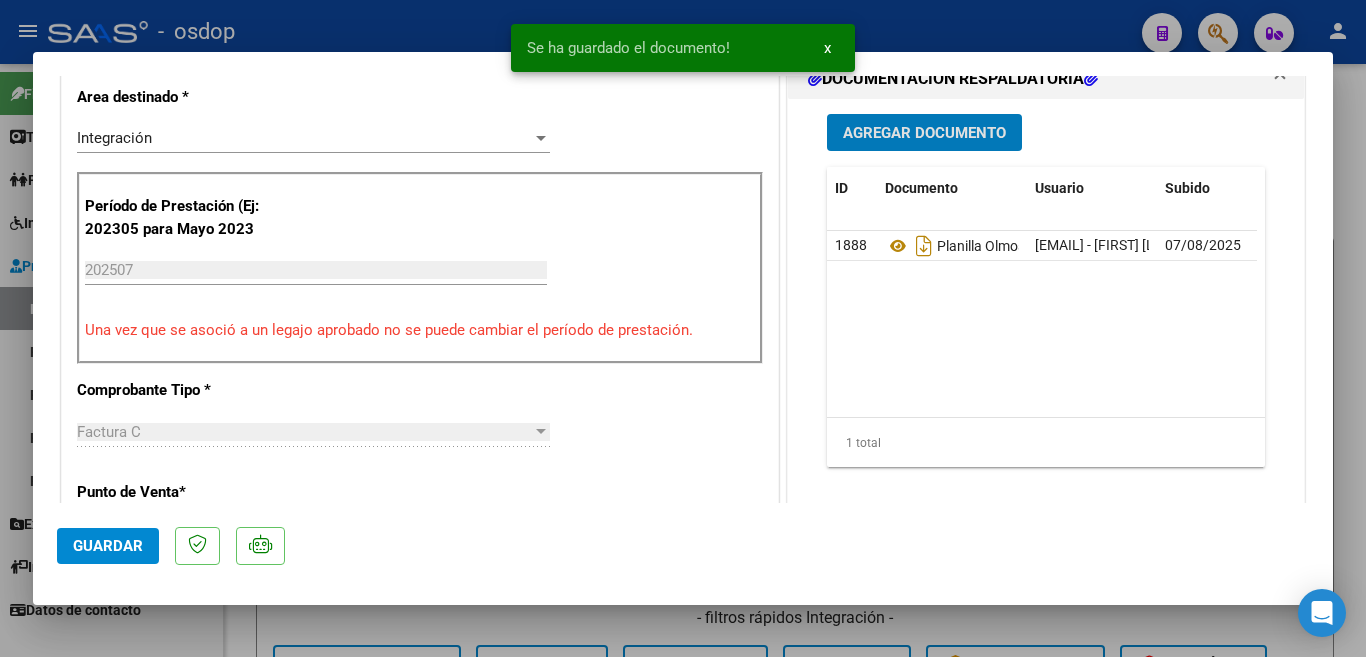 scroll, scrollTop: 800, scrollLeft: 0, axis: vertical 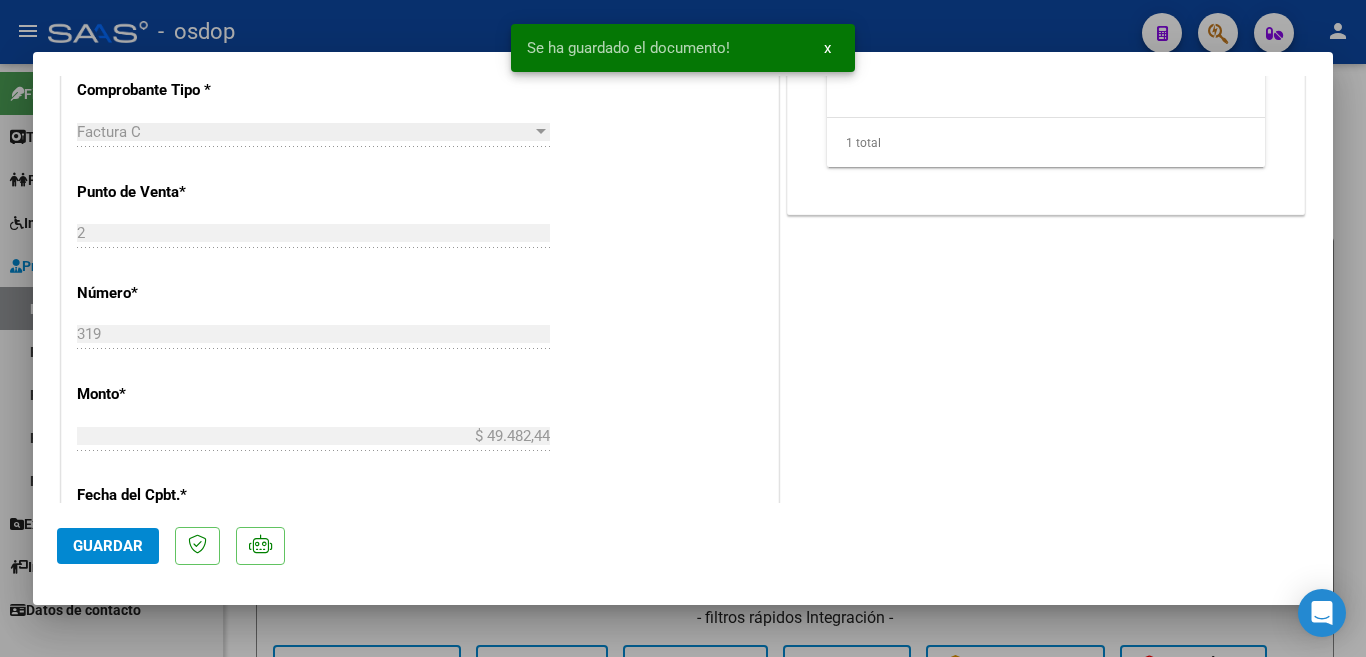 click on "Guardar" 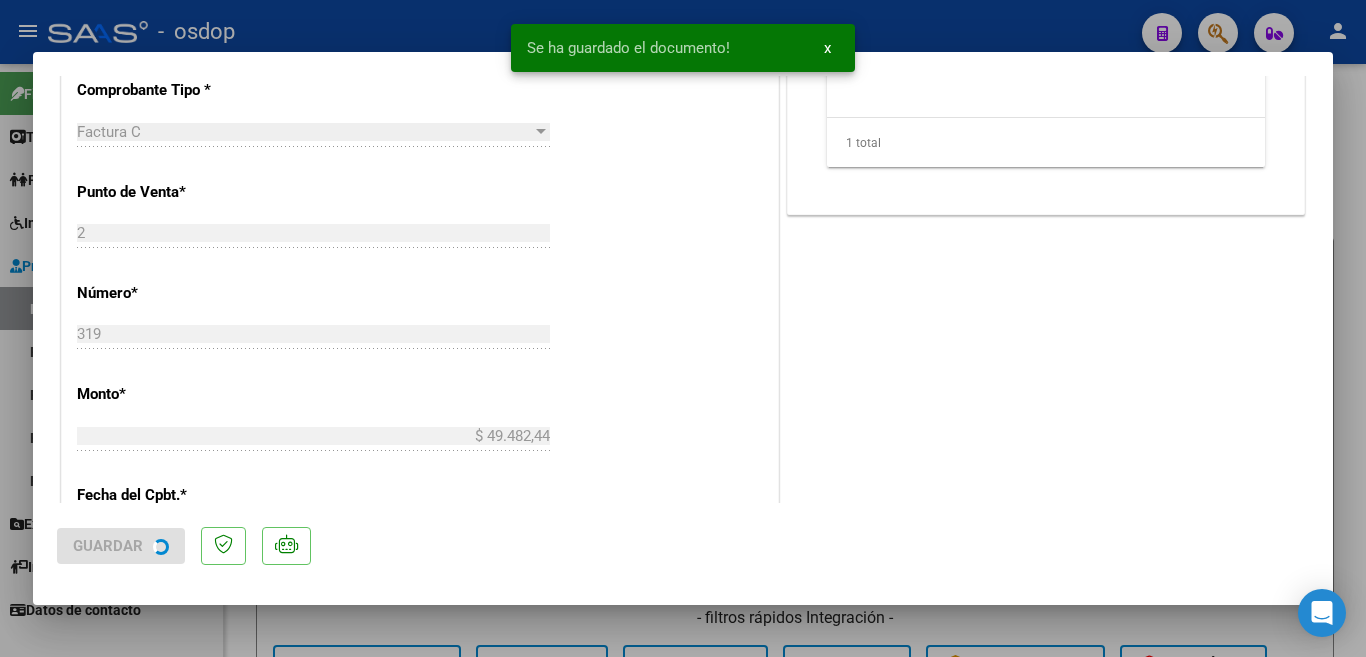 click at bounding box center (683, 328) 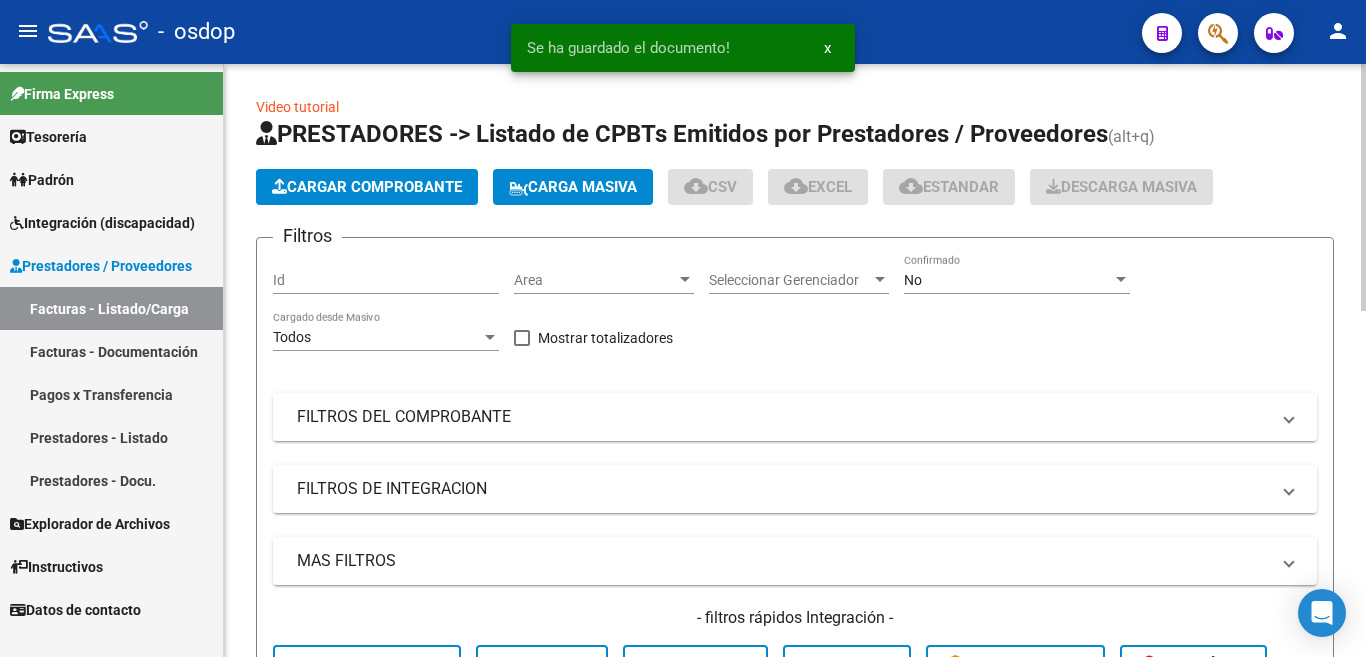 scroll, scrollTop: 500, scrollLeft: 0, axis: vertical 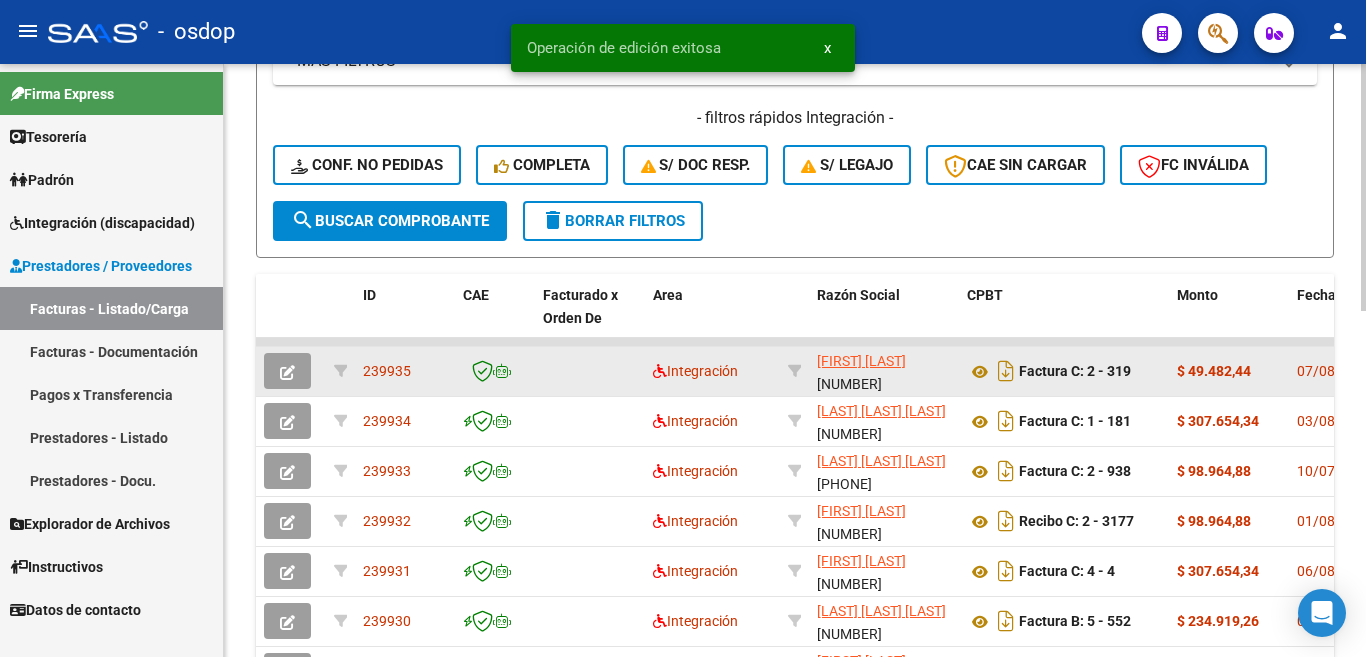 click on "239935" 